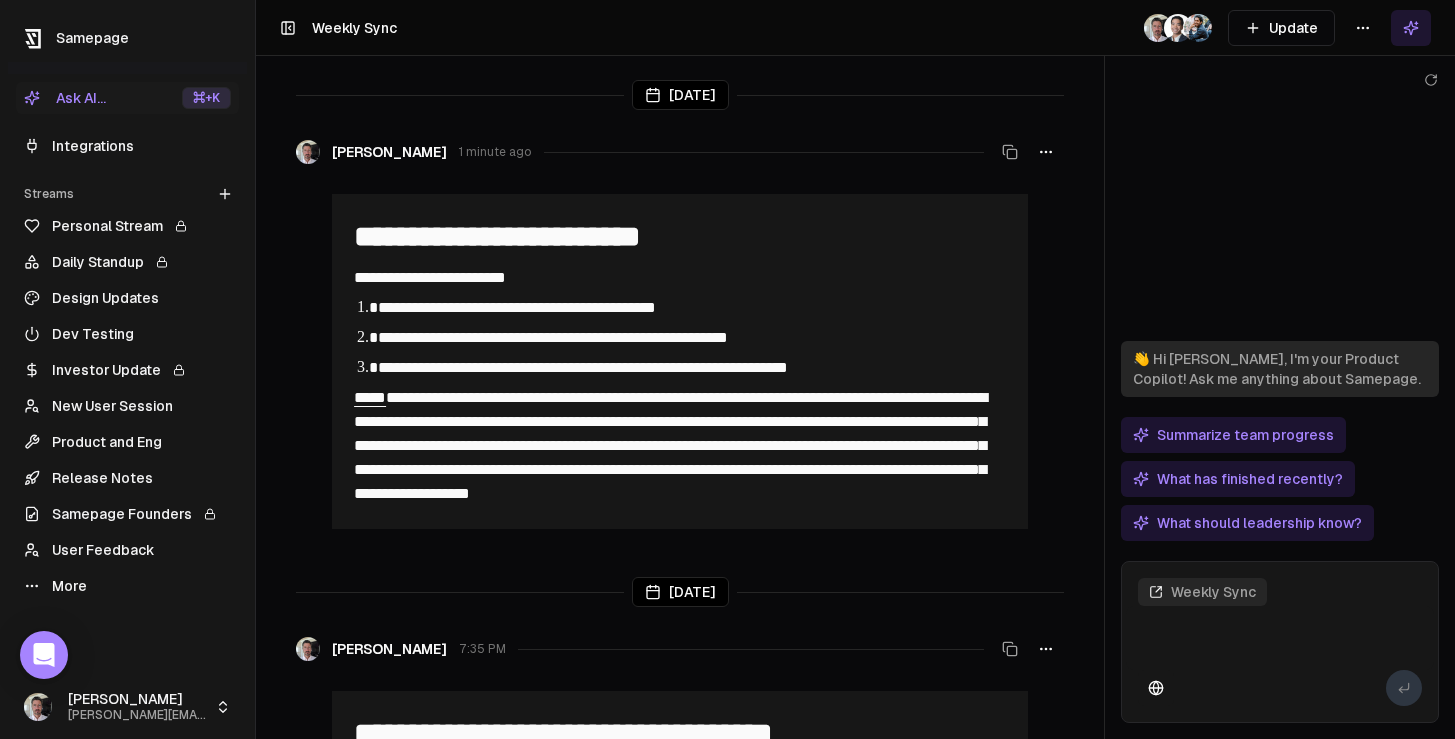 scroll, scrollTop: 0, scrollLeft: 0, axis: both 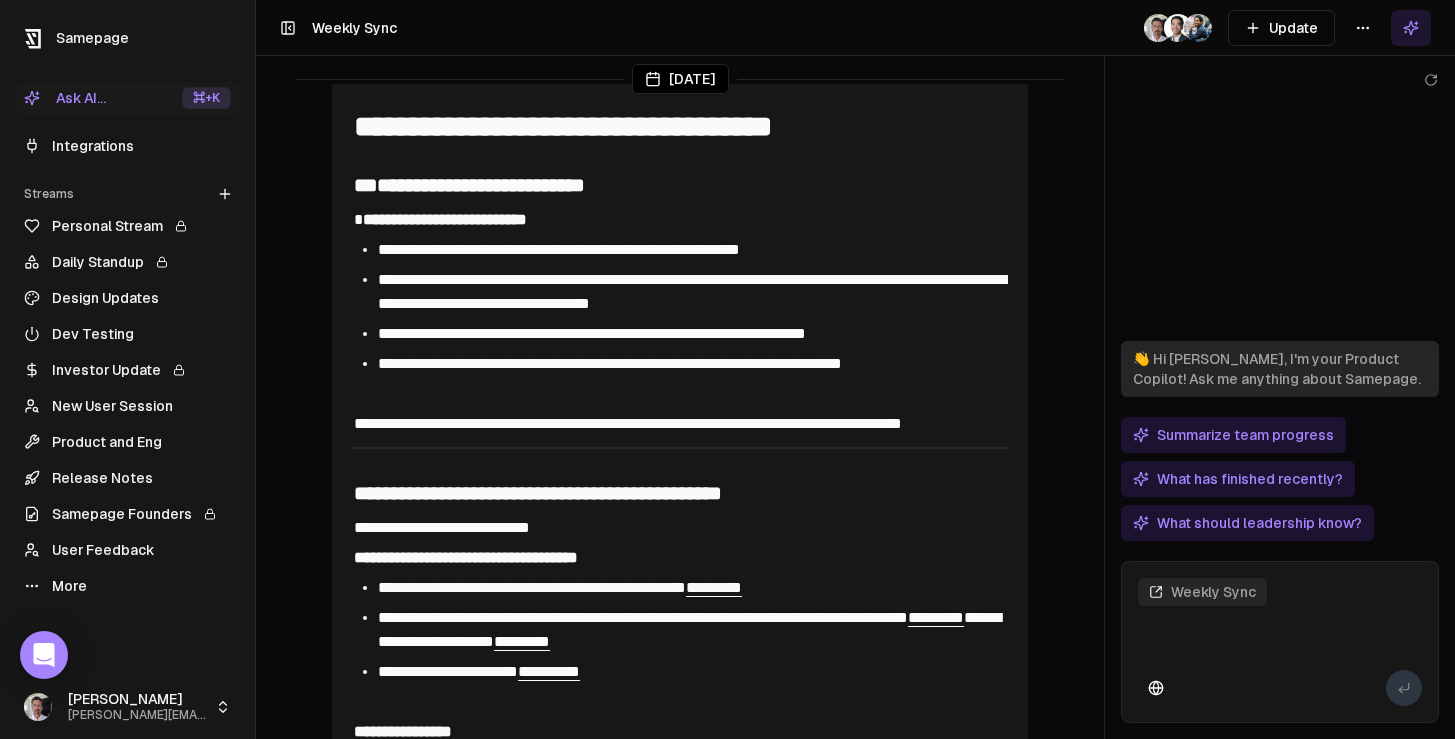 click on "Design Updates" at bounding box center [127, 298] 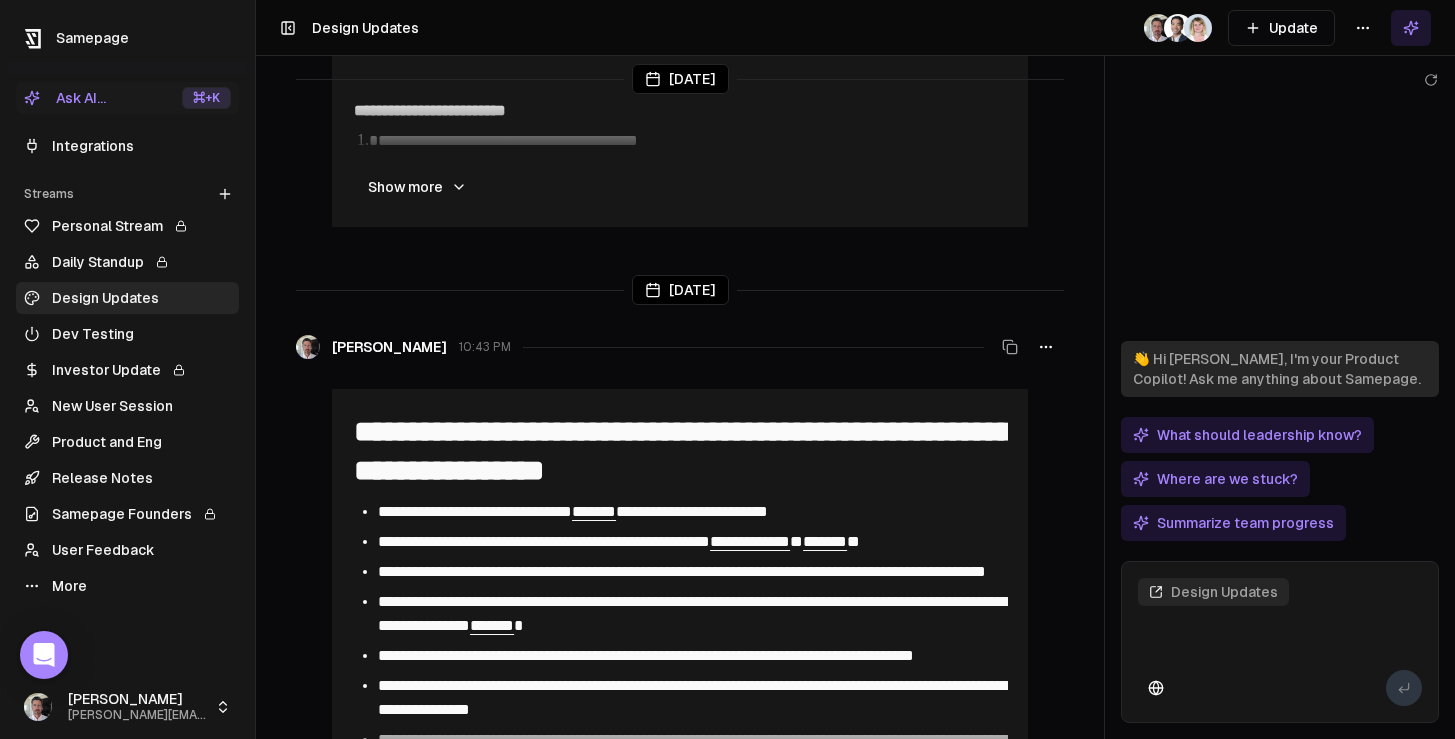 scroll, scrollTop: 0, scrollLeft: 0, axis: both 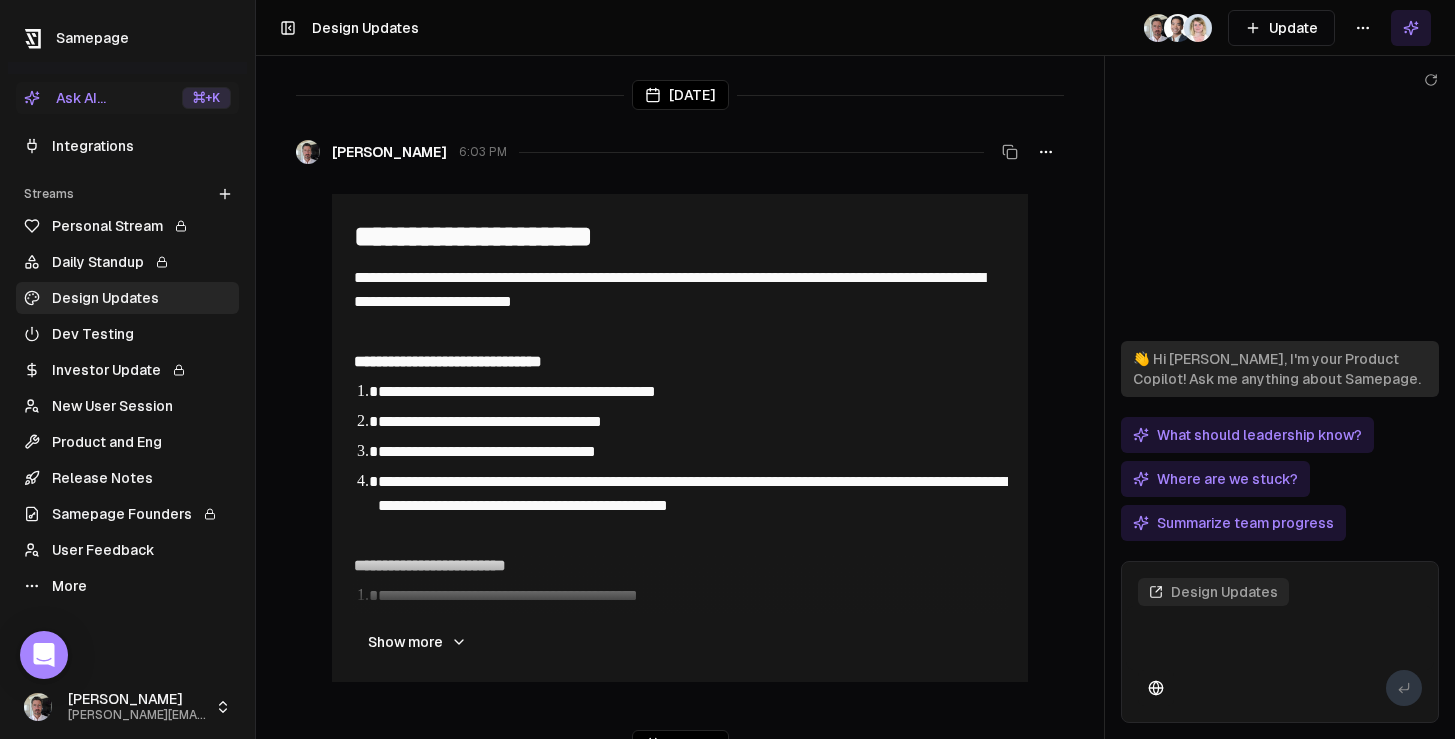click on "Update" at bounding box center (1281, 28) 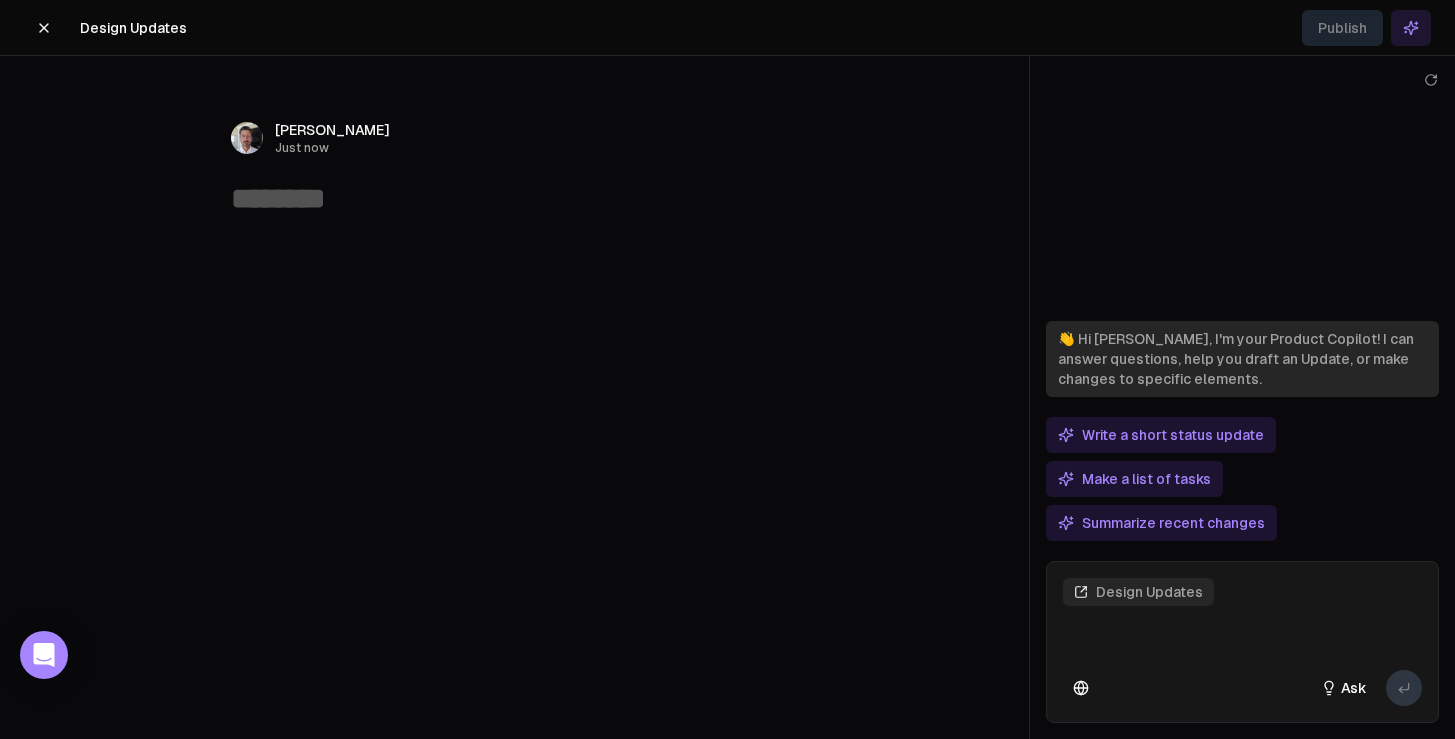click at bounding box center (515, 199) 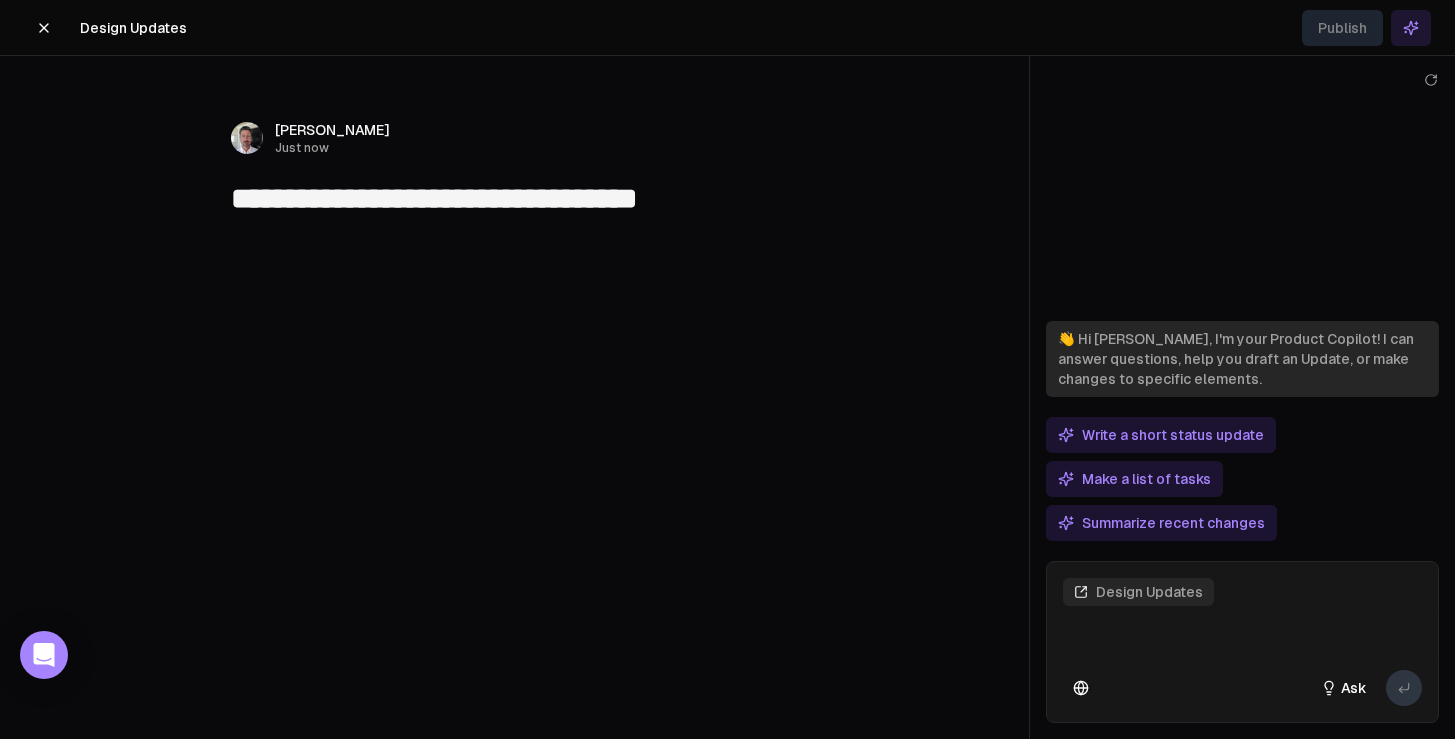 type on "**********" 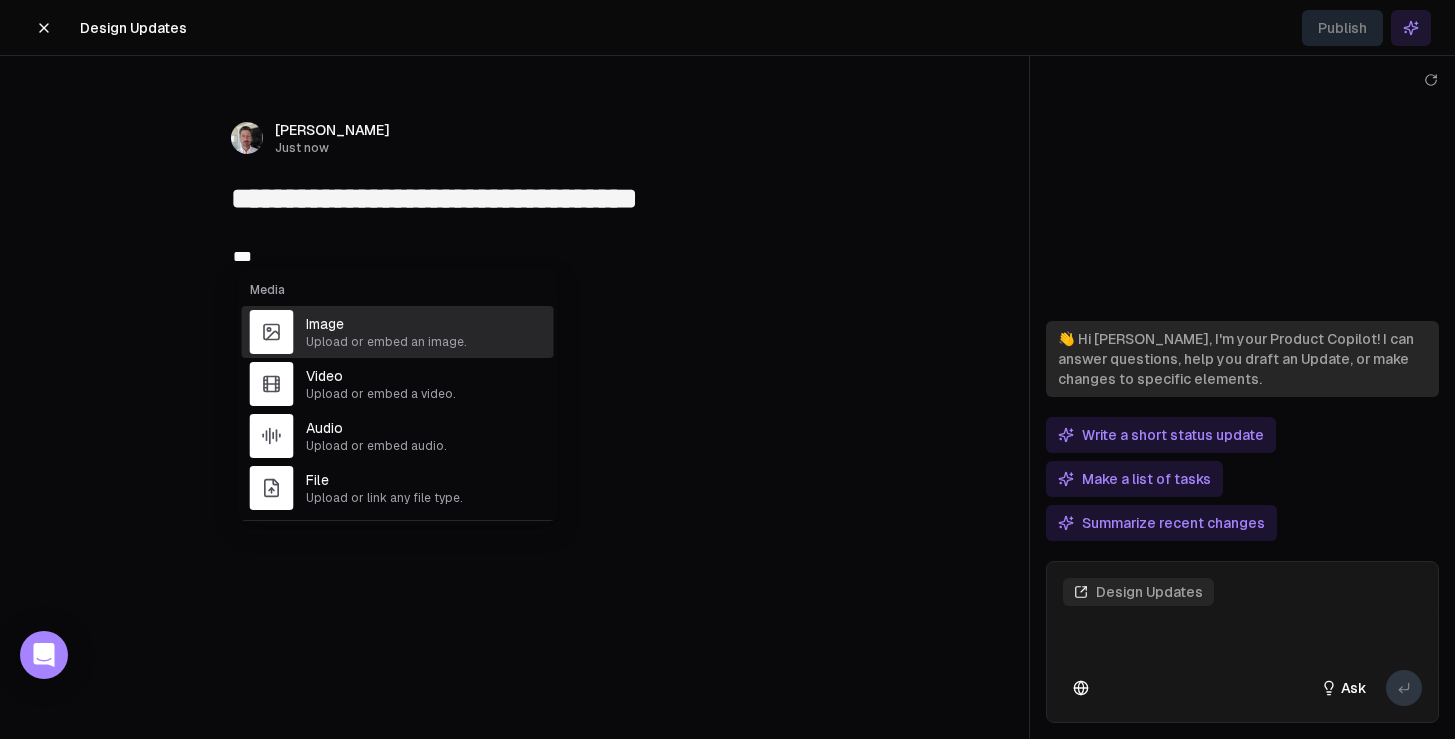 type on "*****" 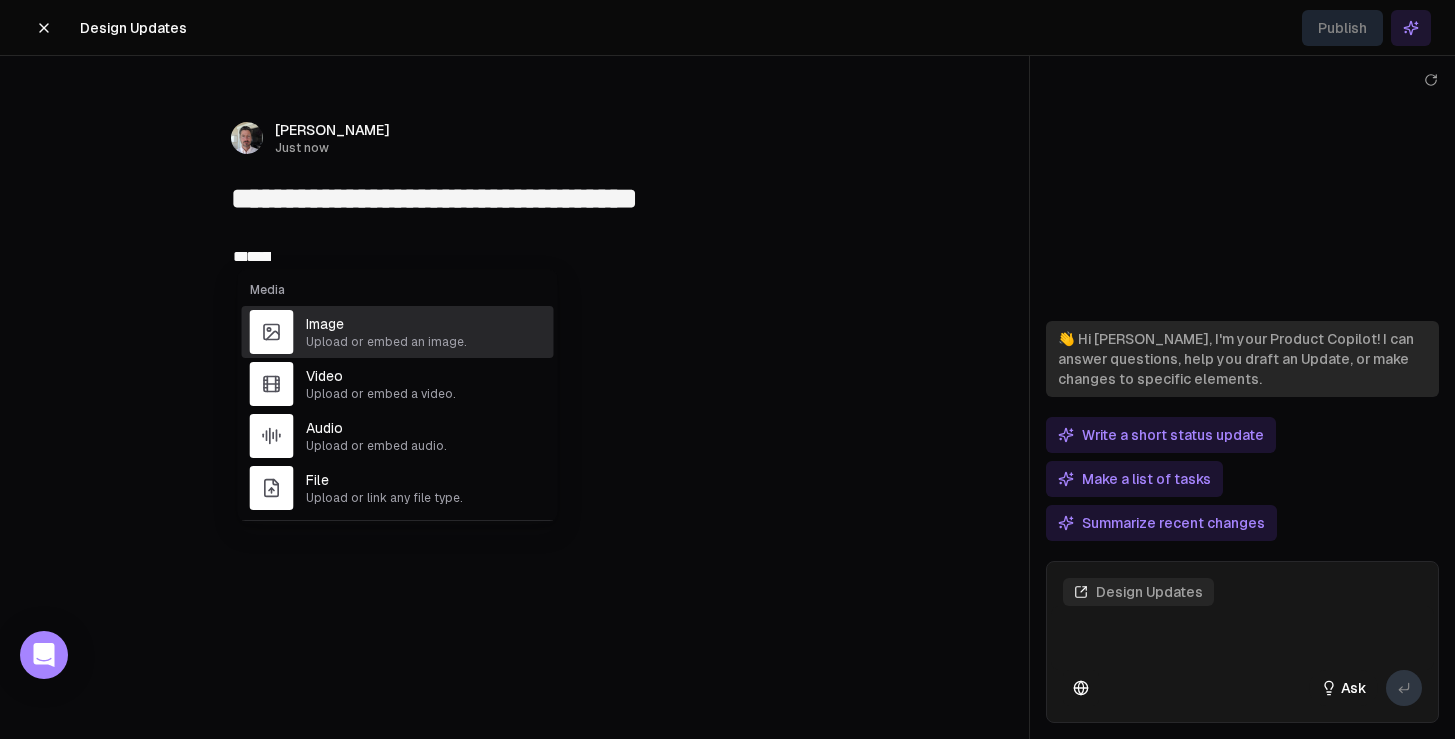 click on "Video" at bounding box center (426, 376) 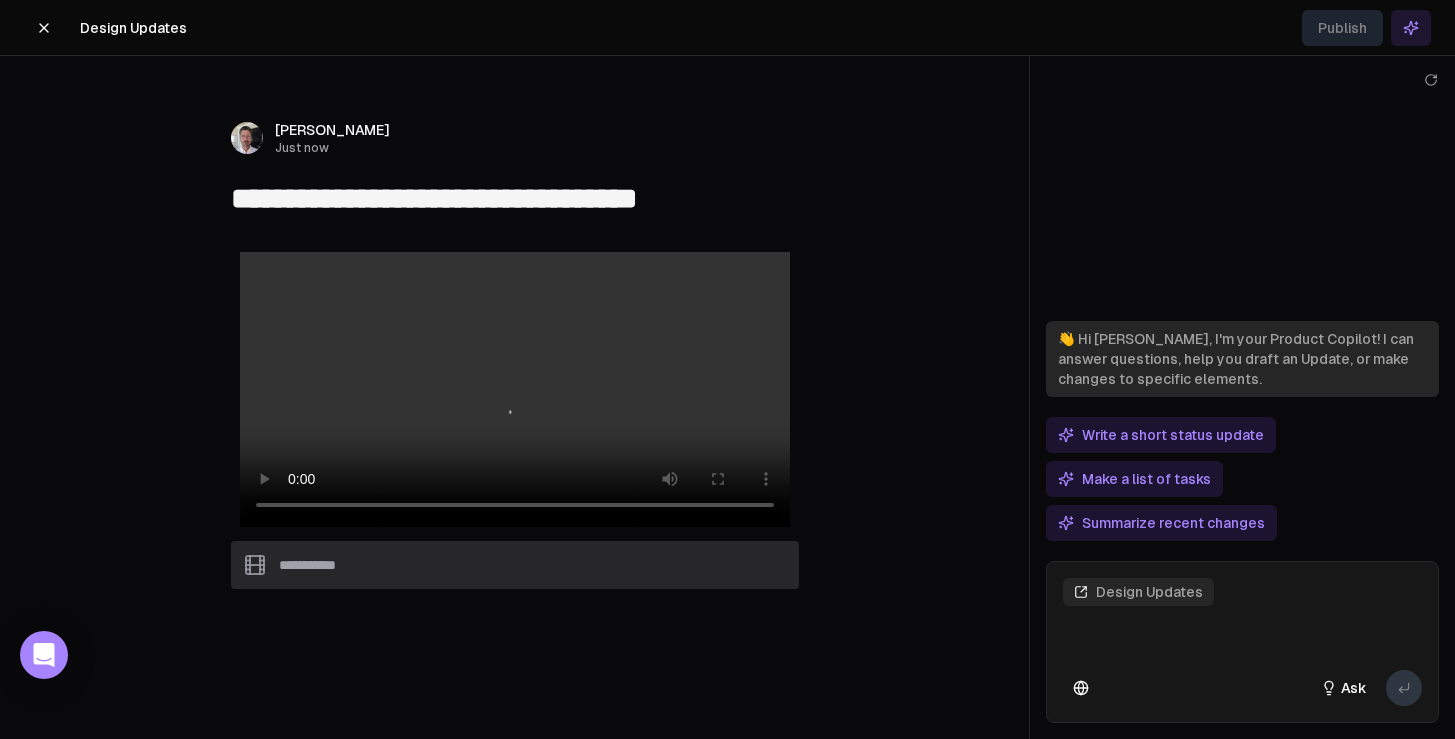click on "**********" at bounding box center [515, 568] 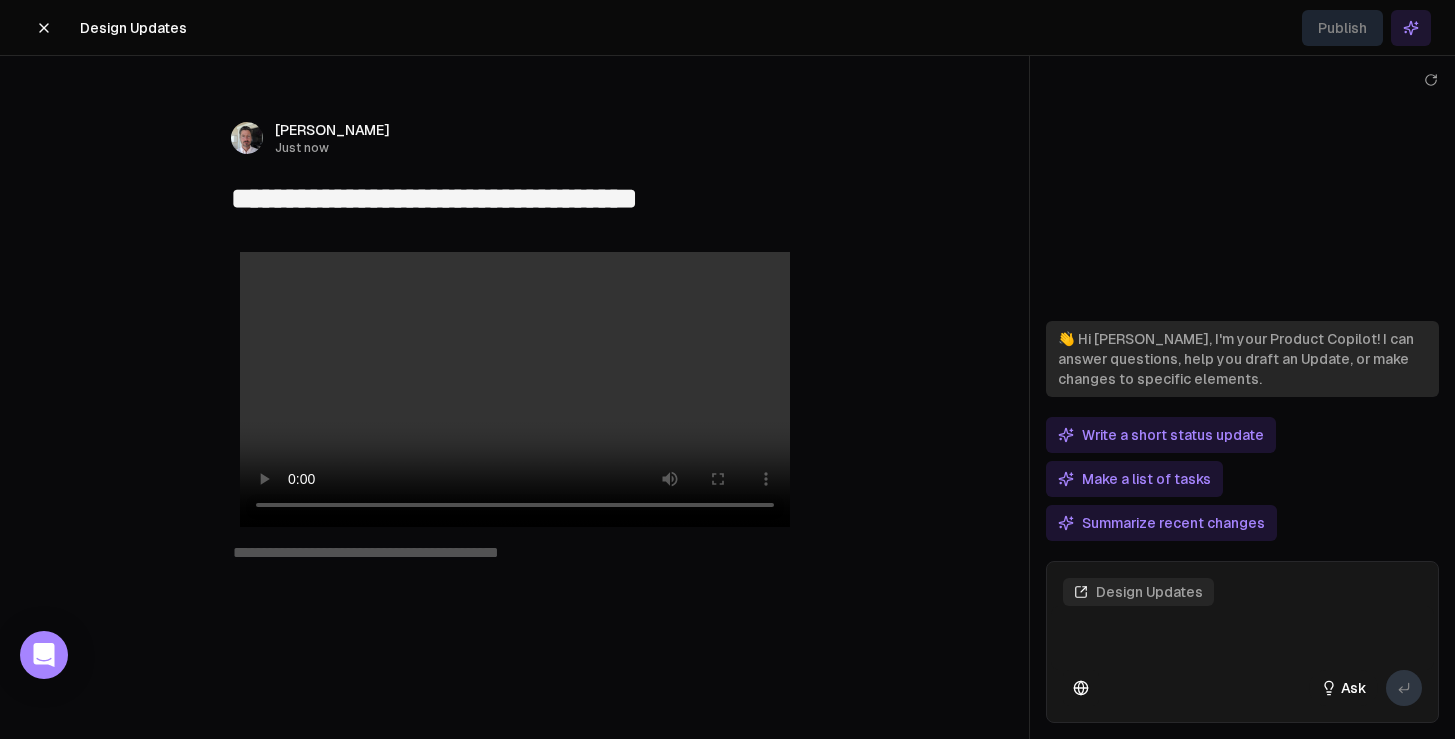 click on "﻿ ﻿" at bounding box center [515, 541] 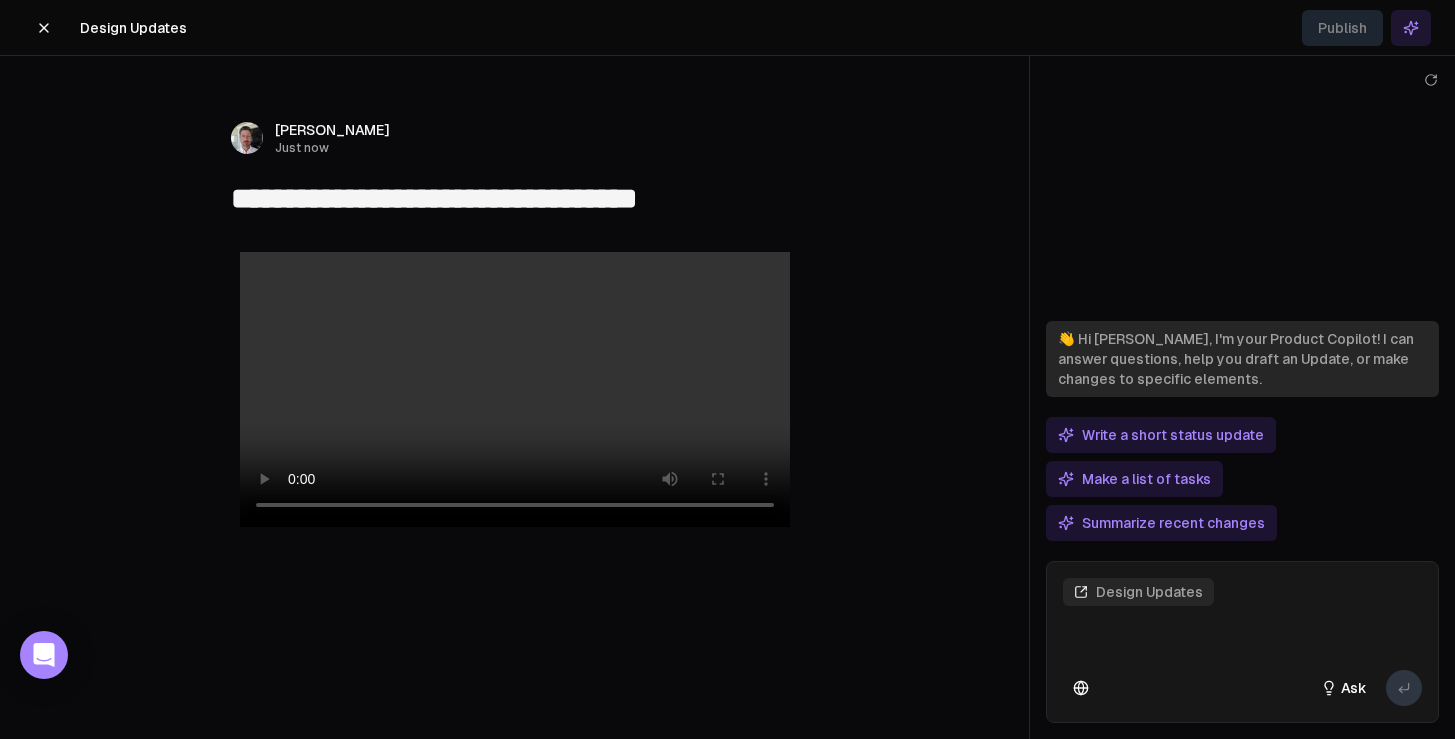 click on "**********" at bounding box center [515, 199] 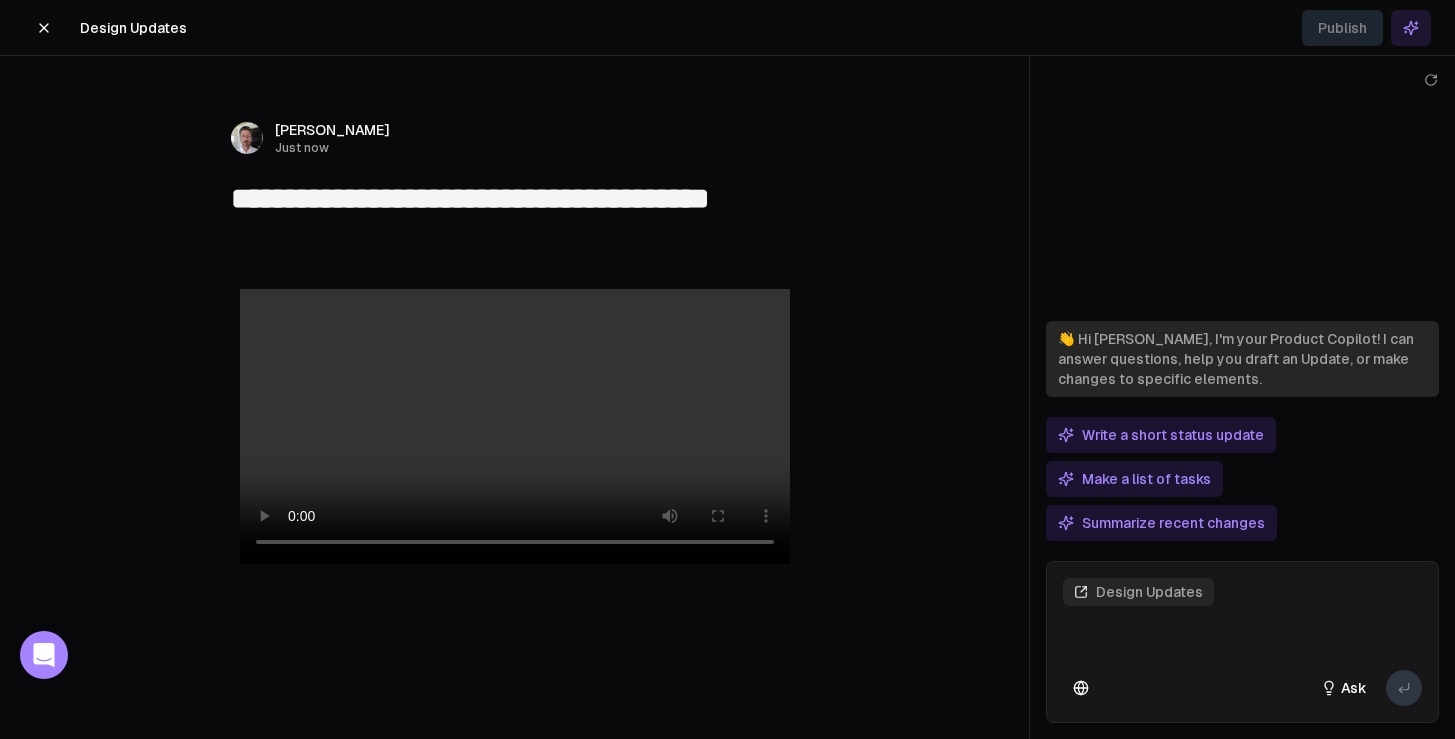 click on "**********" at bounding box center [515, 217] 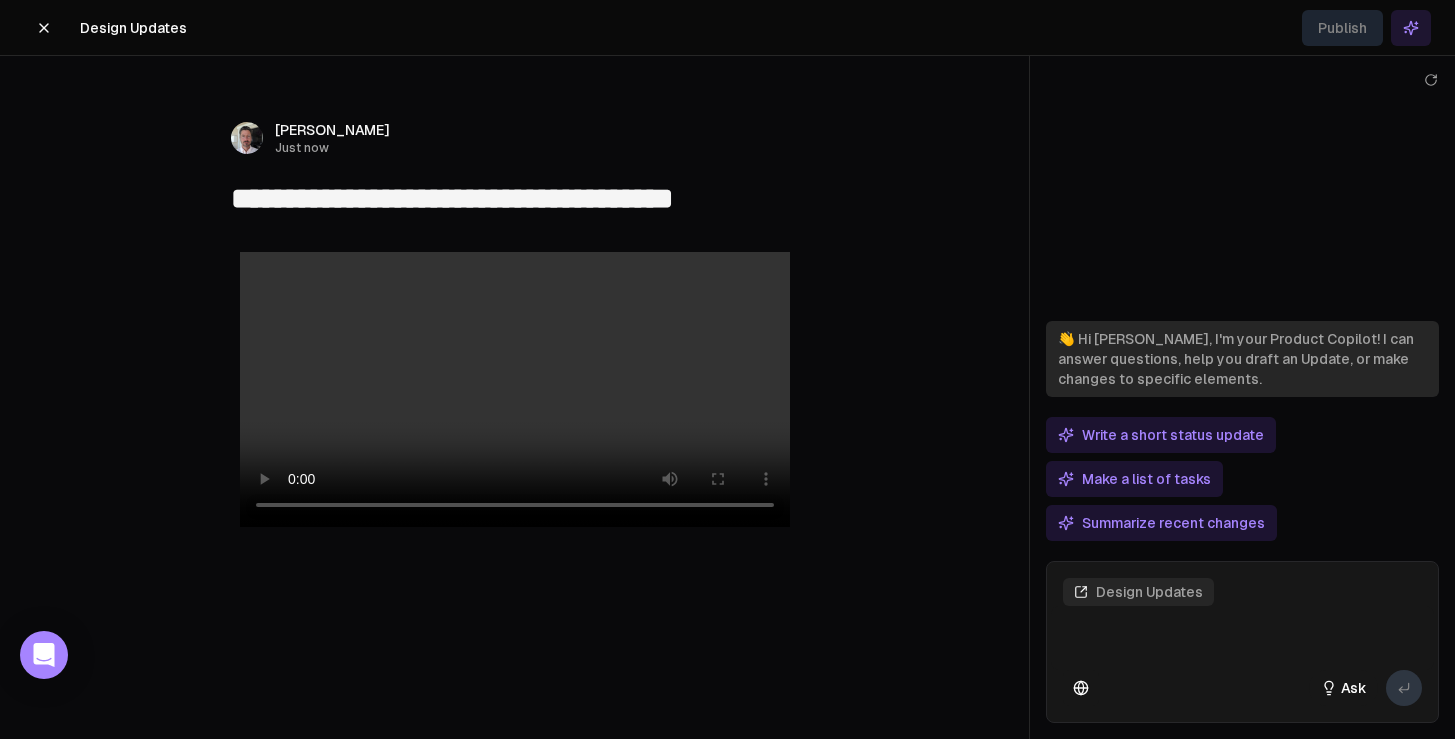 type on "**********" 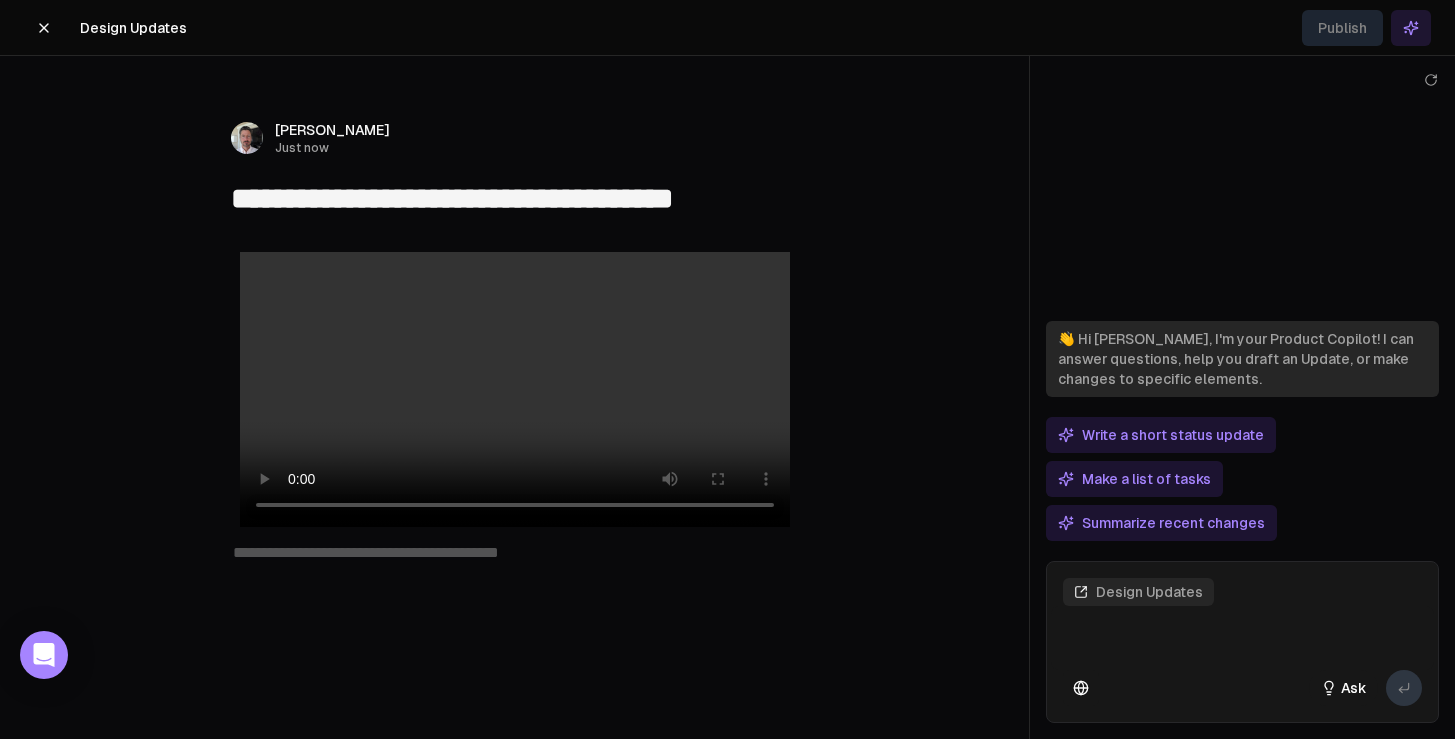 click on "﻿" at bounding box center [515, 553] 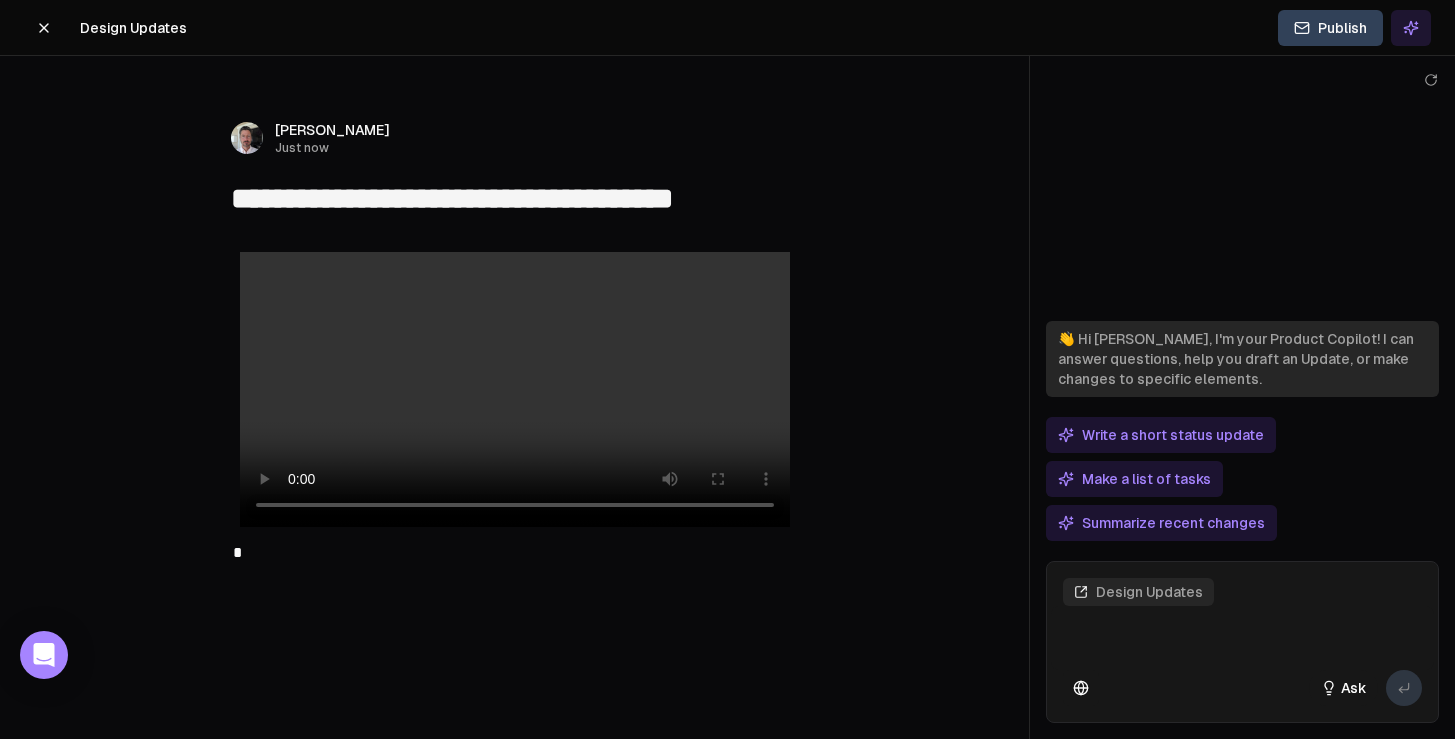 type 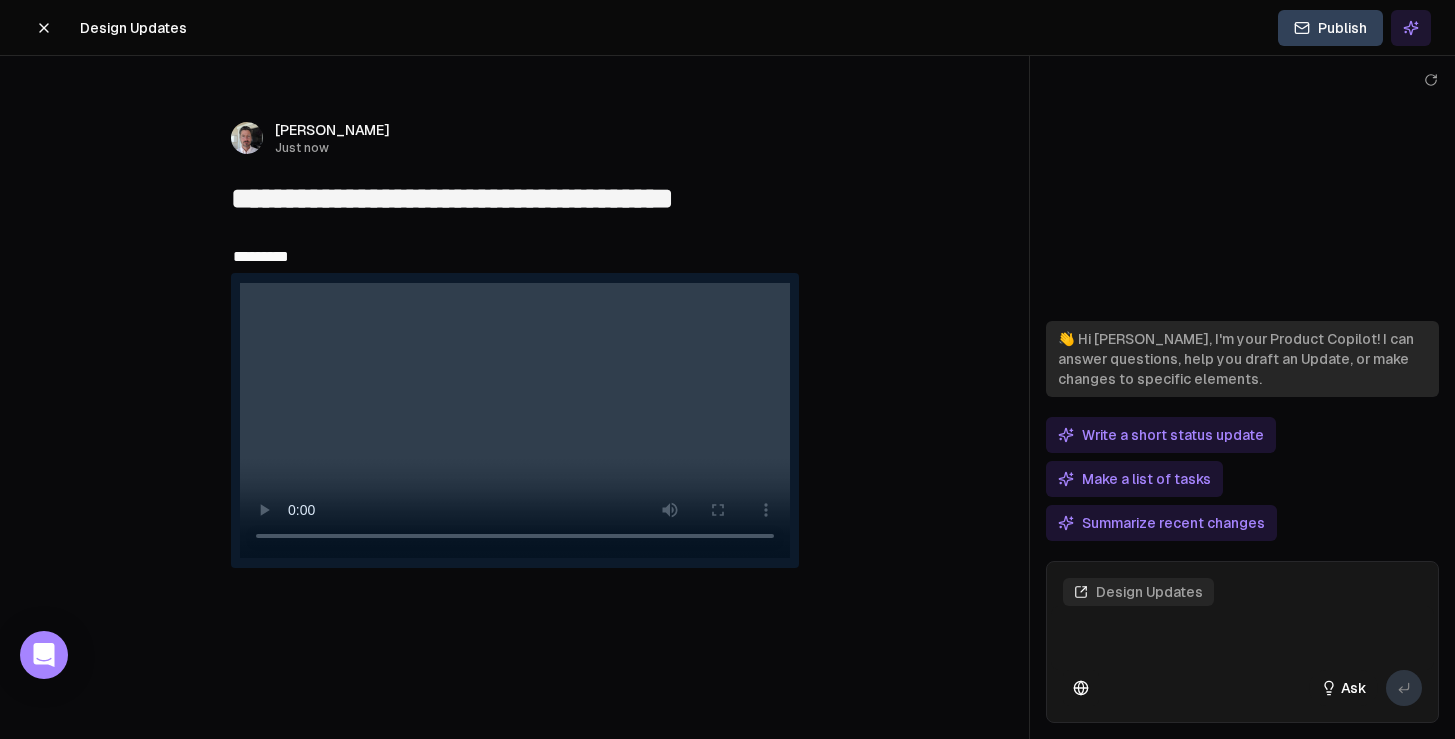 click on "*********" at bounding box center [515, 257] 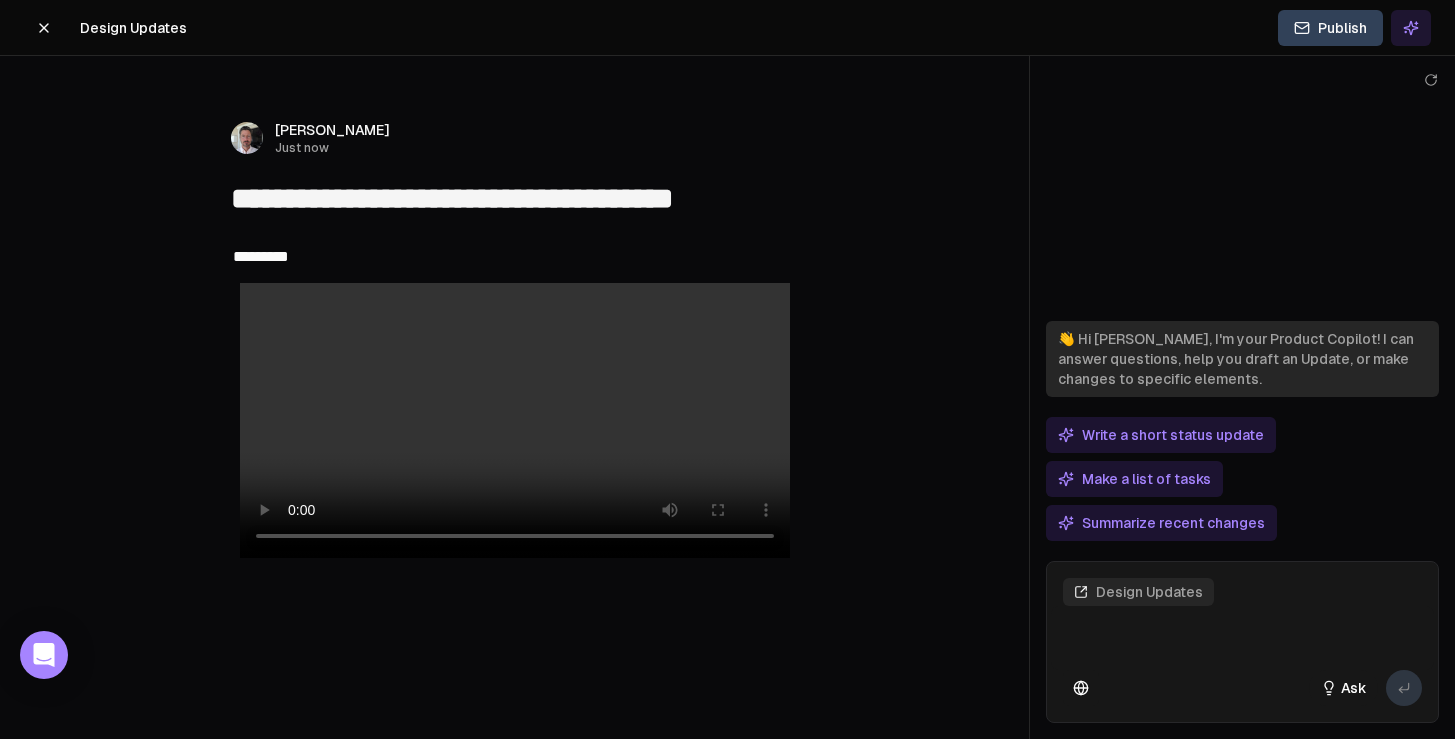 click on "*********" at bounding box center [261, 256] 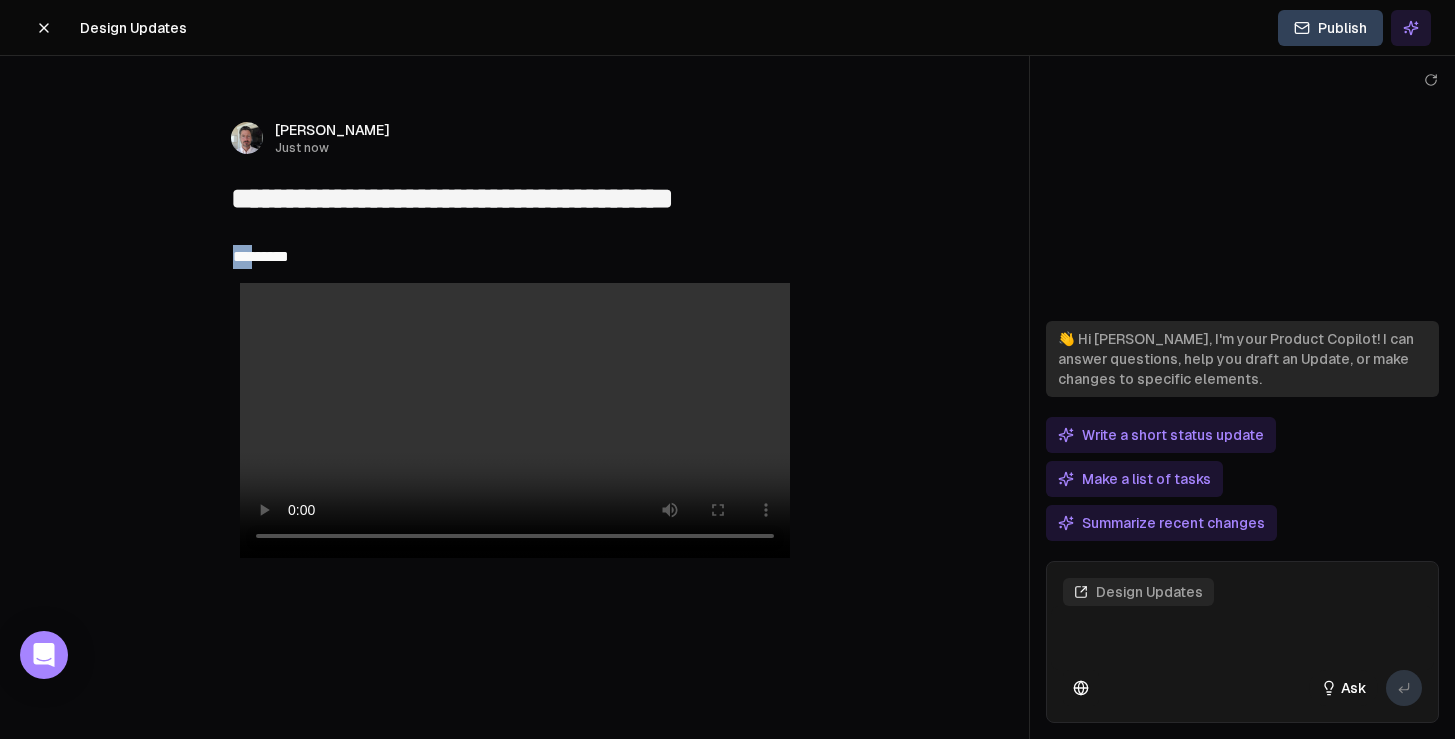click on "*********" at bounding box center (261, 256) 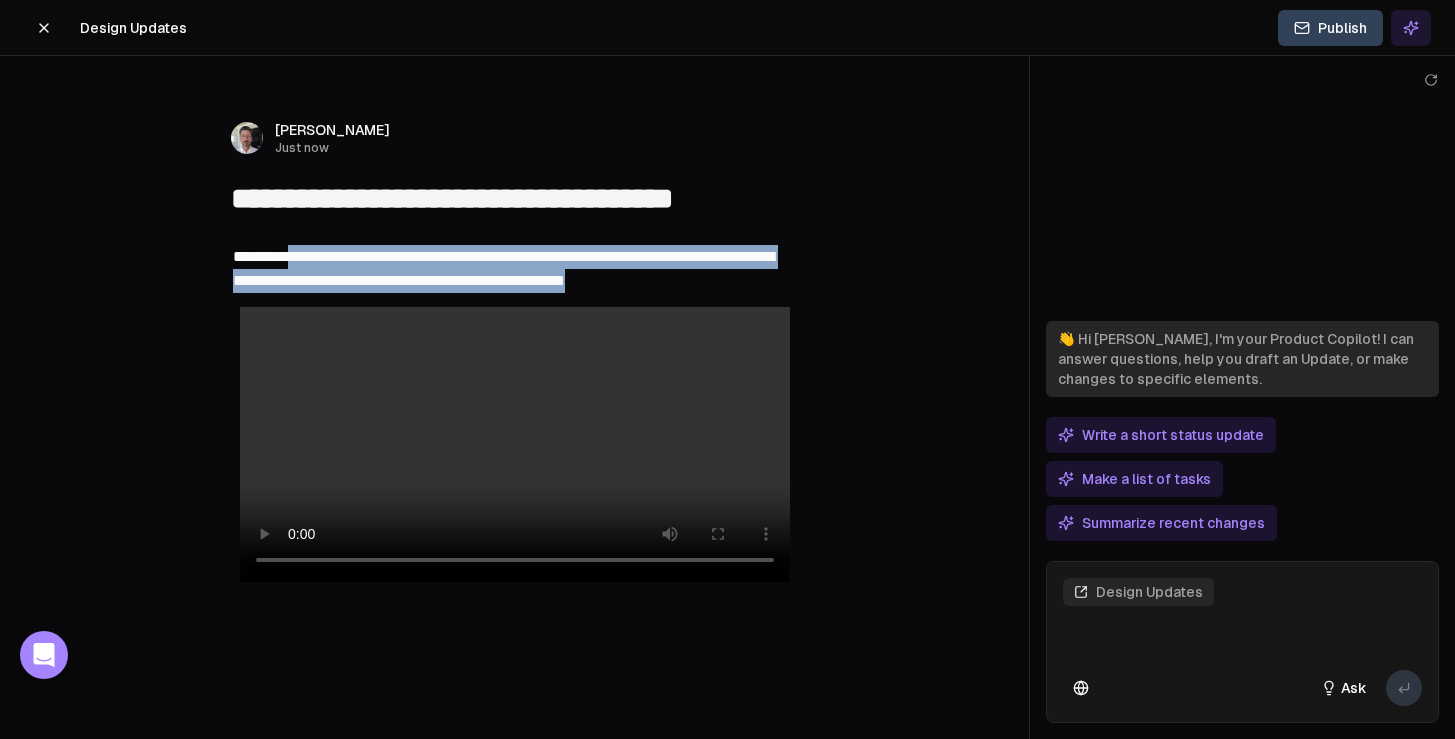 drag, startPoint x: 732, startPoint y: 287, endPoint x: 304, endPoint y: 248, distance: 429.7732 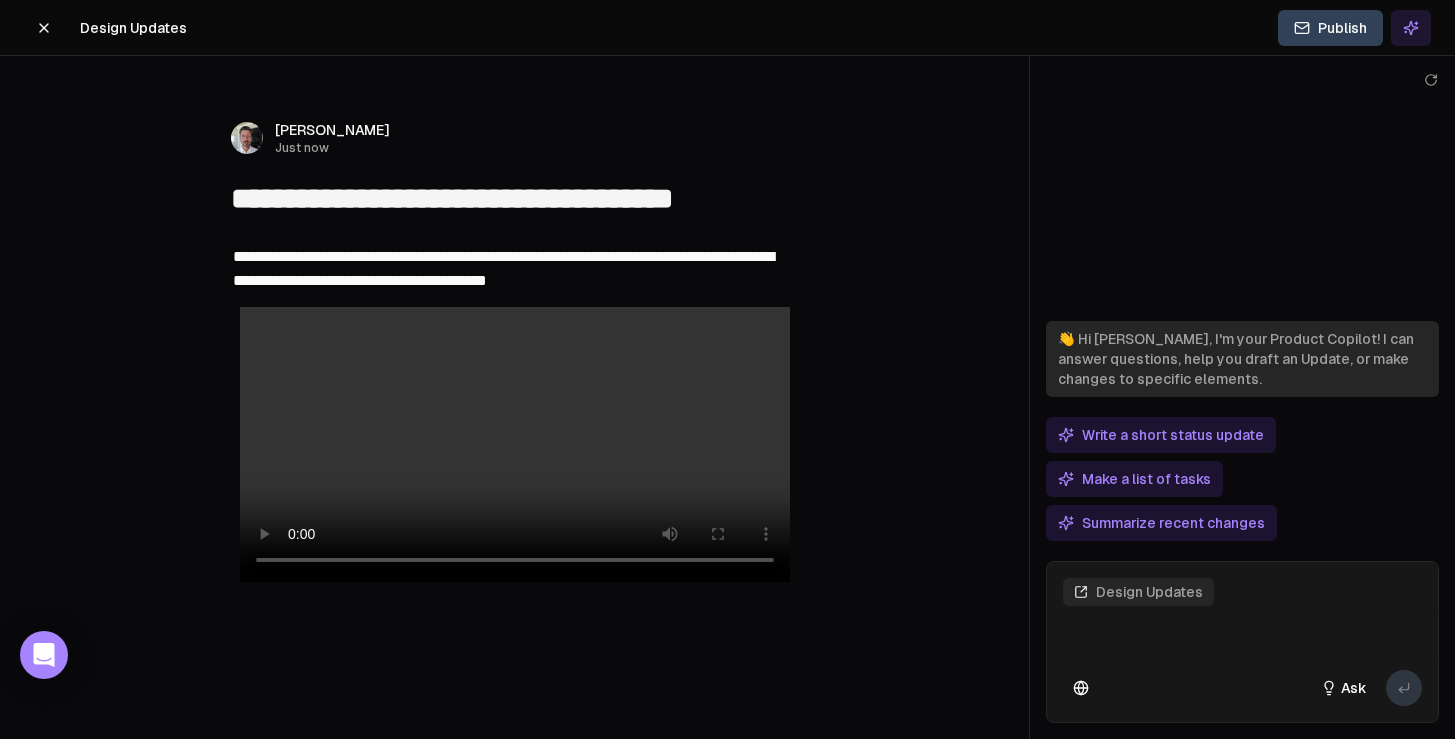 click on "**********" at bounding box center [503, 268] 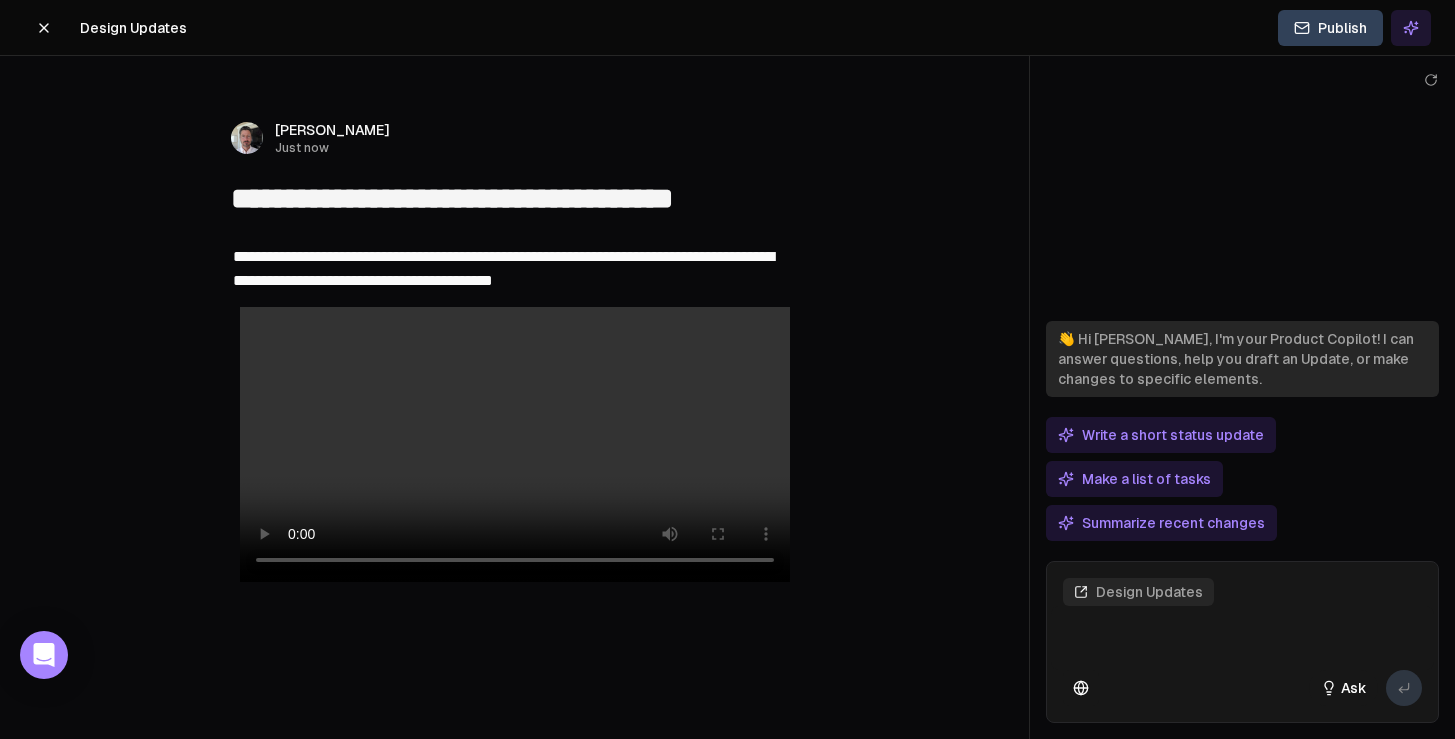 click on "**********" at bounding box center [503, 268] 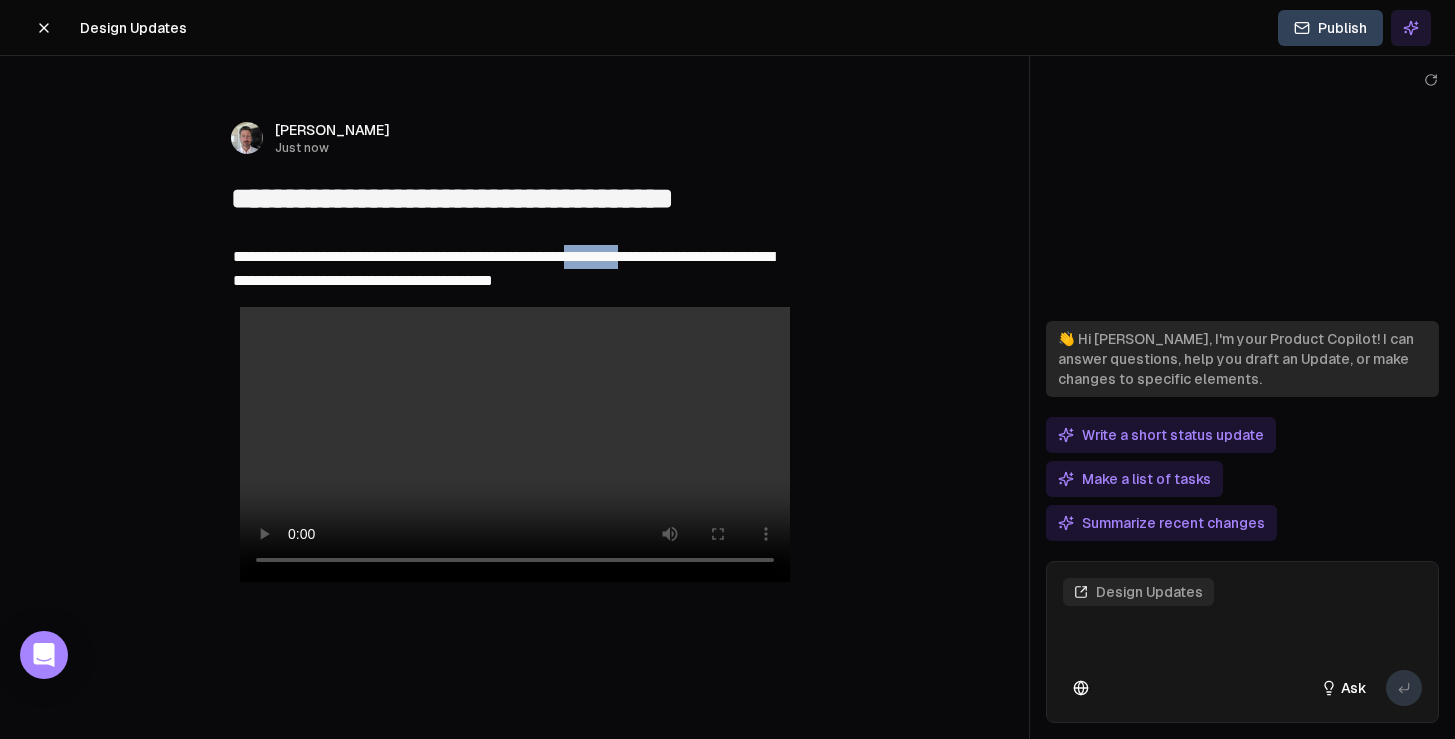 click on "**********" at bounding box center [503, 268] 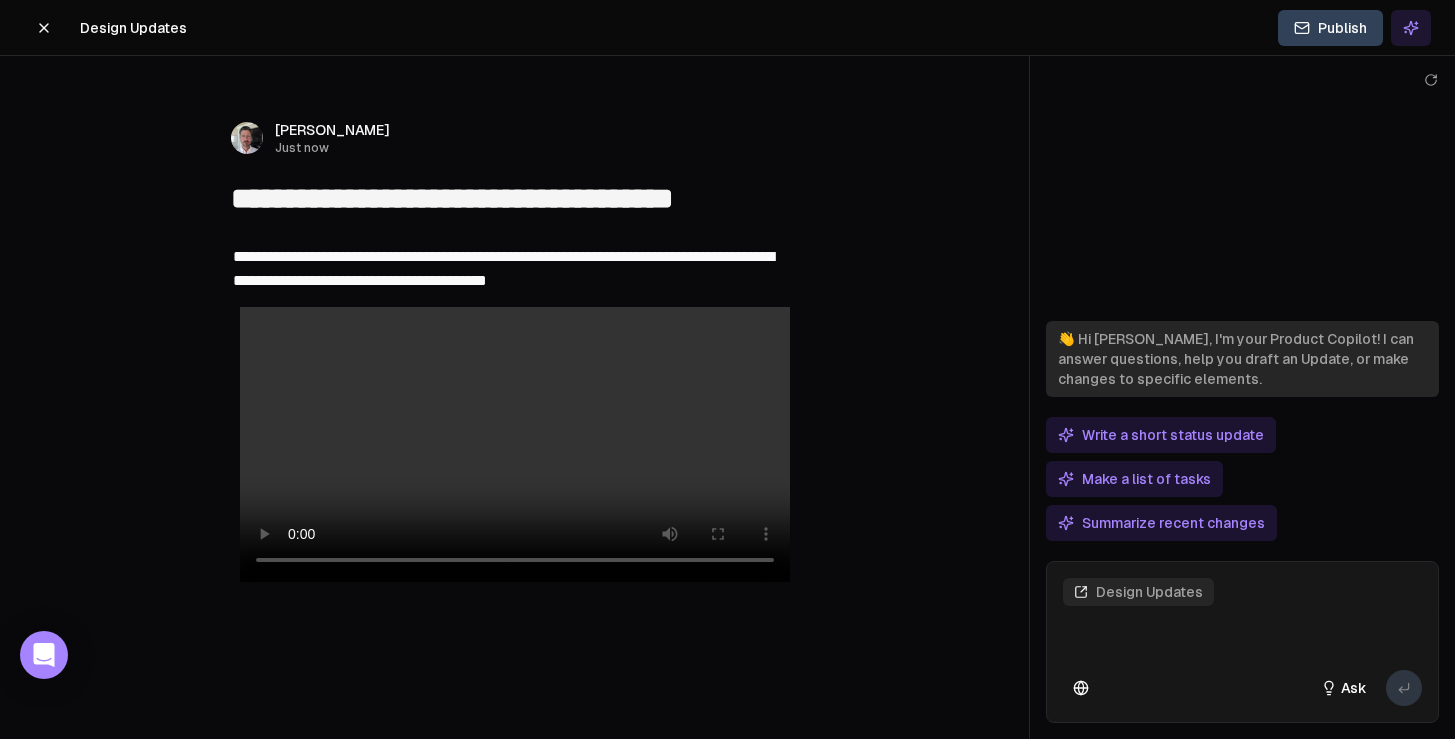 click on "**********" at bounding box center (515, 269) 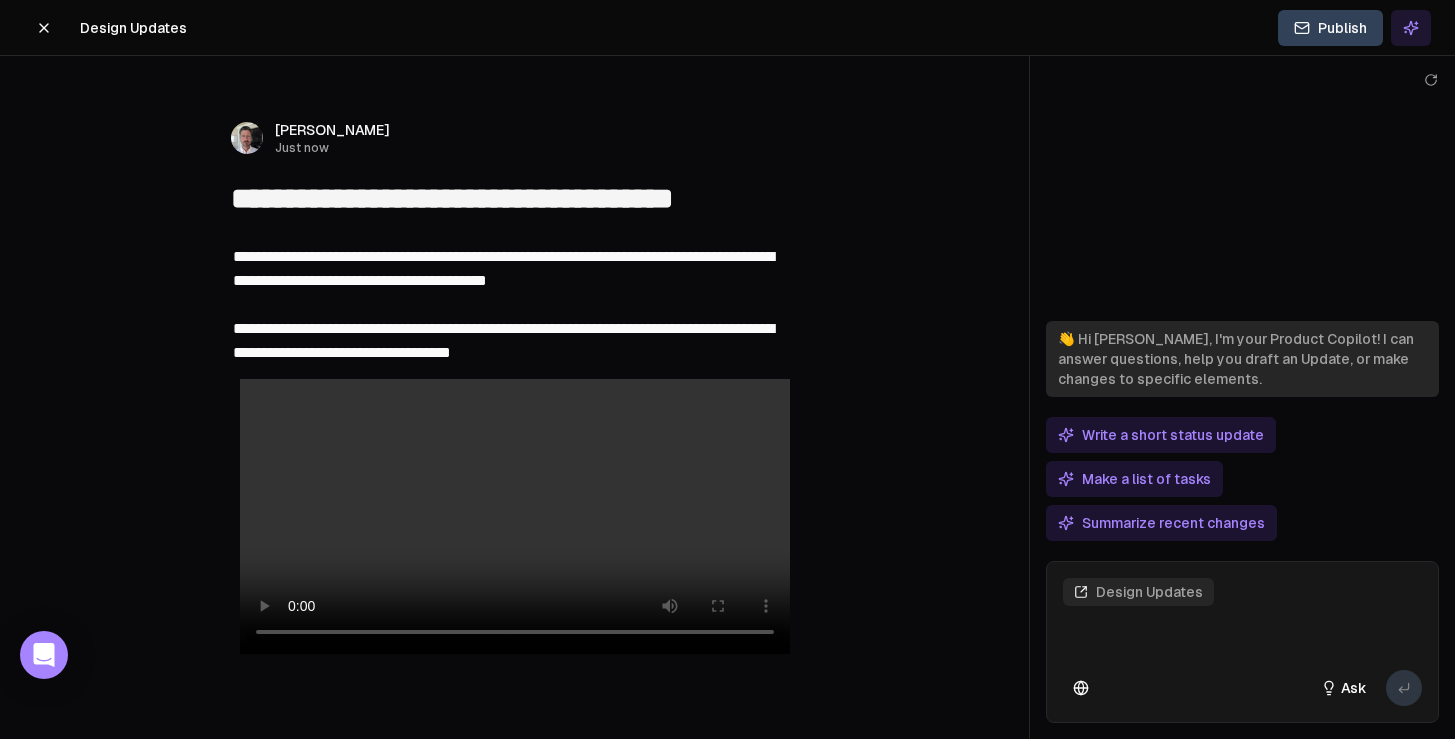 click on "**********" at bounding box center (503, 304) 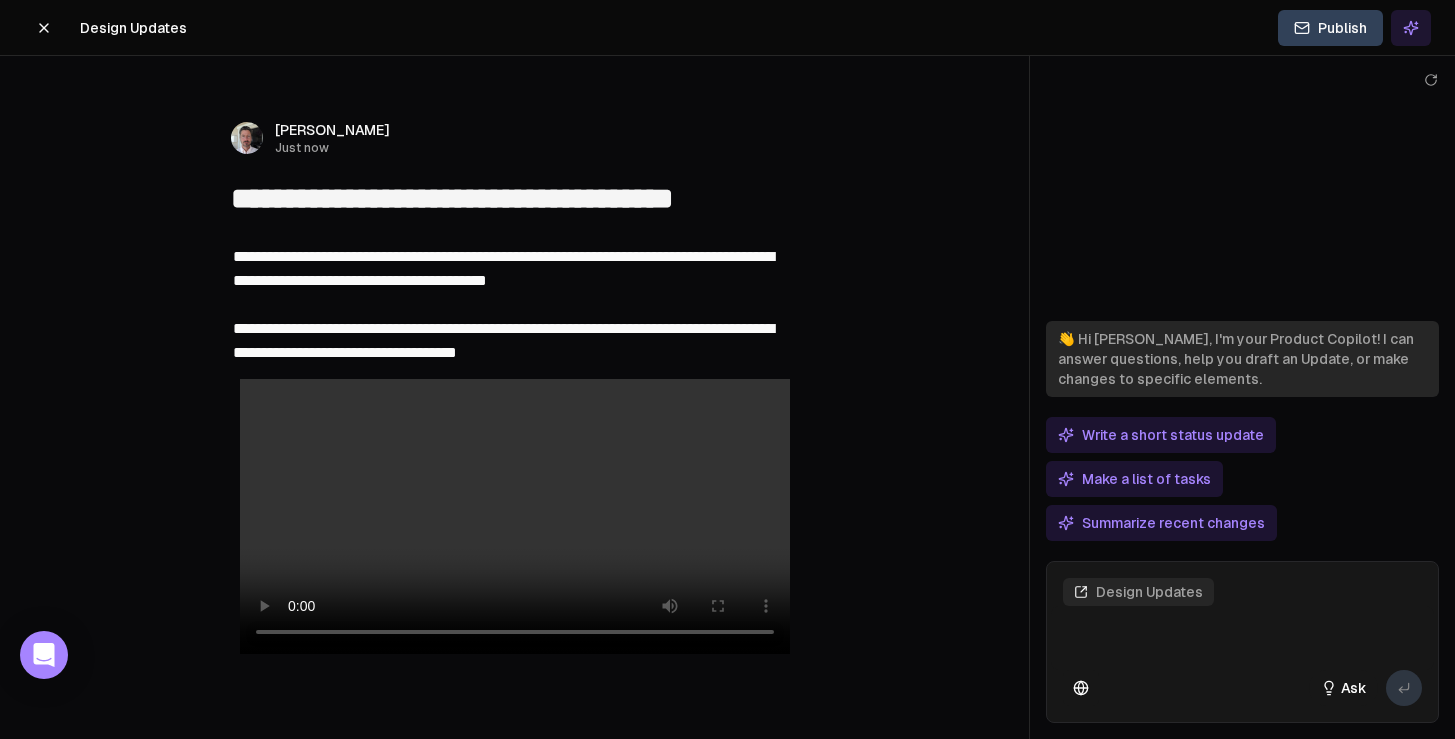 click on "**********" at bounding box center (503, 304) 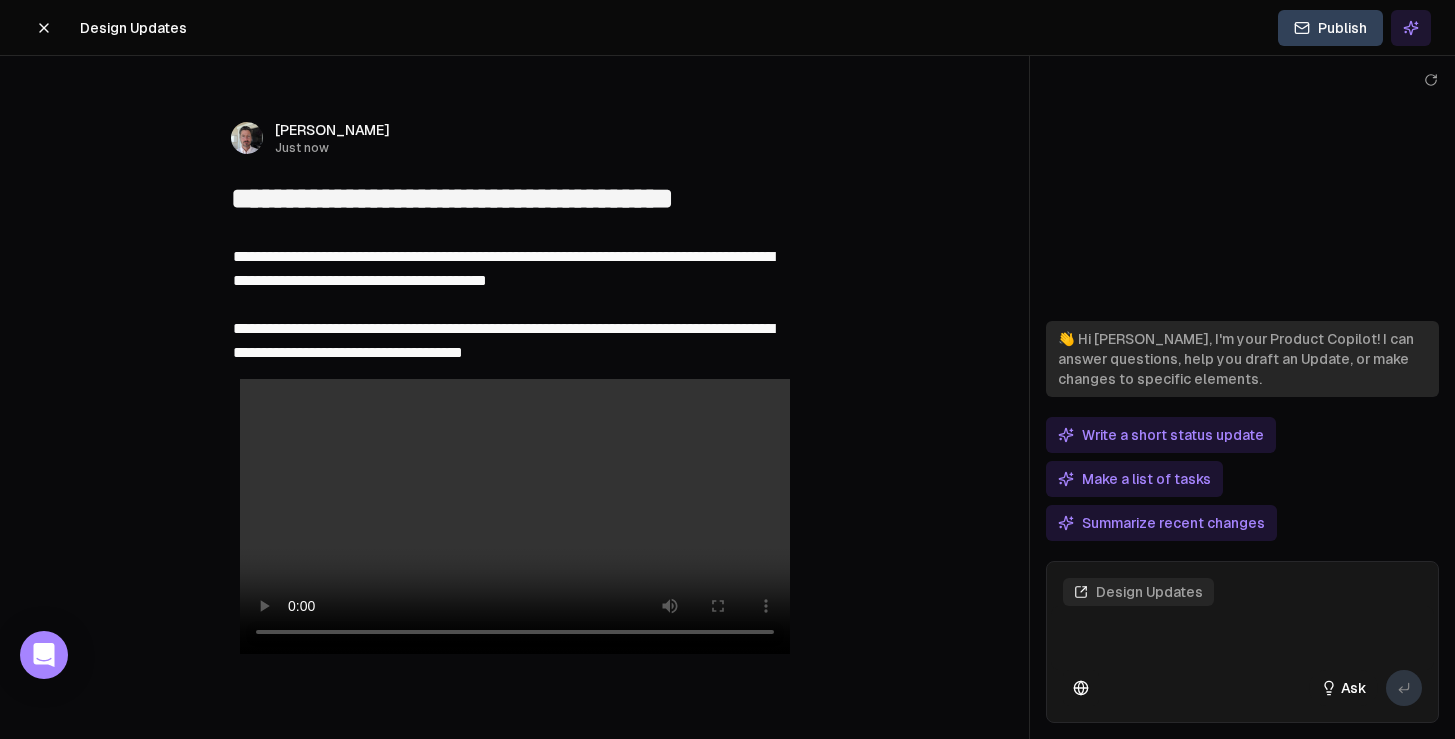 click on "**********" at bounding box center [503, 304] 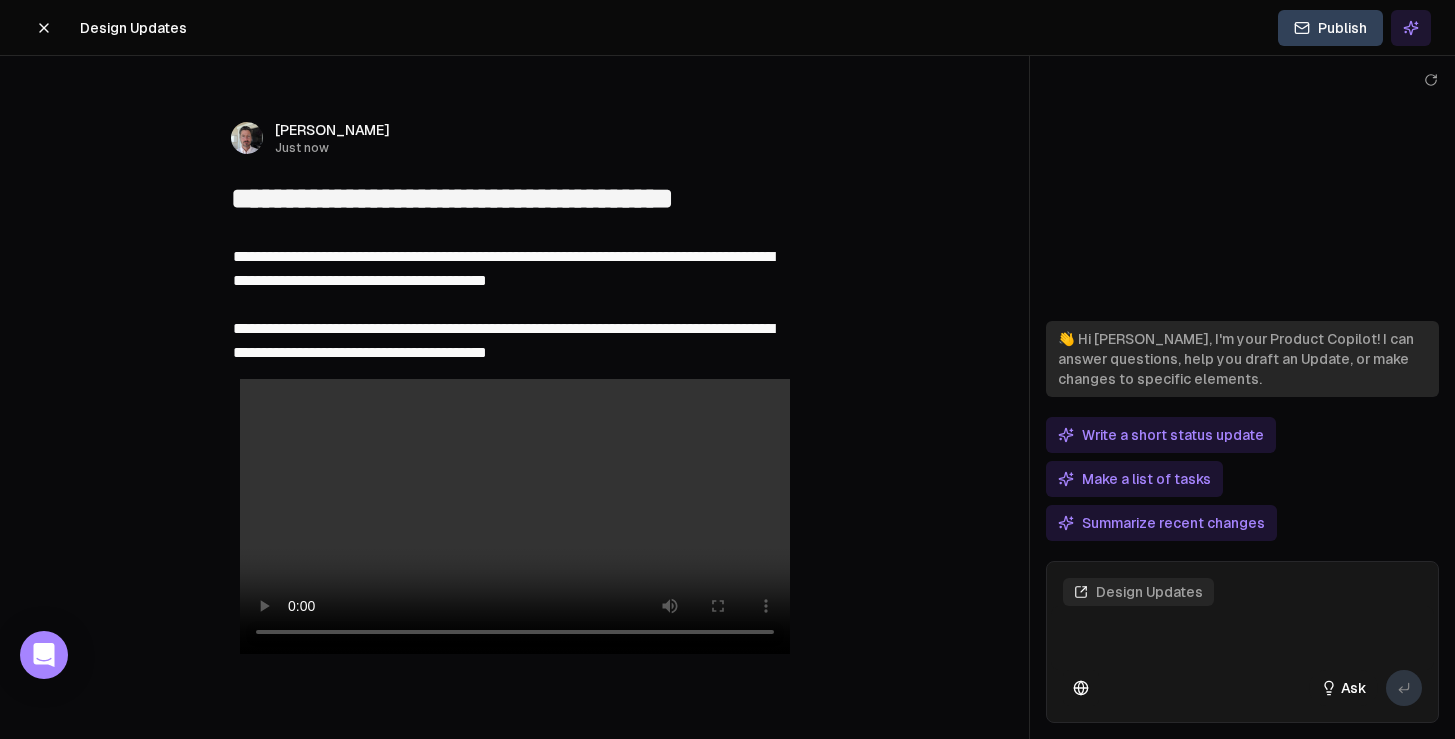 click on "**********" at bounding box center [503, 304] 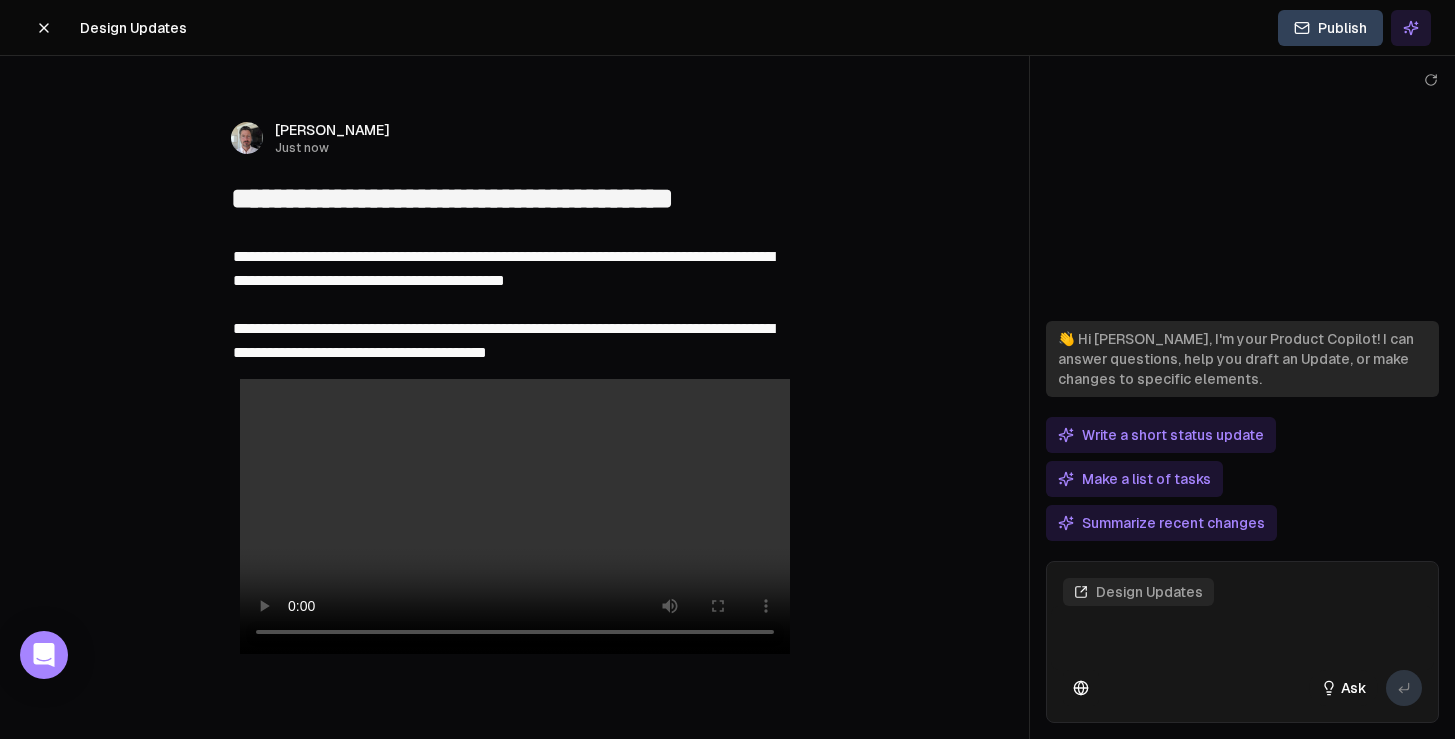 click on "**********" at bounding box center (503, 304) 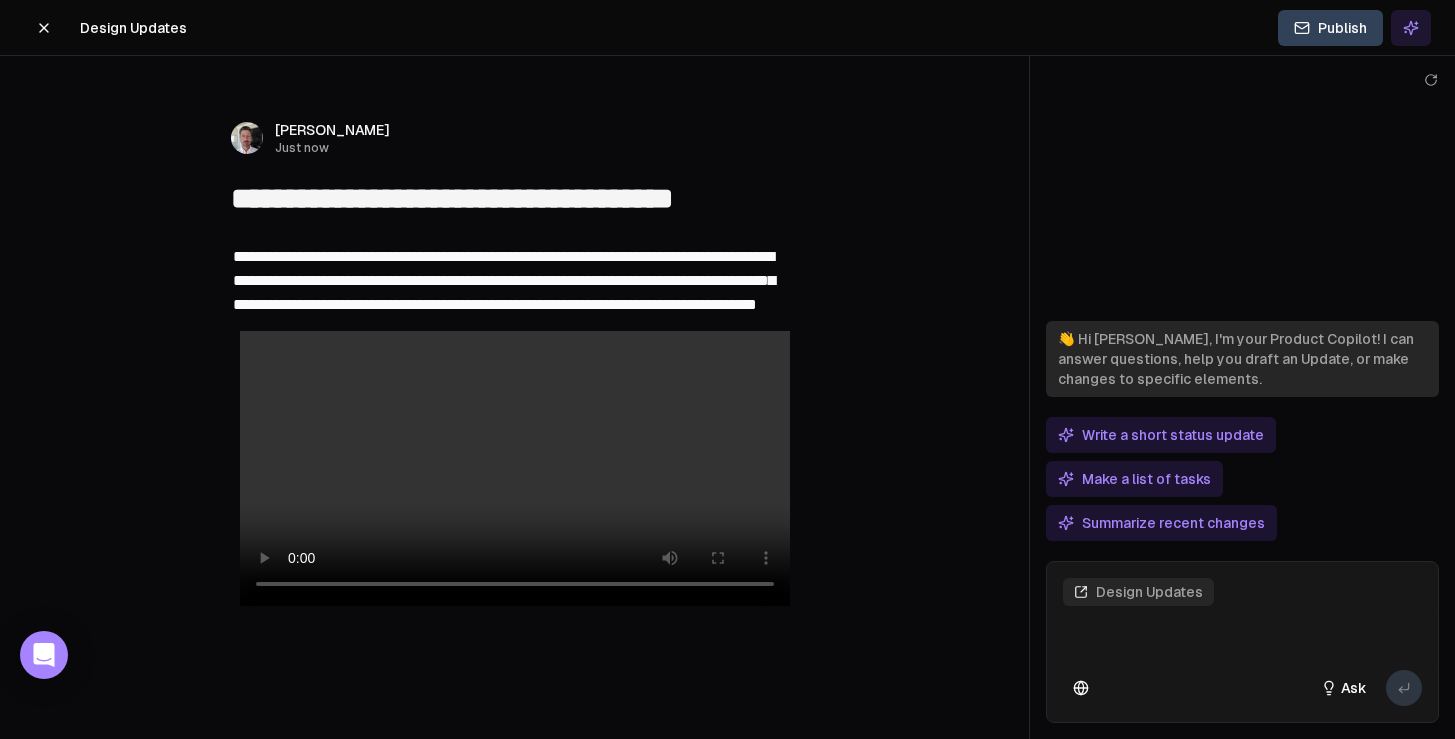 click on "**********" at bounding box center (515, 281) 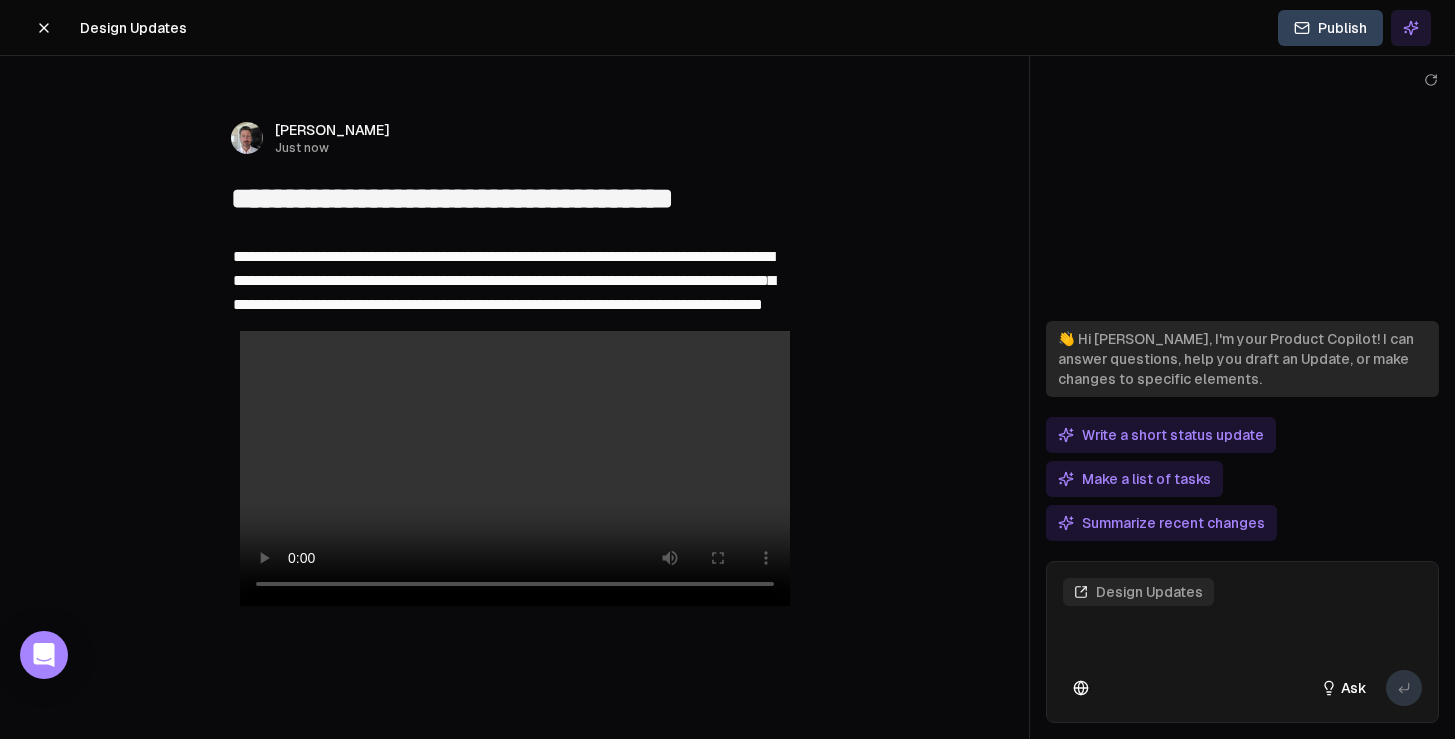 click on "**********" at bounding box center (504, 280) 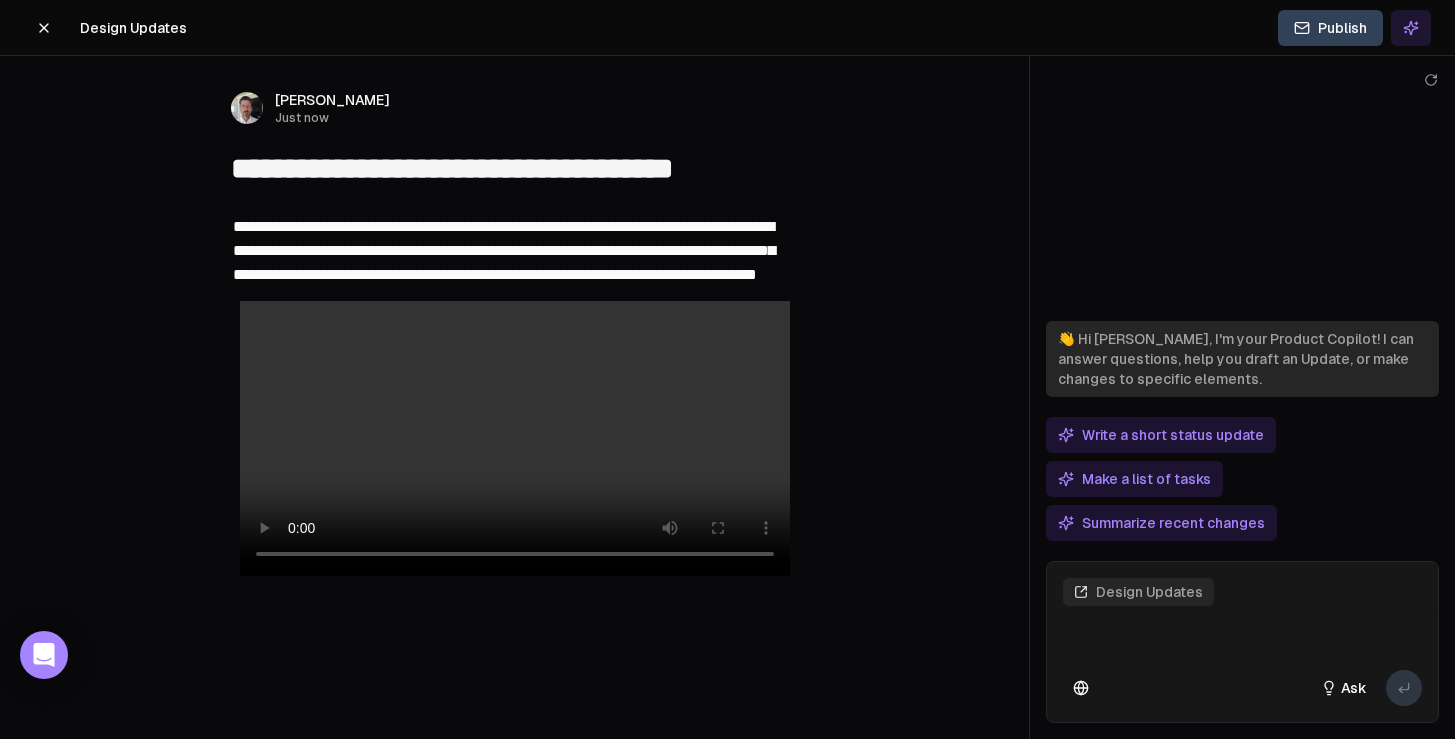 scroll, scrollTop: 40, scrollLeft: 0, axis: vertical 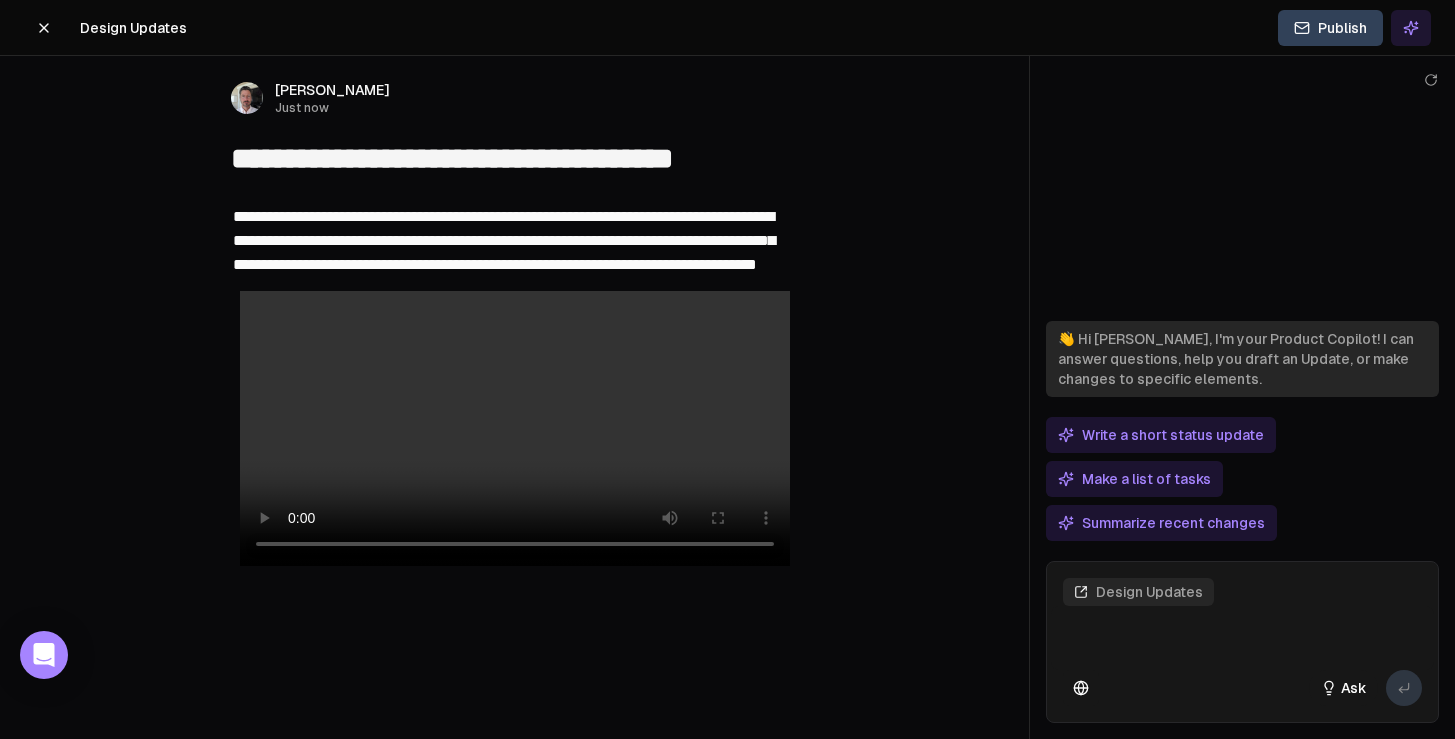 click on "**********" at bounding box center [515, 241] 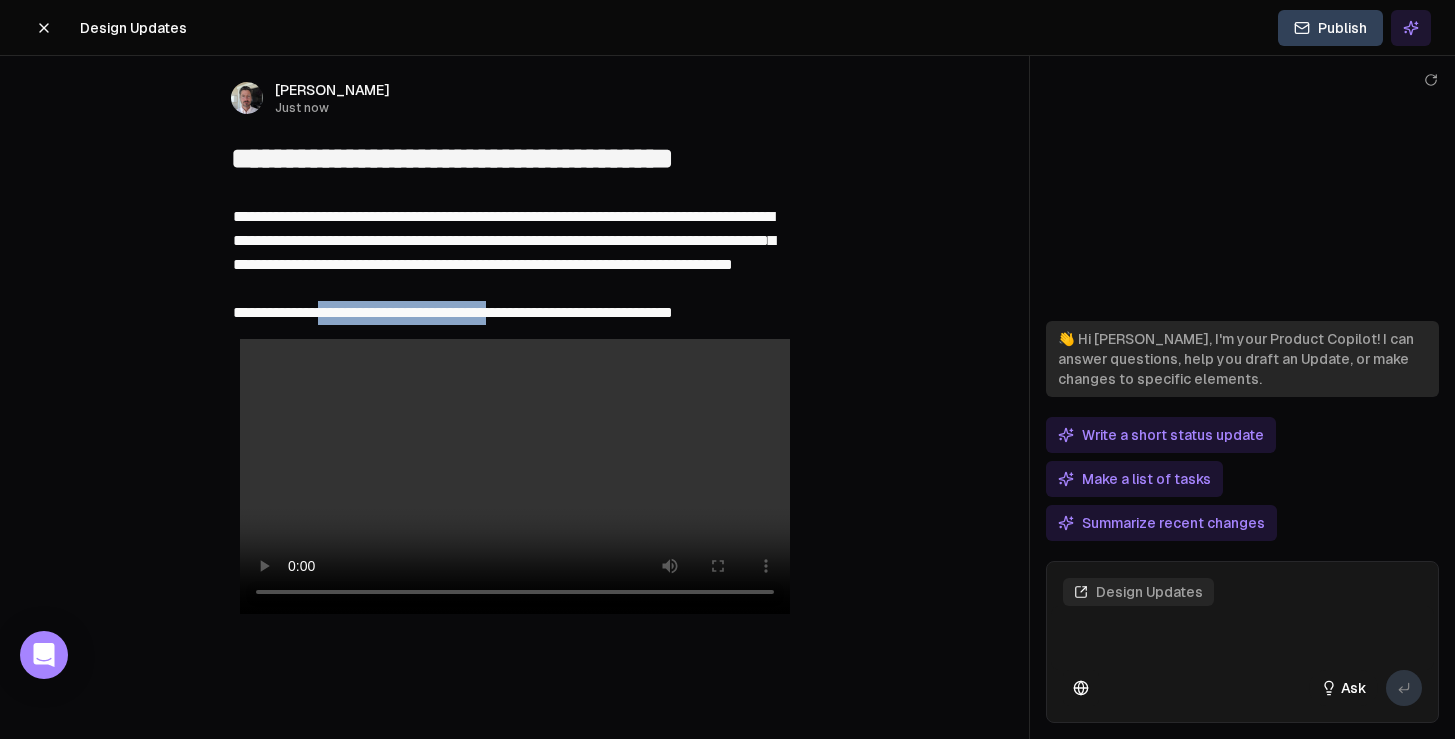 drag, startPoint x: 541, startPoint y: 331, endPoint x: 340, endPoint y: 334, distance: 201.02238 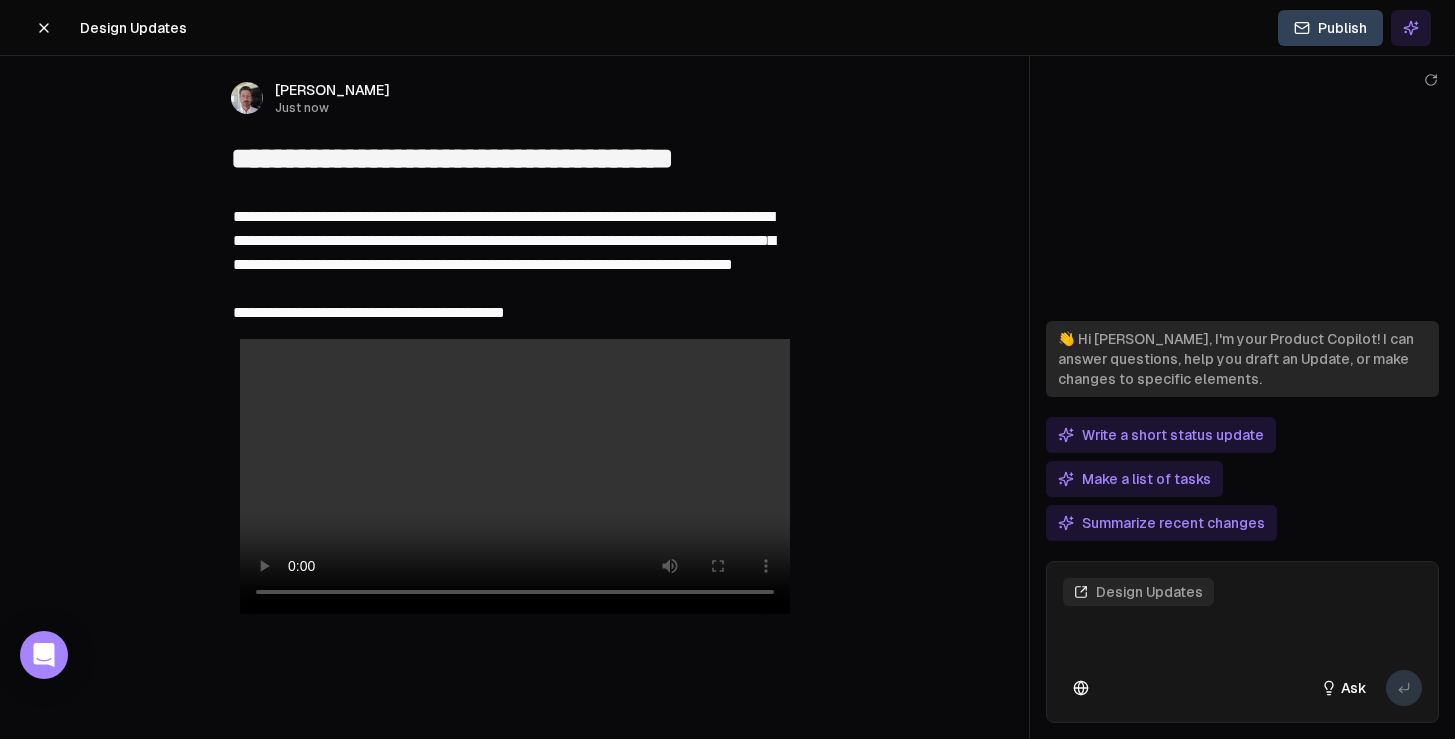 click on "**********" at bounding box center [515, 265] 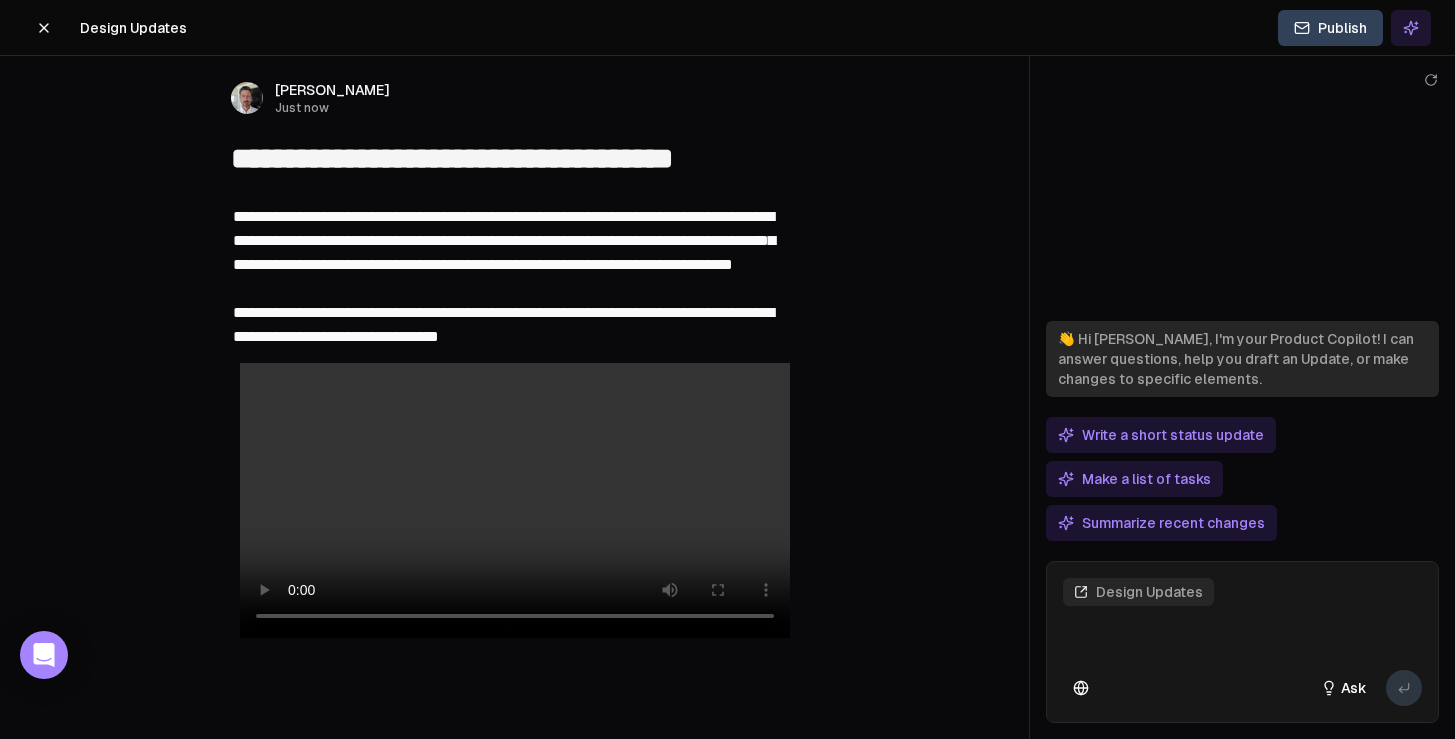 click on "**********" at bounding box center [504, 276] 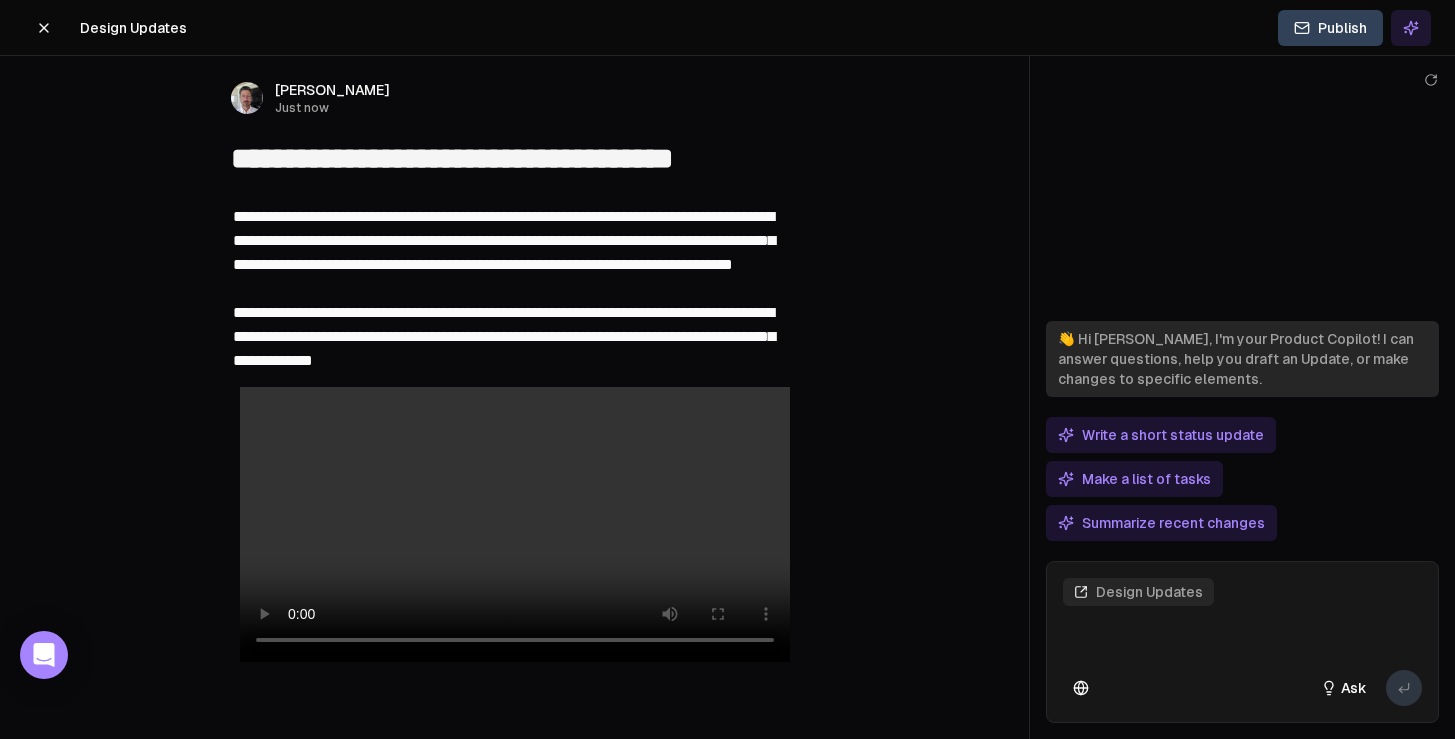 click on "**********" at bounding box center [504, 288] 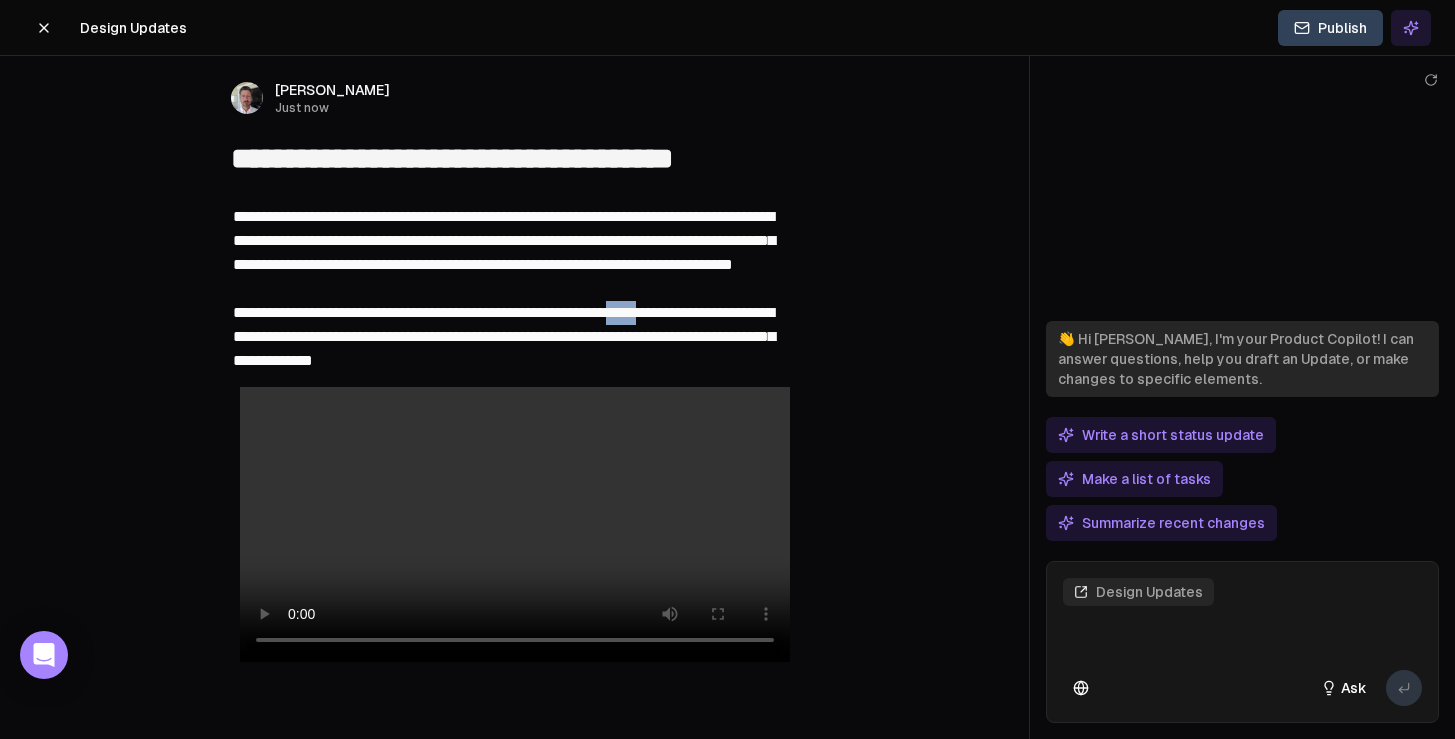 click on "**********" at bounding box center (504, 288) 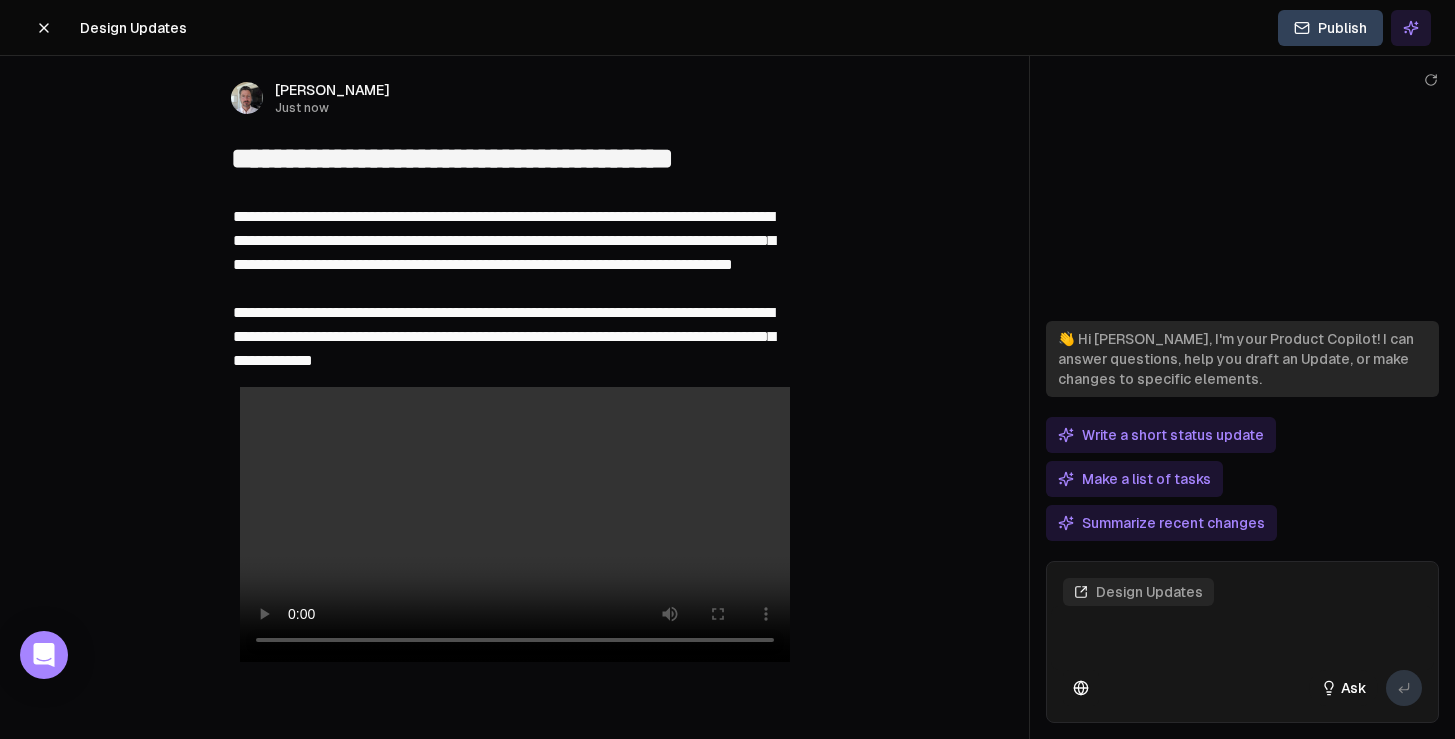 click on "**********" at bounding box center (504, 288) 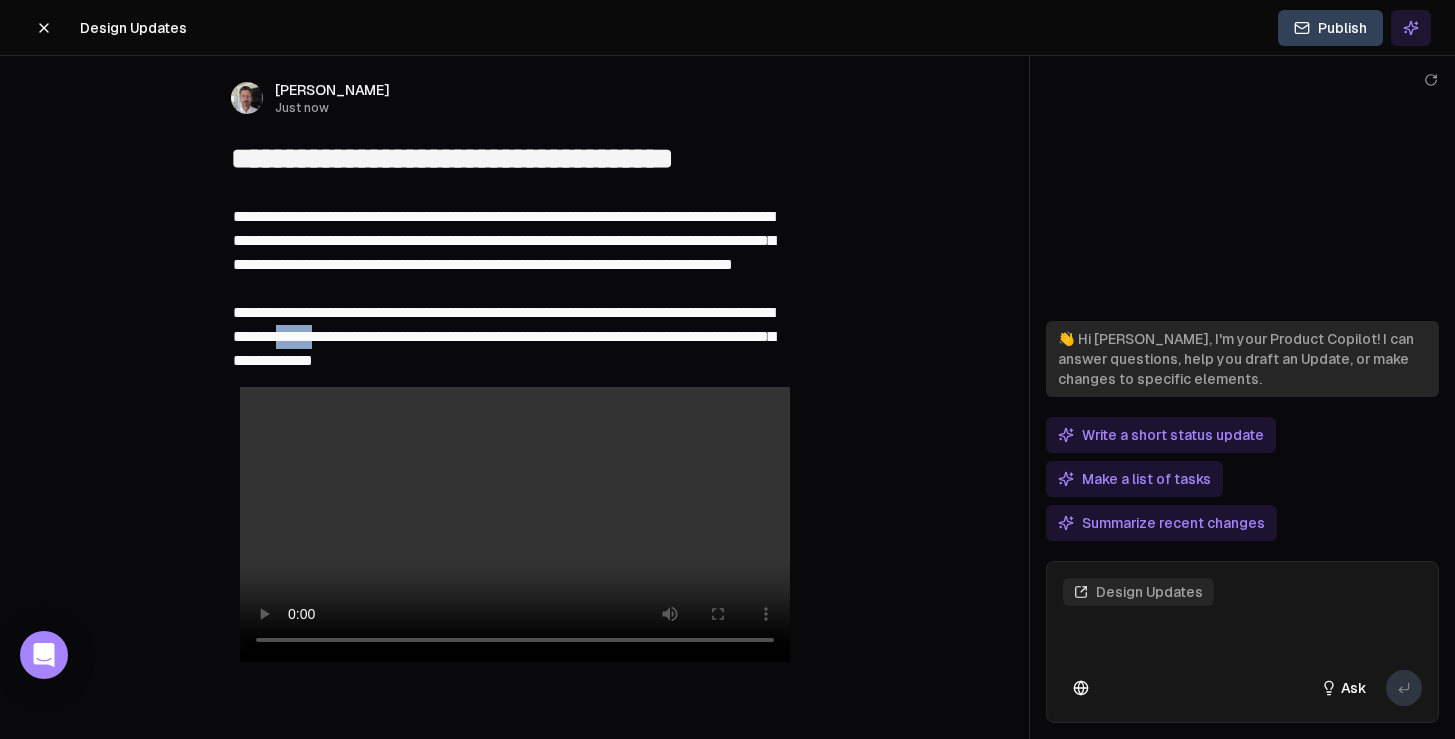 click on "**********" at bounding box center [504, 288] 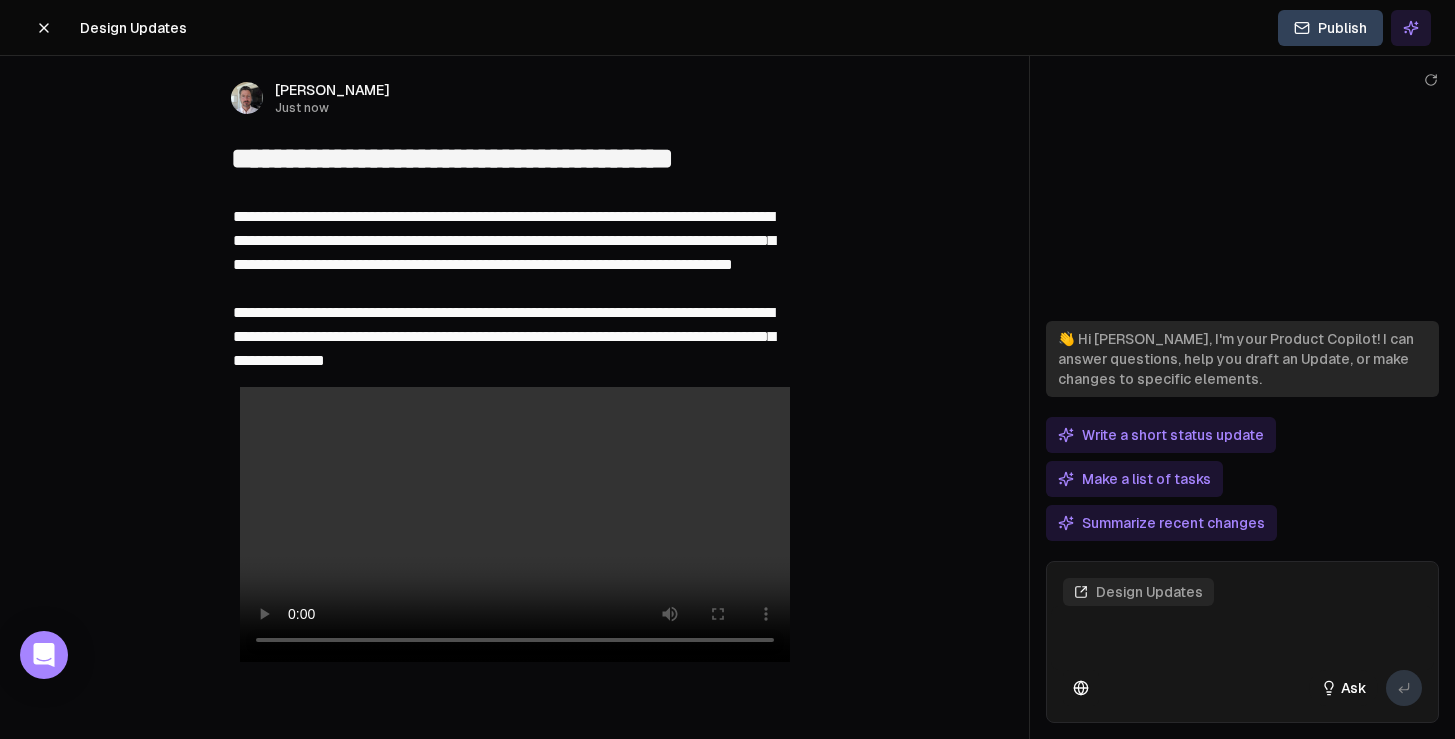 click on "**********" at bounding box center (504, 288) 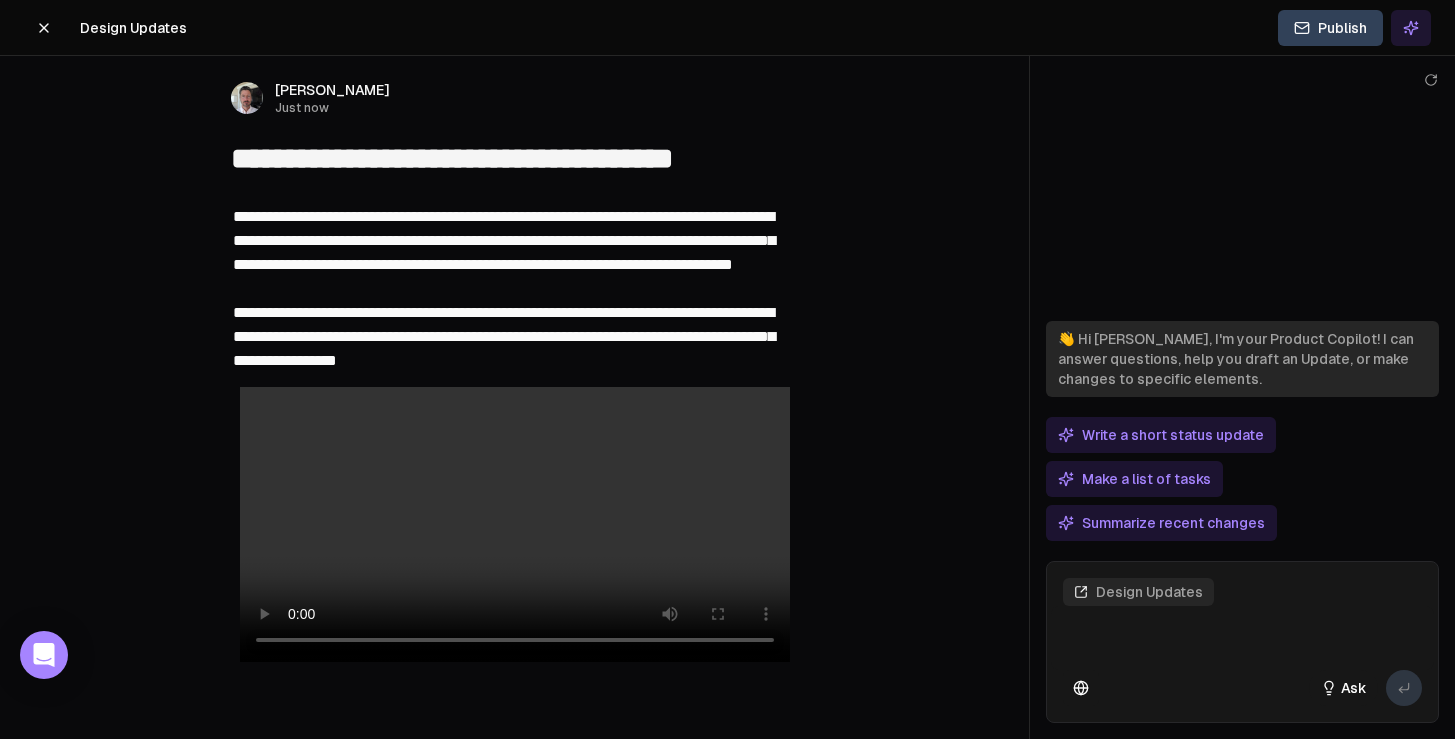 click on "**********" at bounding box center [504, 288] 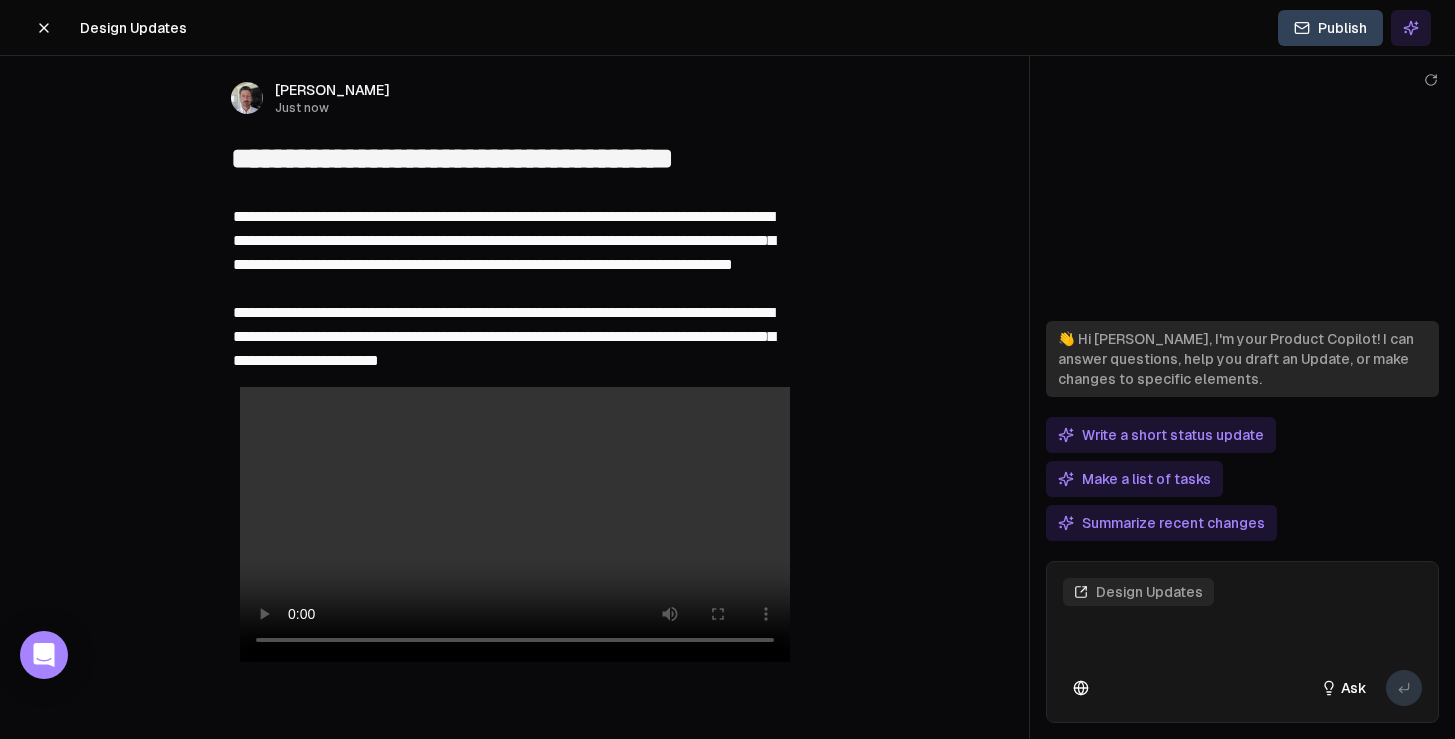 click on "**********" at bounding box center (515, 289) 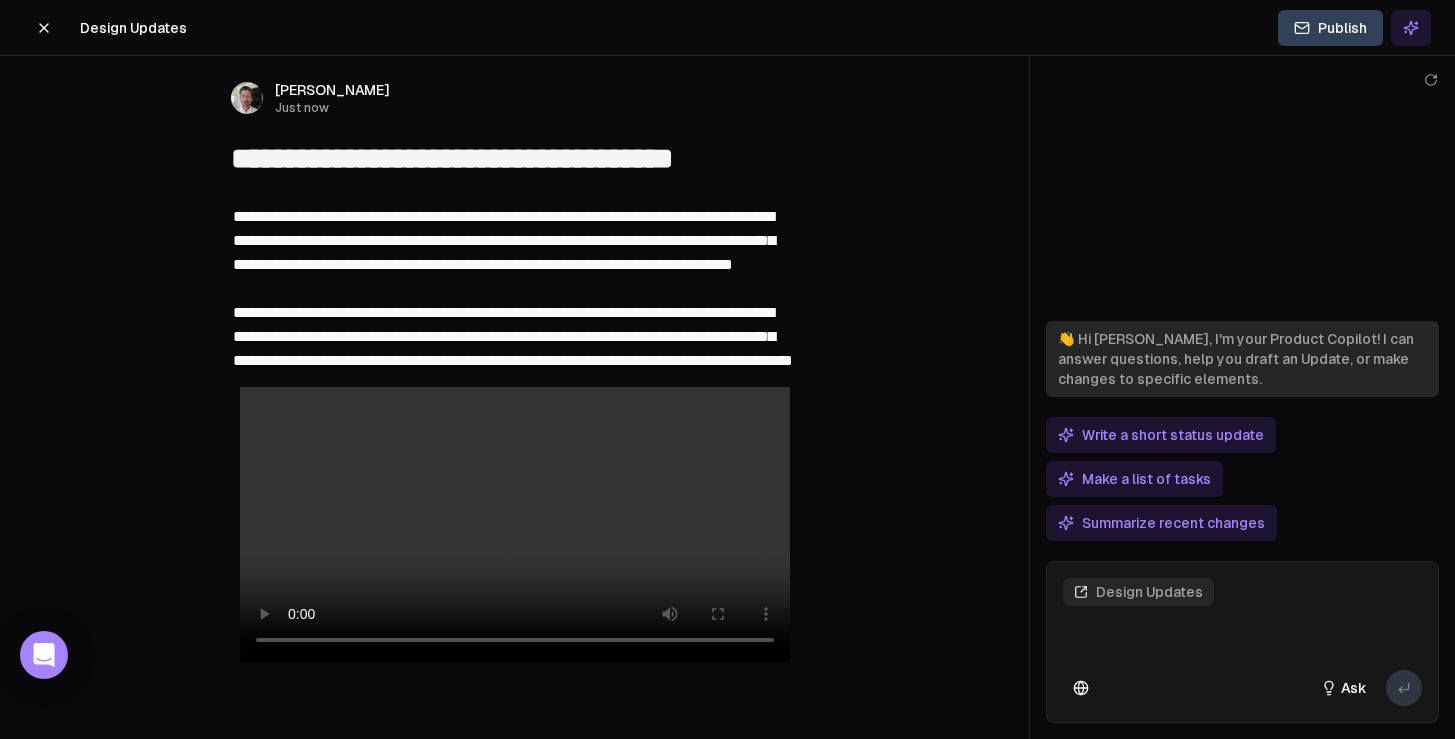 click on "**********" at bounding box center (513, 288) 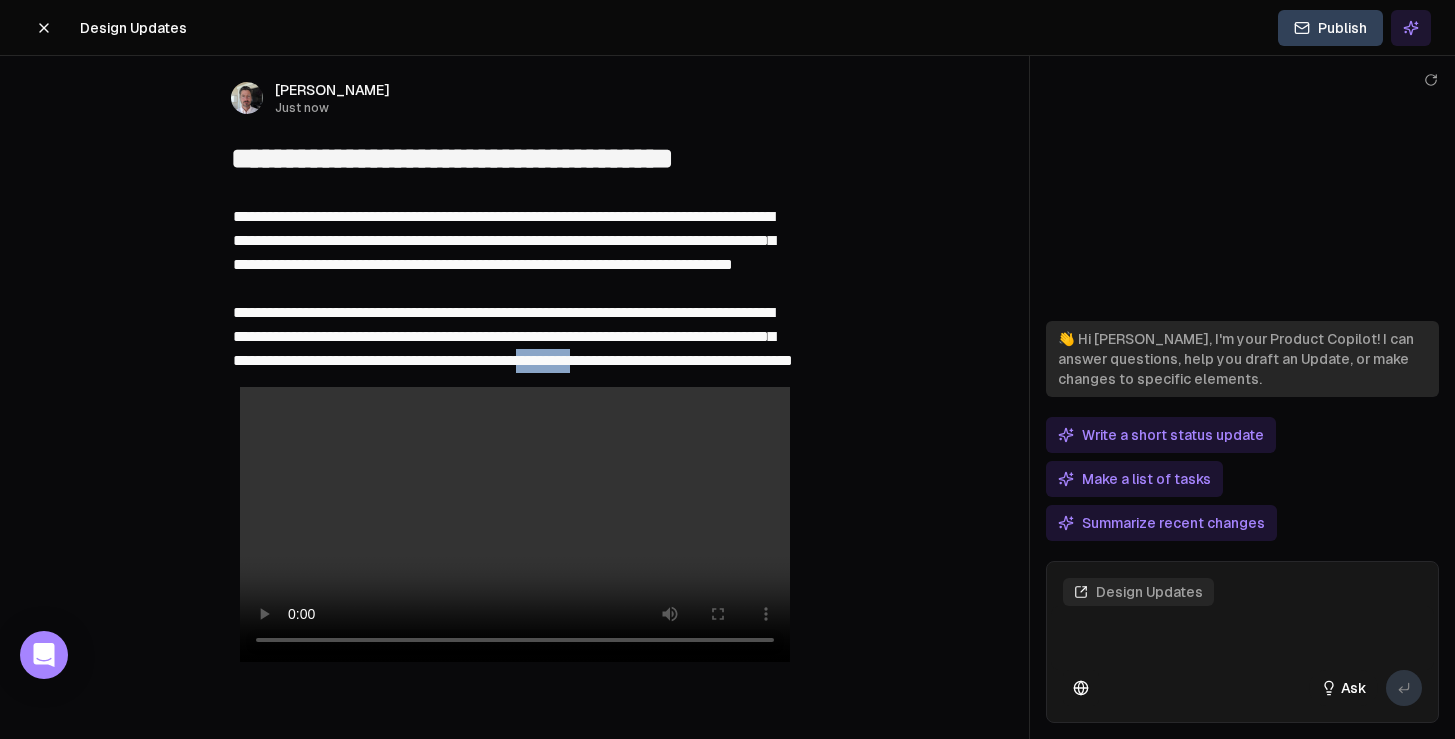 click on "**********" at bounding box center (513, 288) 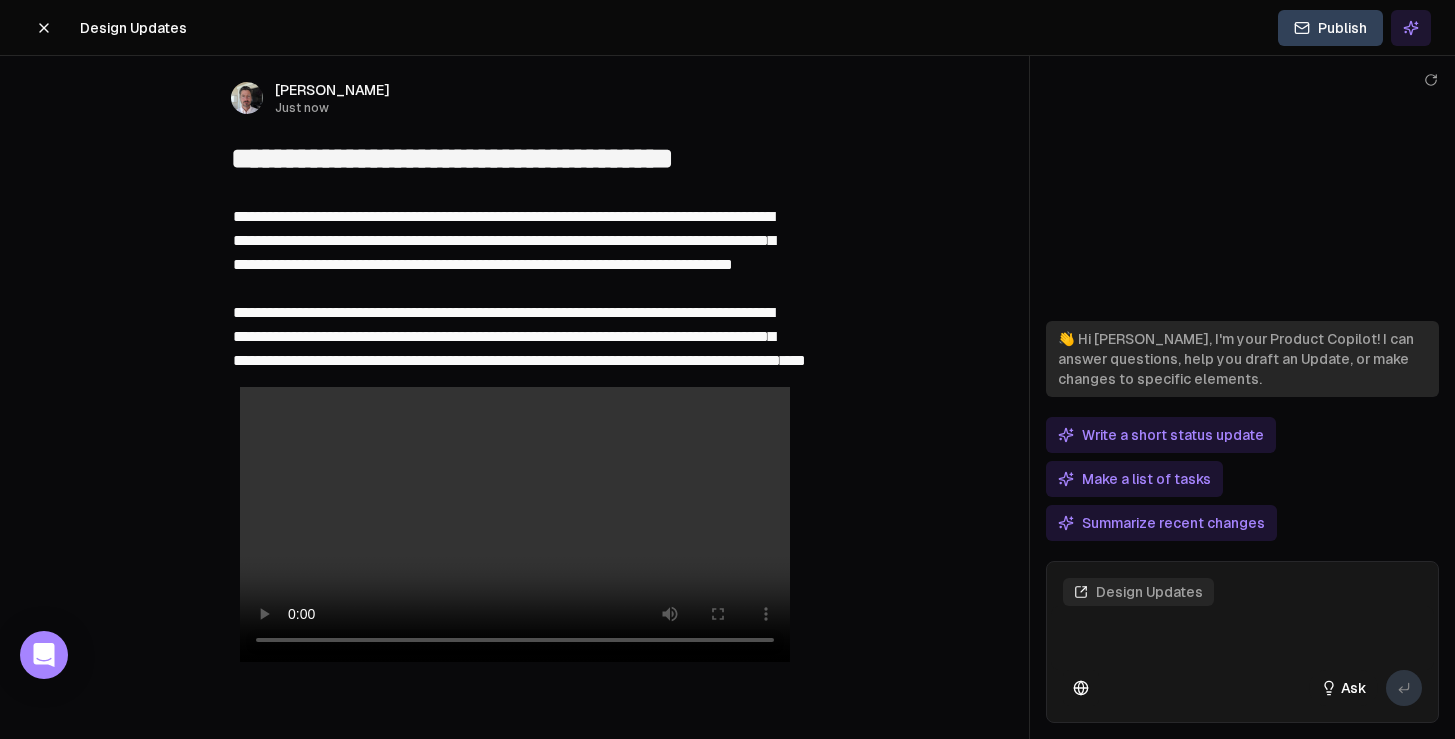 click on "**********" at bounding box center (519, 288) 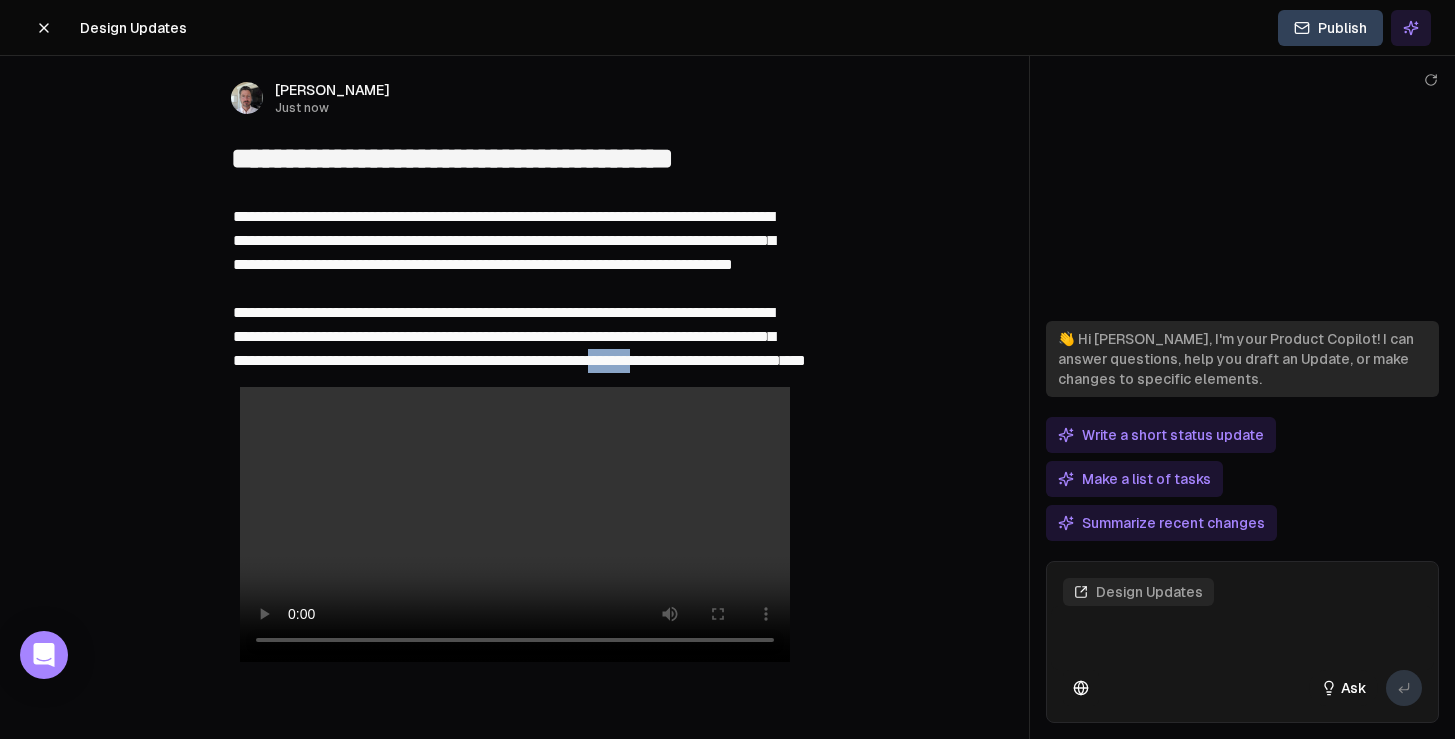 click on "**********" at bounding box center [519, 288] 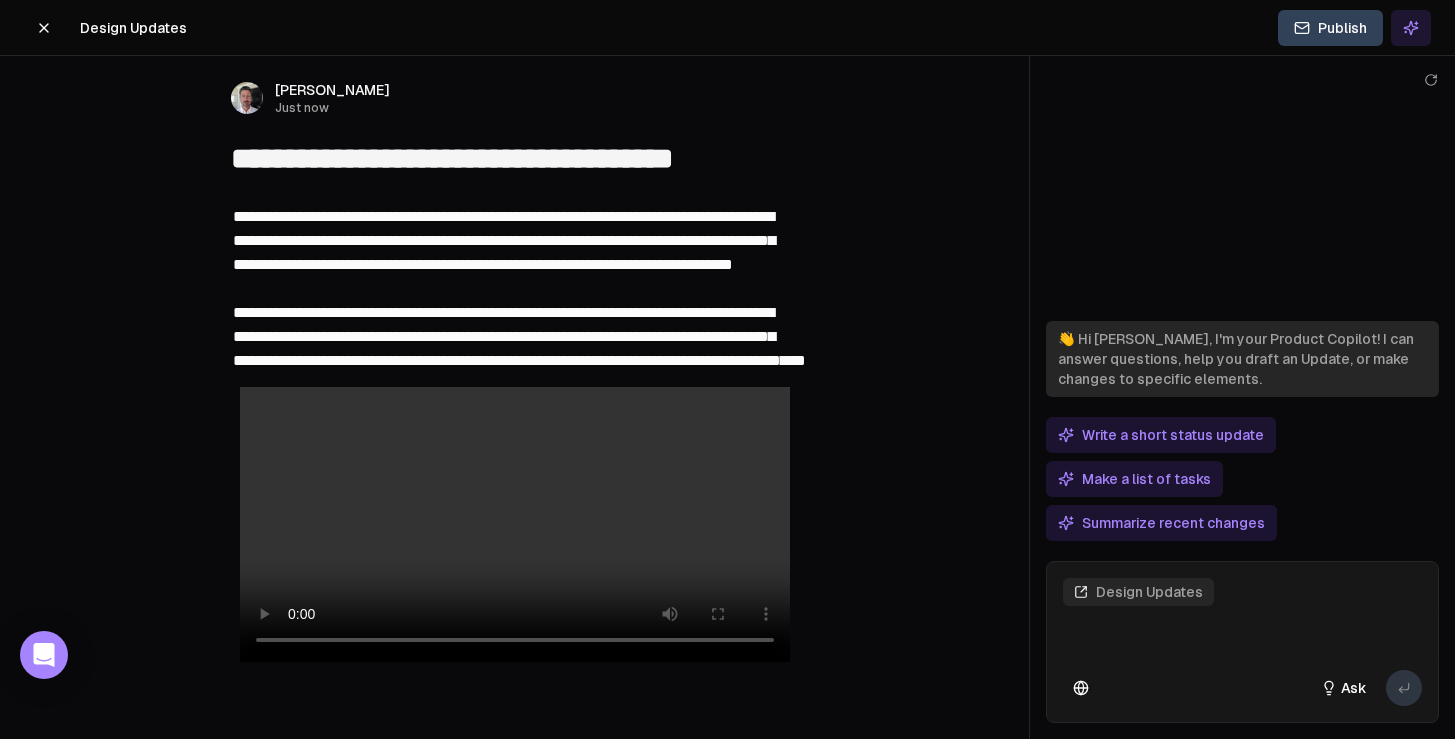 click on "**********" at bounding box center [515, 289] 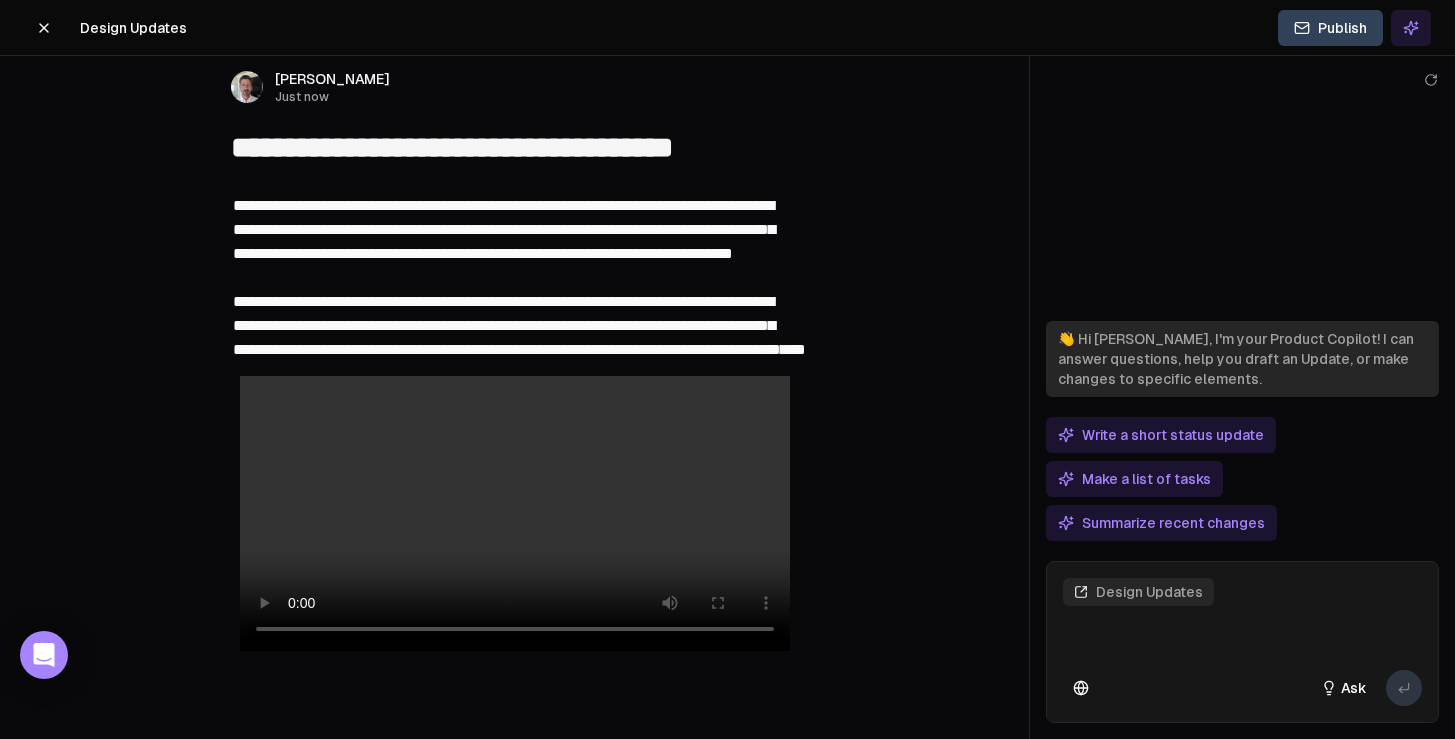 scroll, scrollTop: 64, scrollLeft: 0, axis: vertical 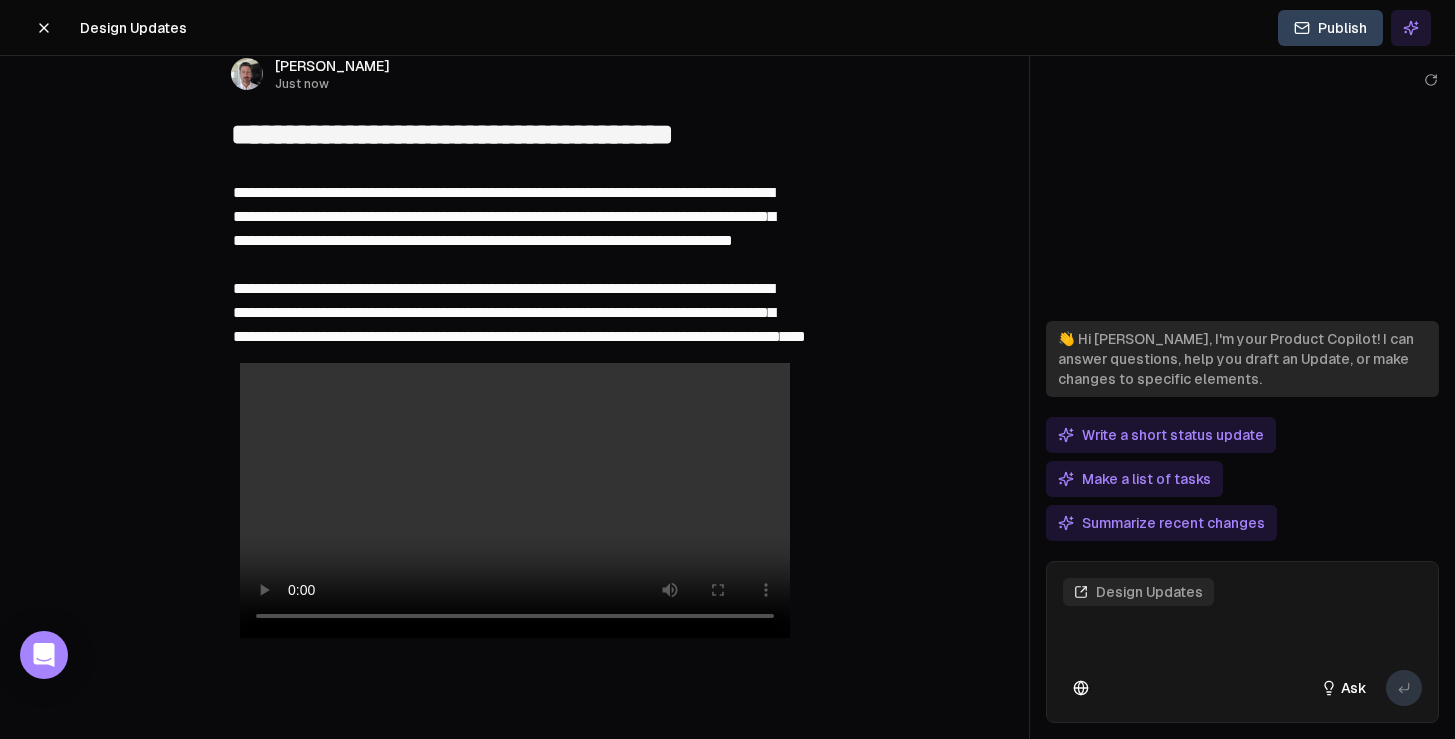 click on "**********" at bounding box center [519, 264] 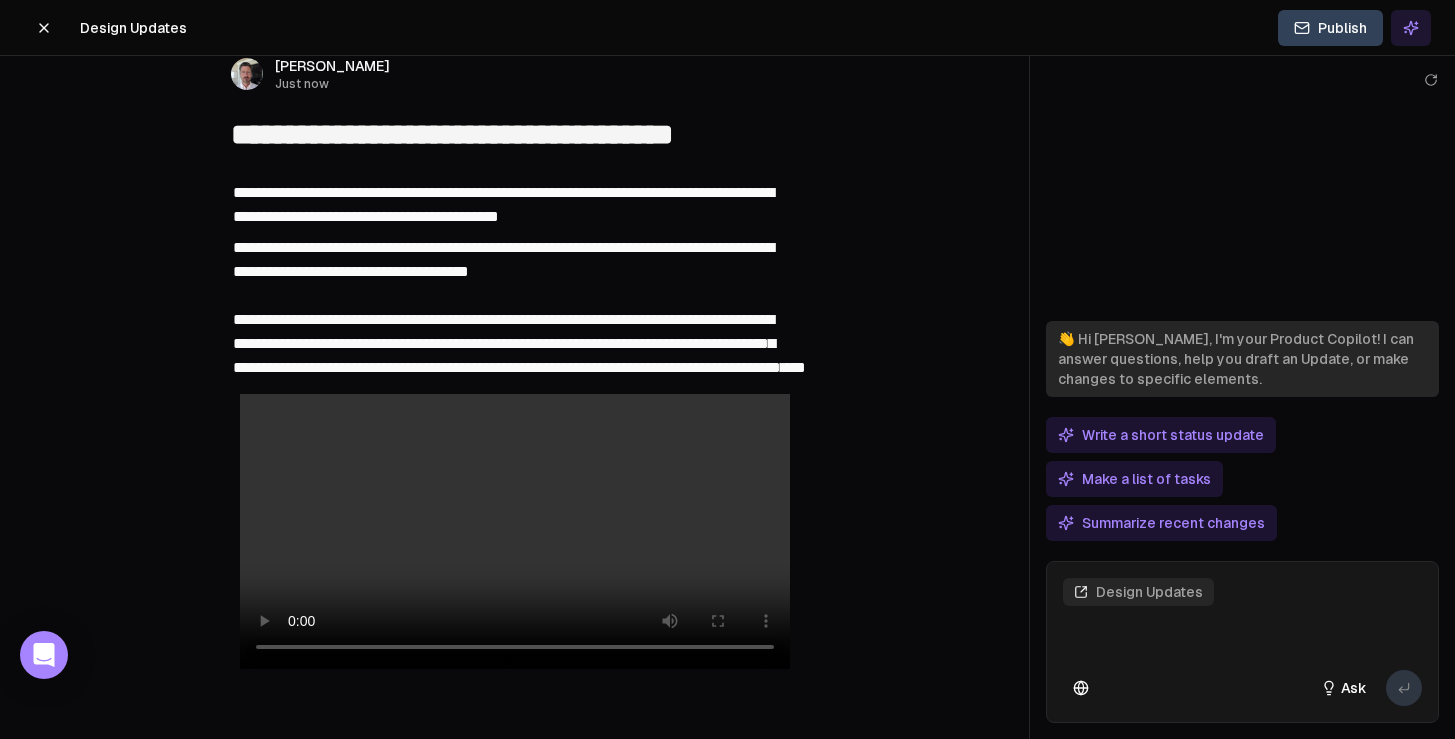 click on "**********" at bounding box center [503, 204] 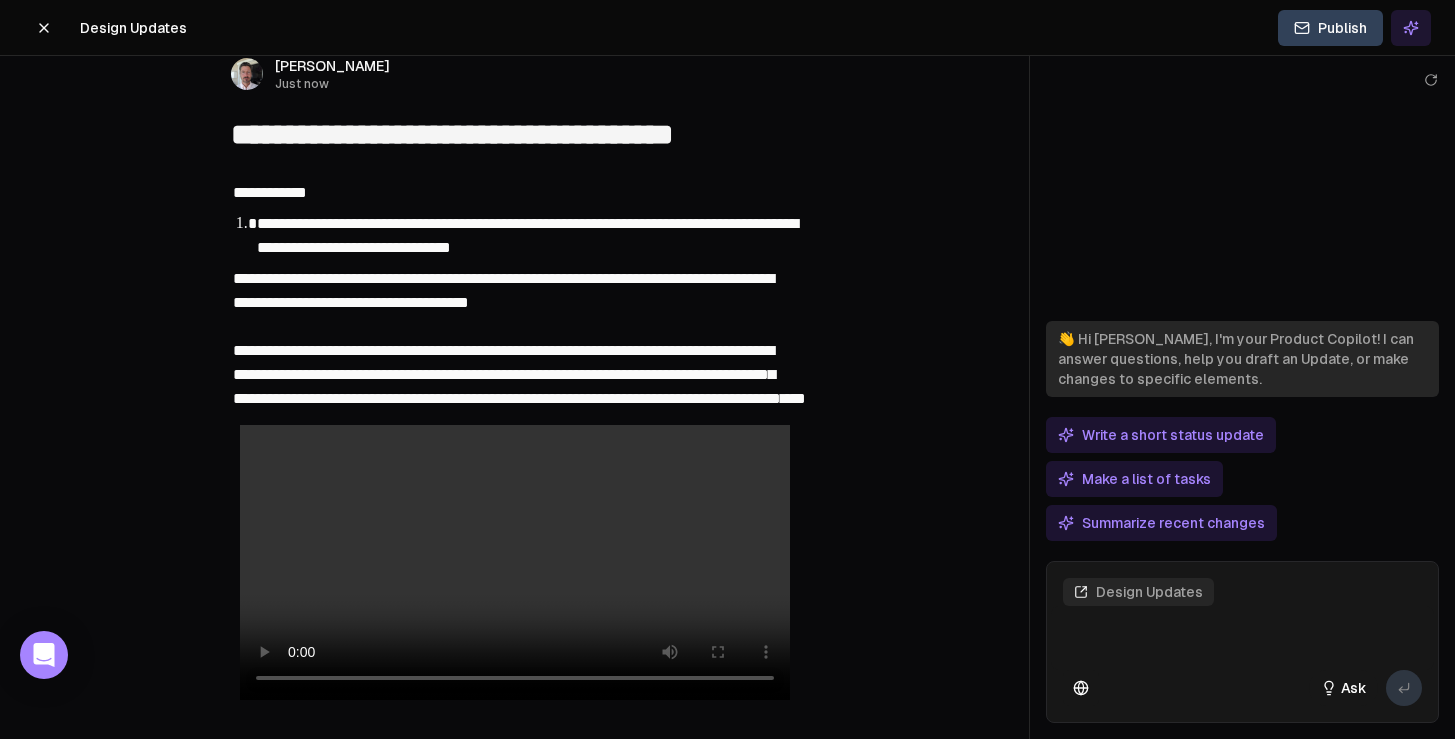 click on "**********" at bounding box center [519, 338] 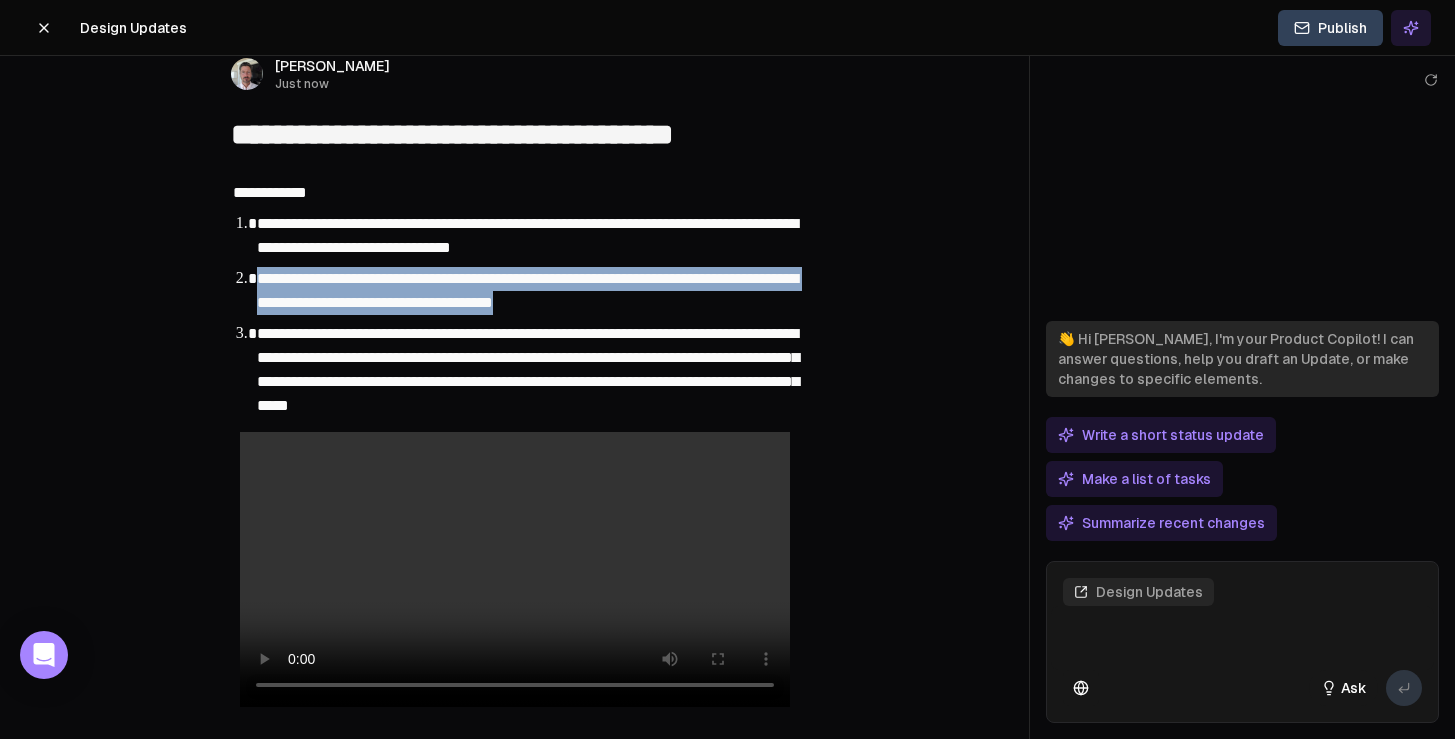 drag, startPoint x: 673, startPoint y: 304, endPoint x: 239, endPoint y: 275, distance: 434.9678 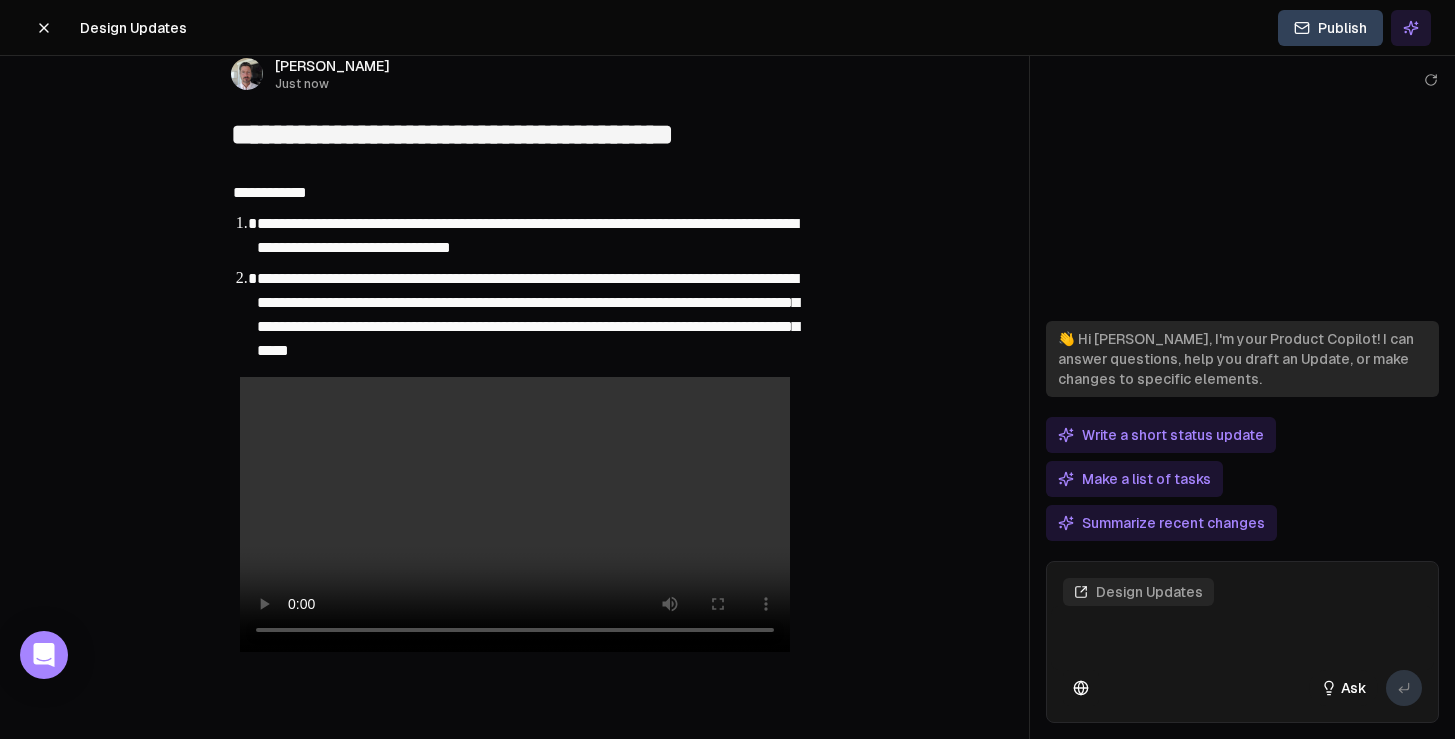 click on "**********" at bounding box center (527, 315) 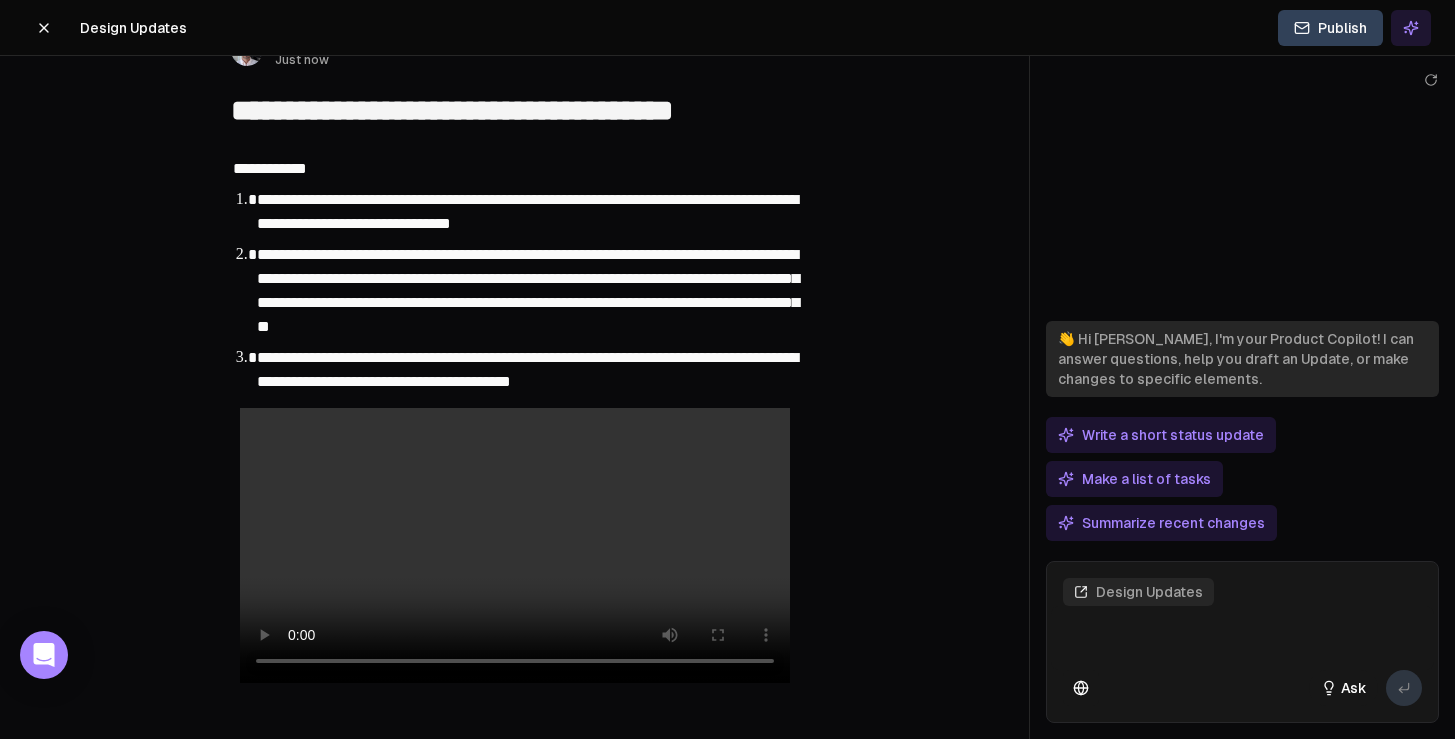 scroll, scrollTop: 92, scrollLeft: 0, axis: vertical 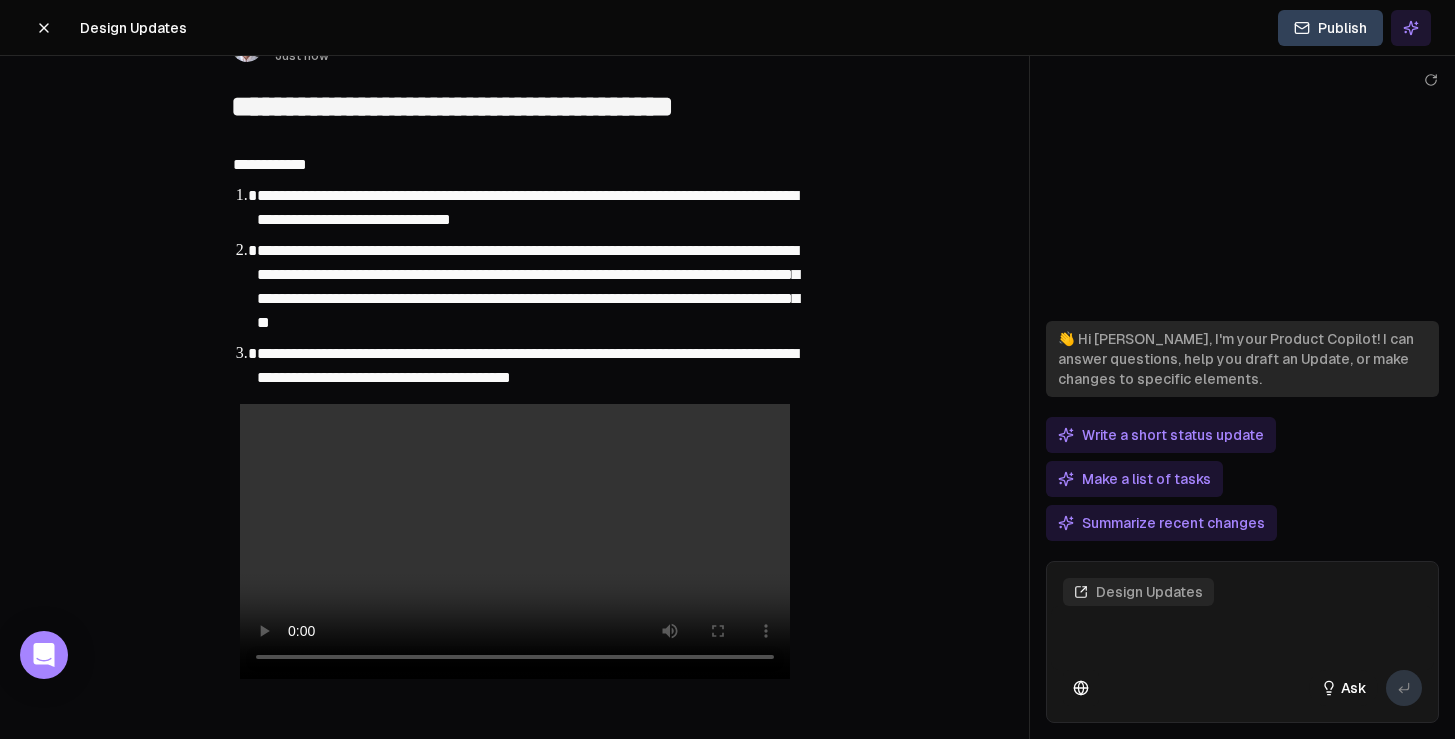 click on "**********" at bounding box center [527, 366] 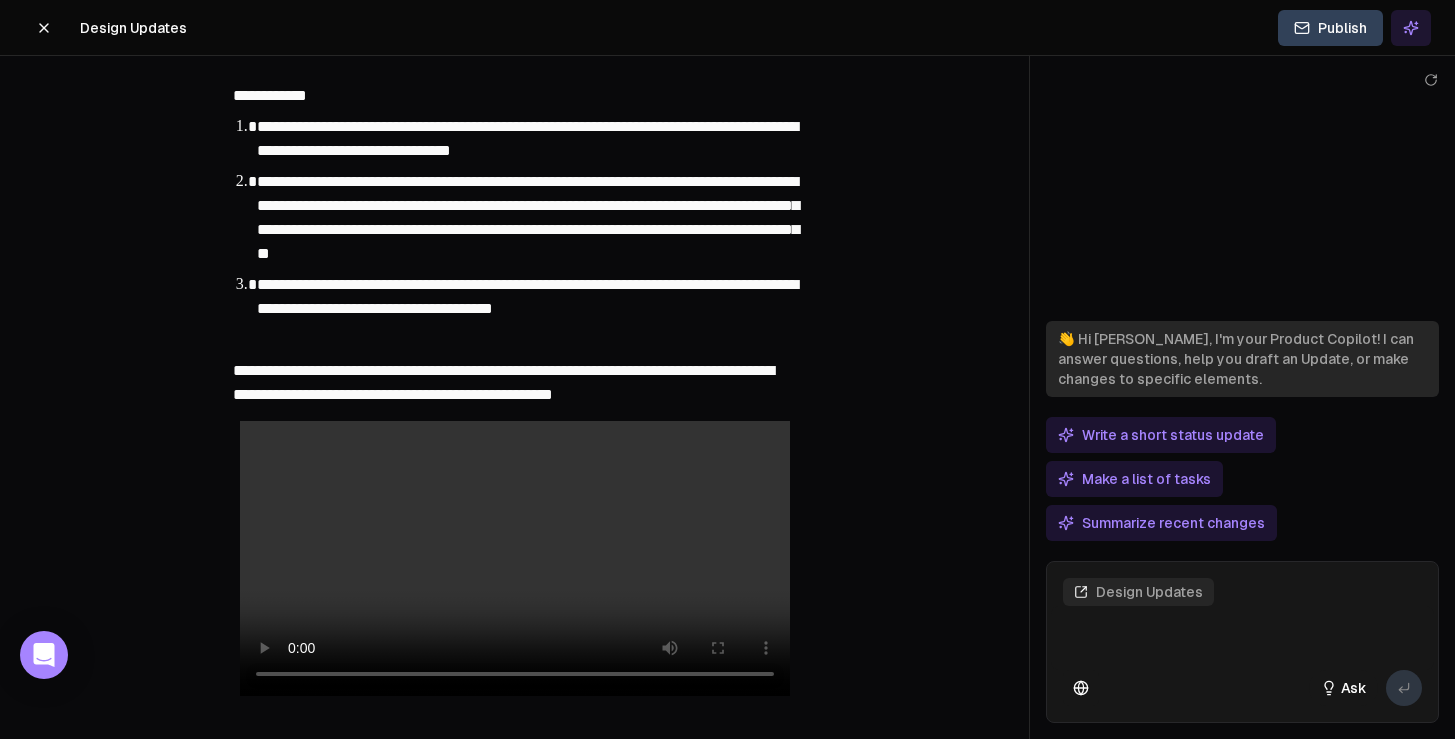 scroll, scrollTop: 246, scrollLeft: 0, axis: vertical 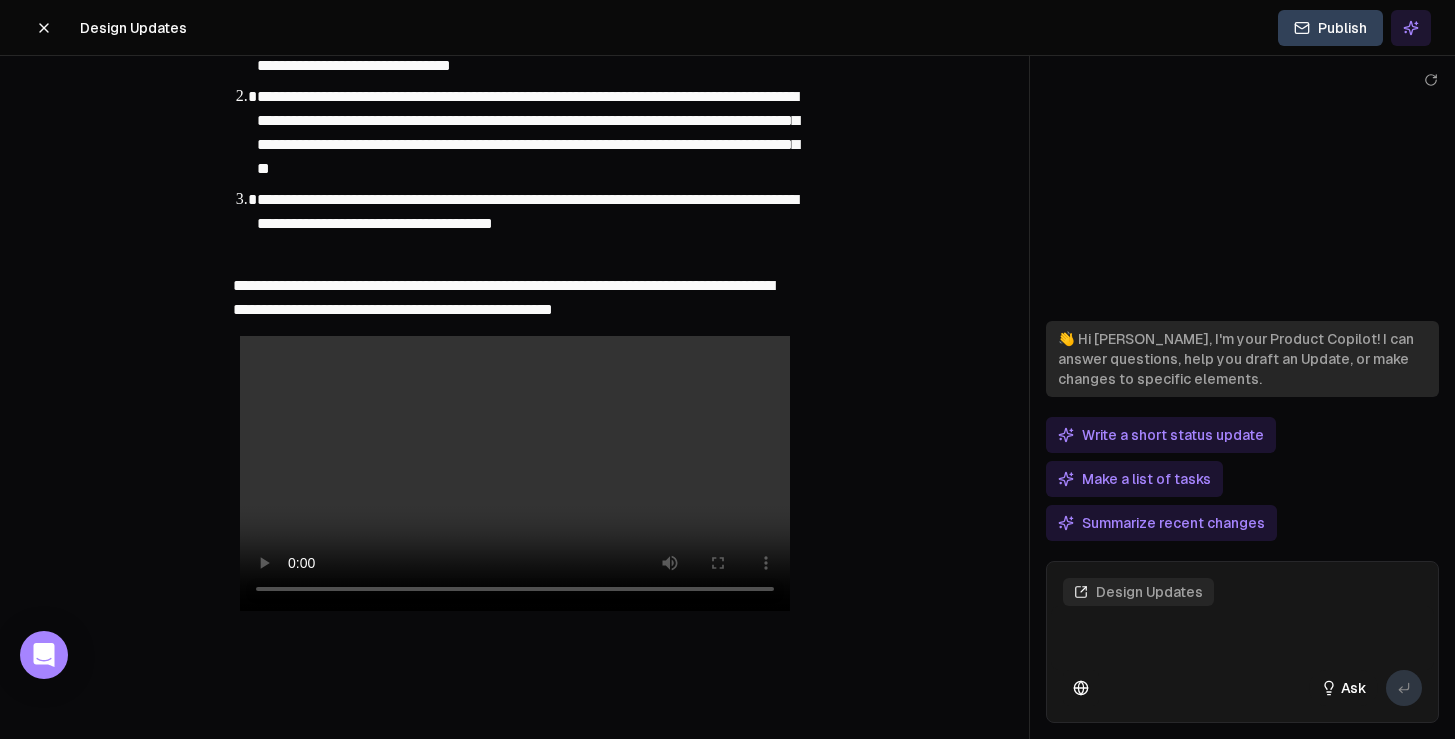 click on "**********" at bounding box center (503, 297) 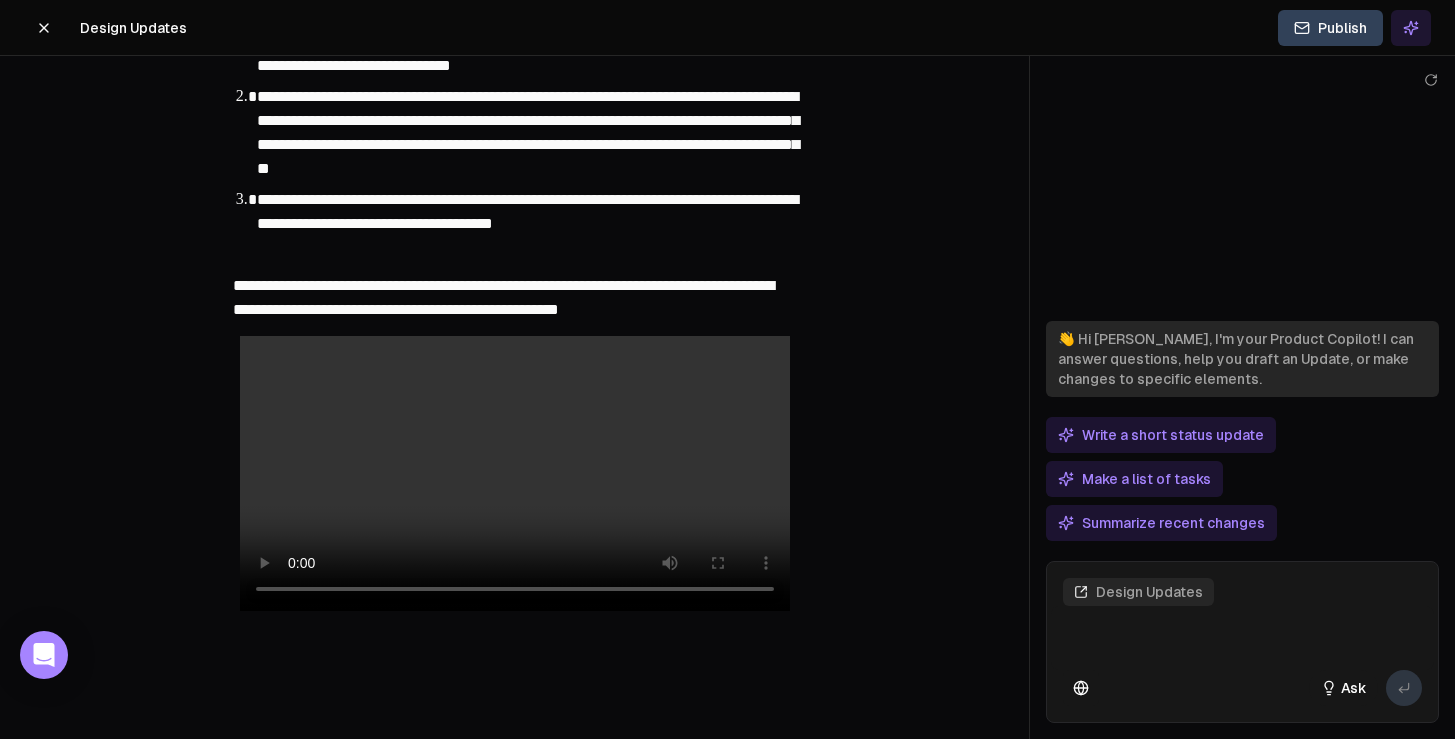 click on "**********" at bounding box center [515, 298] 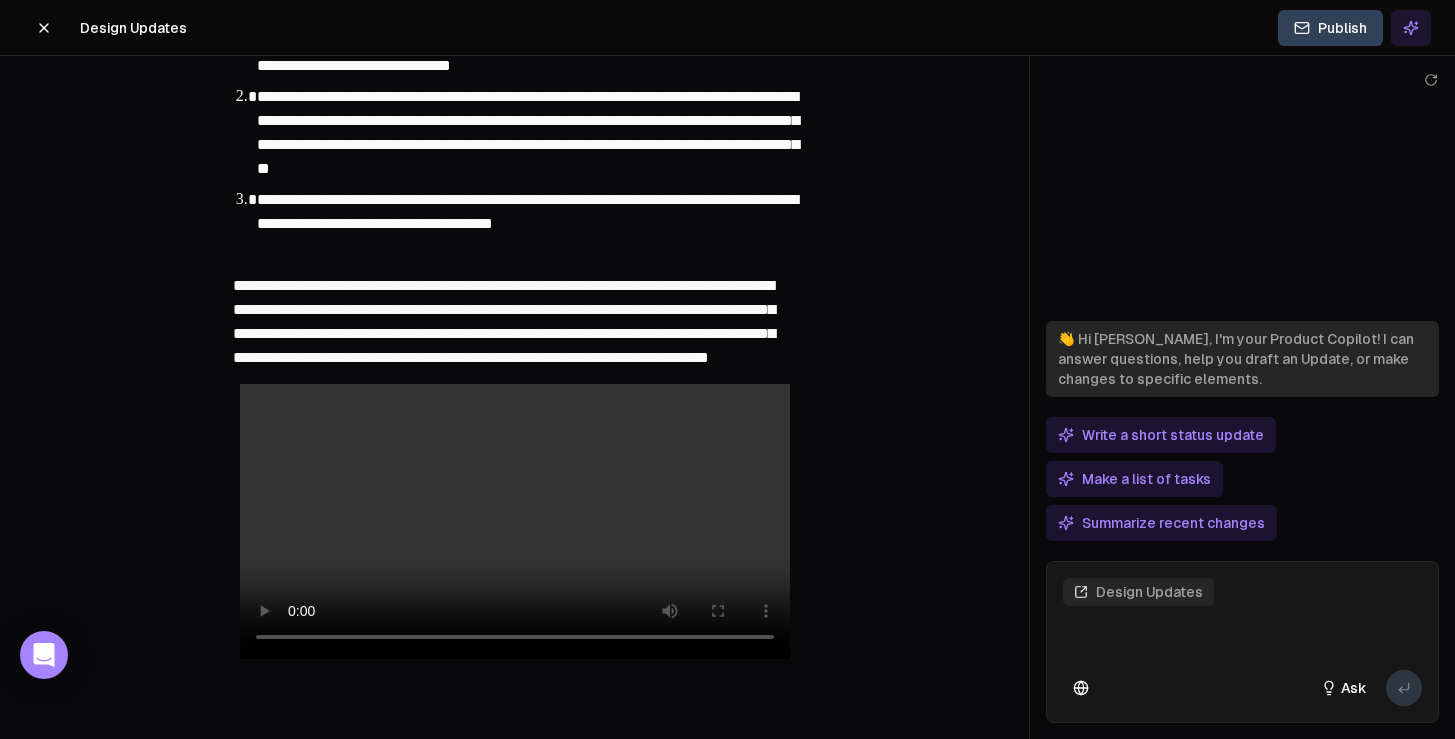 click on "**********" at bounding box center [504, 321] 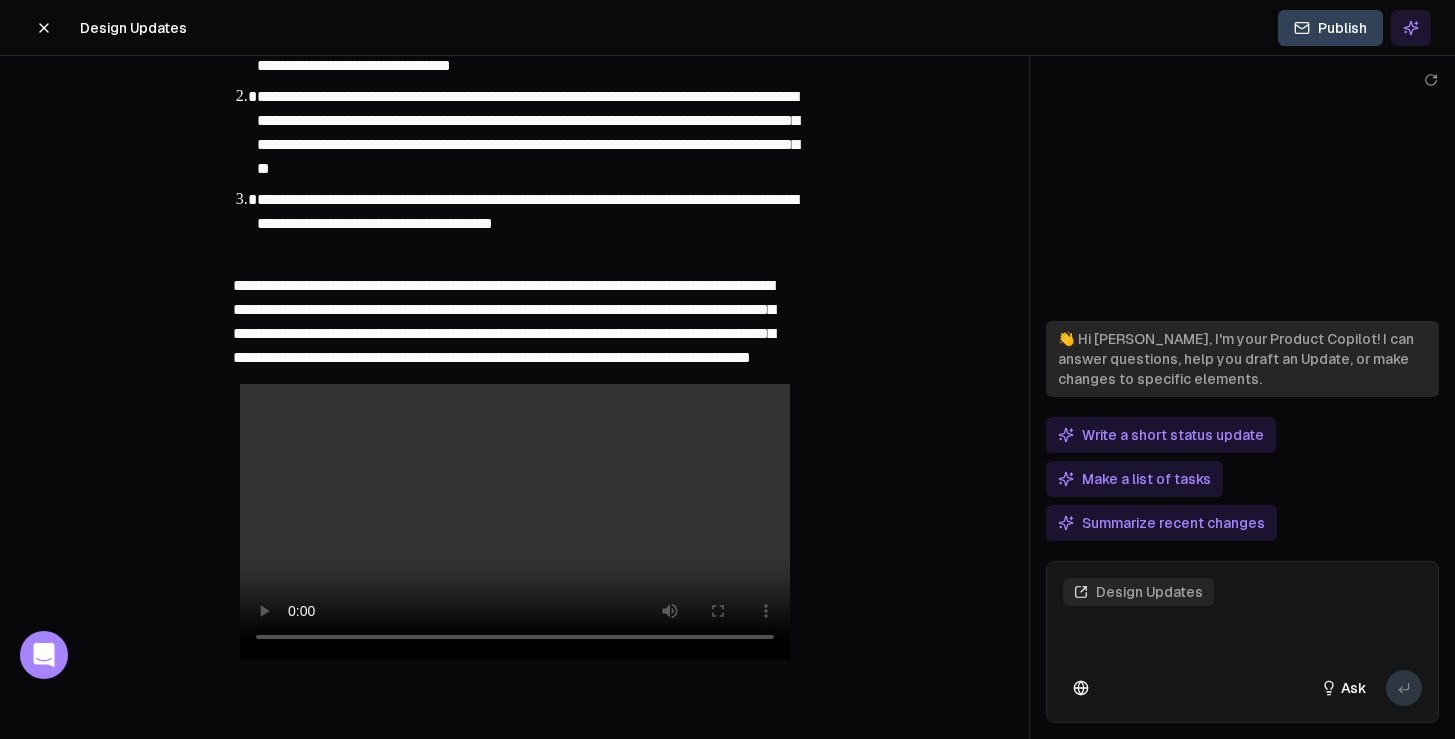 click on "**********" at bounding box center [504, 321] 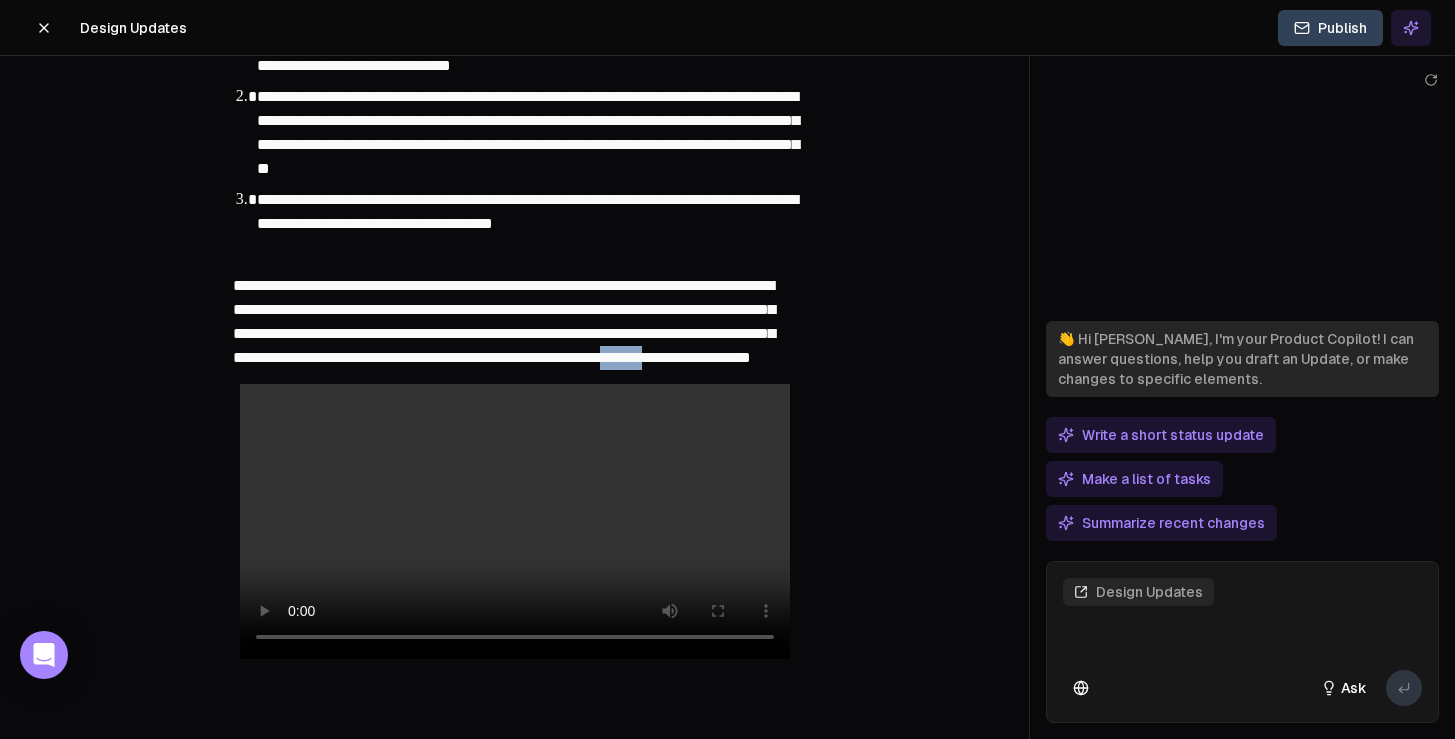click on "**********" at bounding box center [504, 321] 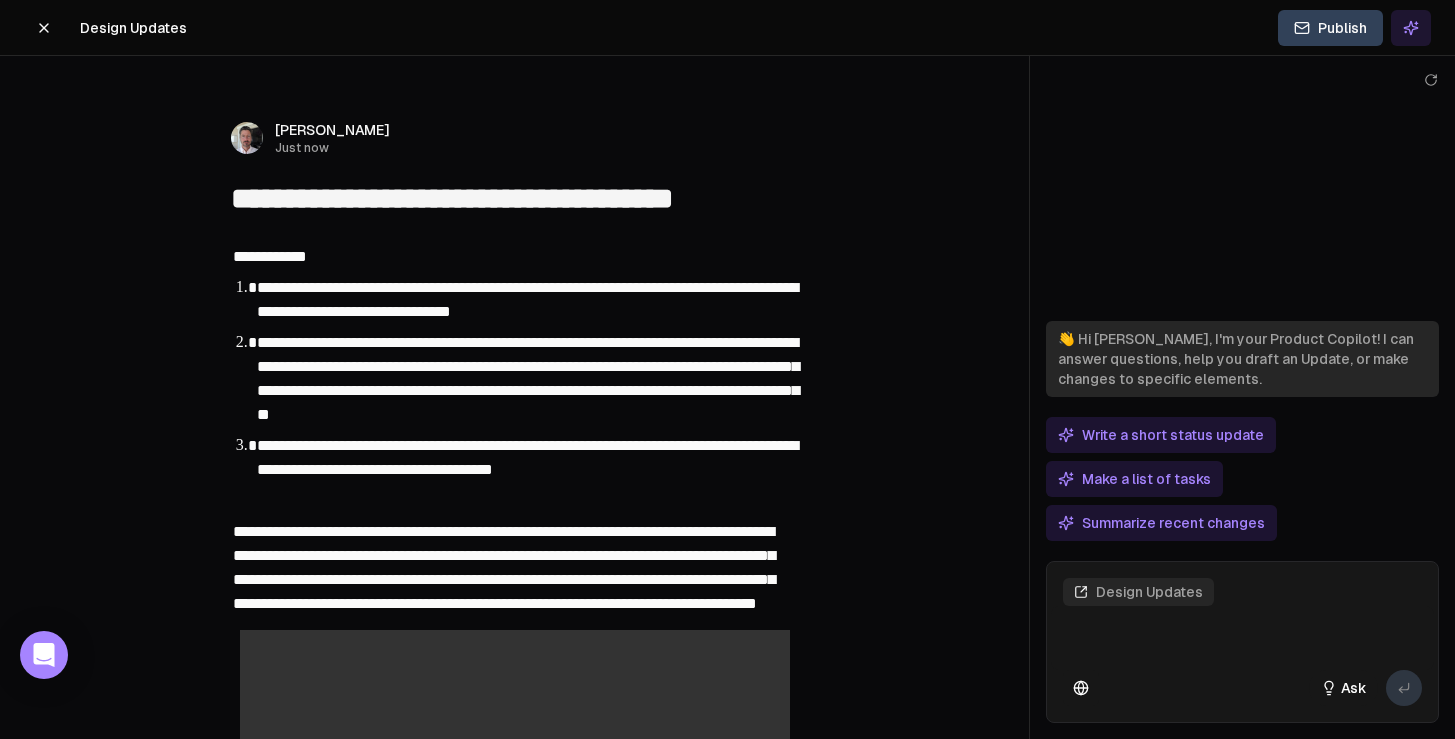 scroll, scrollTop: 53, scrollLeft: 0, axis: vertical 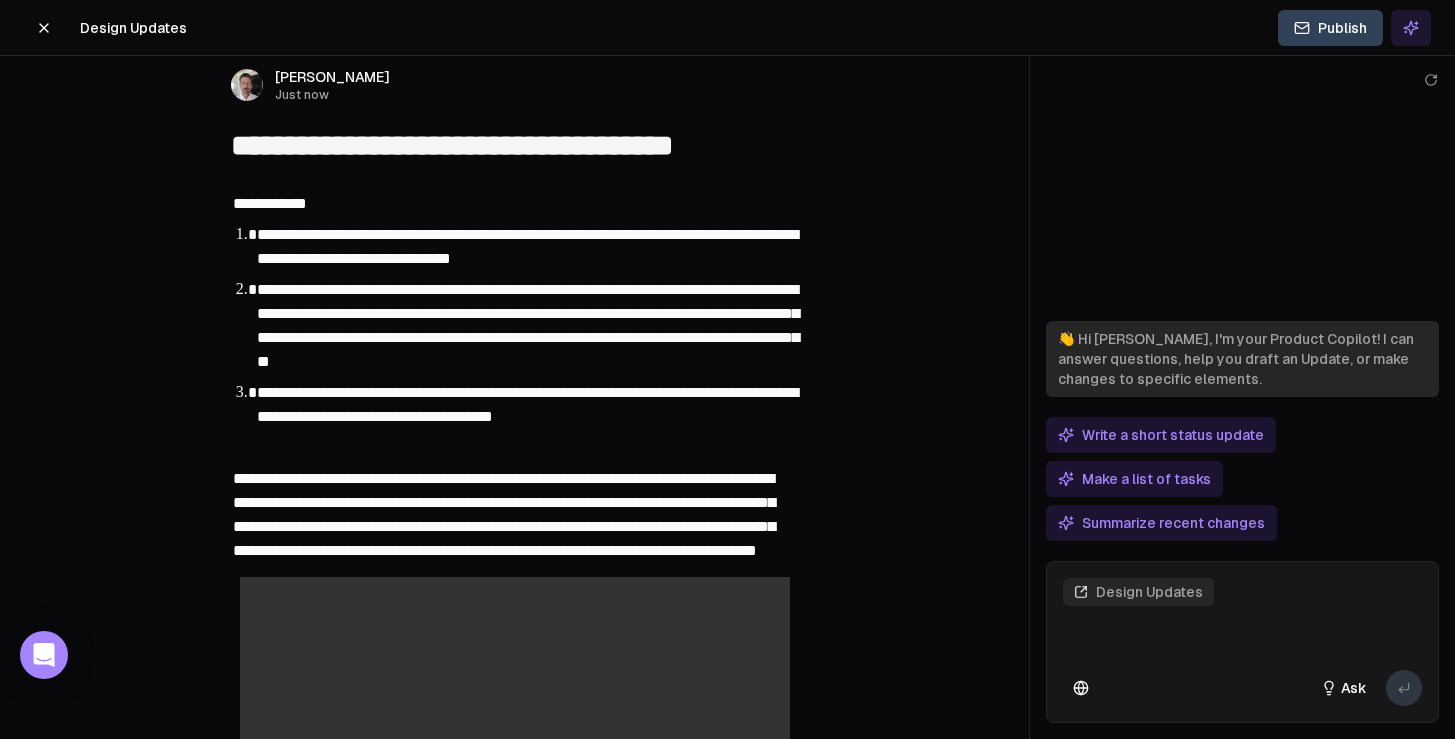 click on "**********" at bounding box center (504, 514) 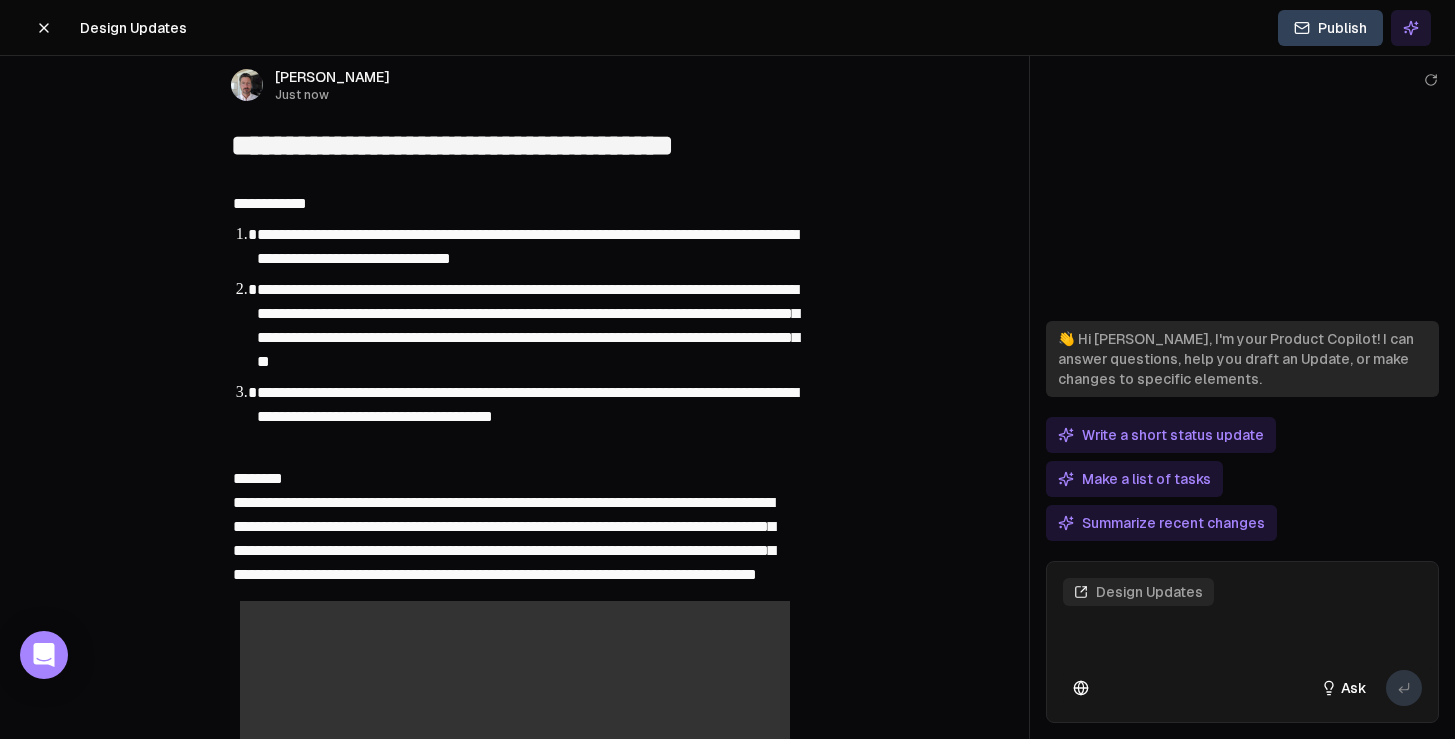 click on "**********" at bounding box center (504, 526) 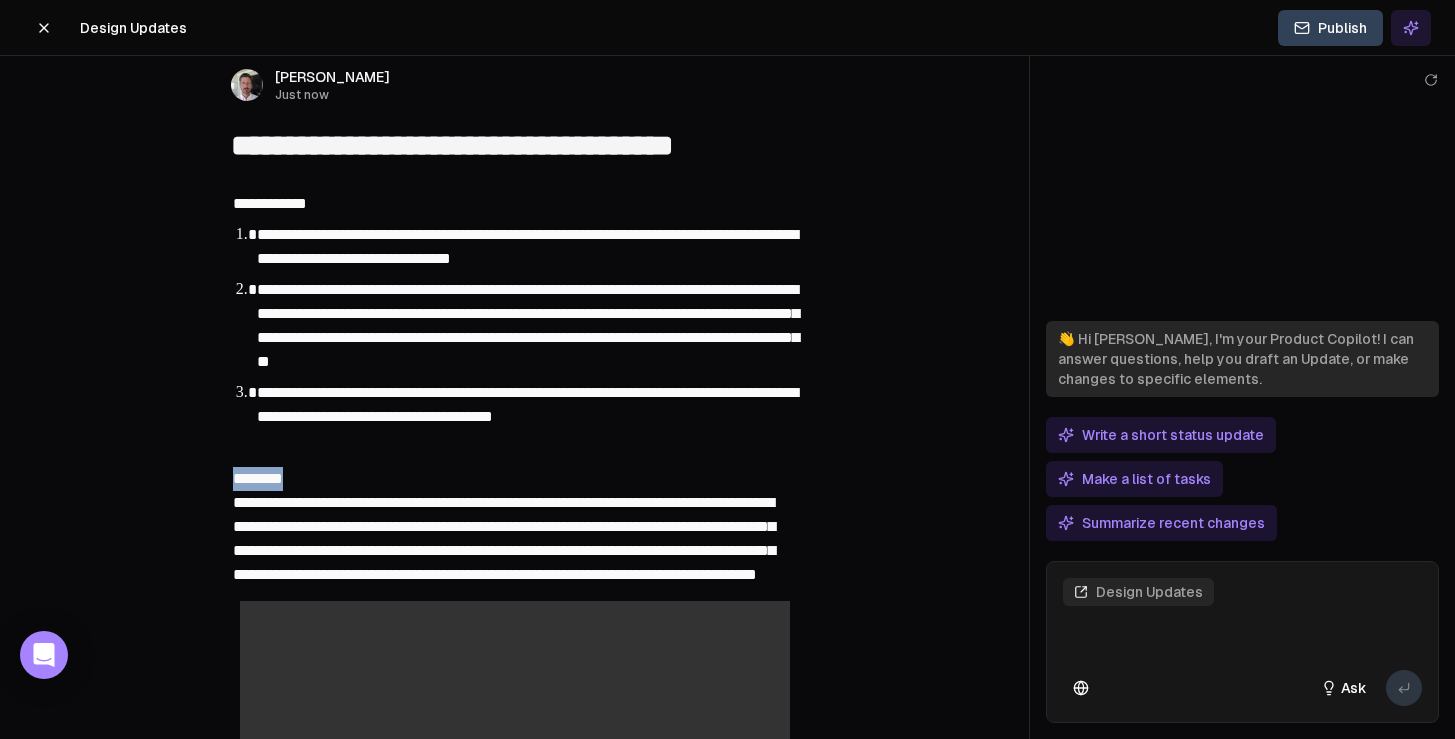 click on "**********" at bounding box center [504, 526] 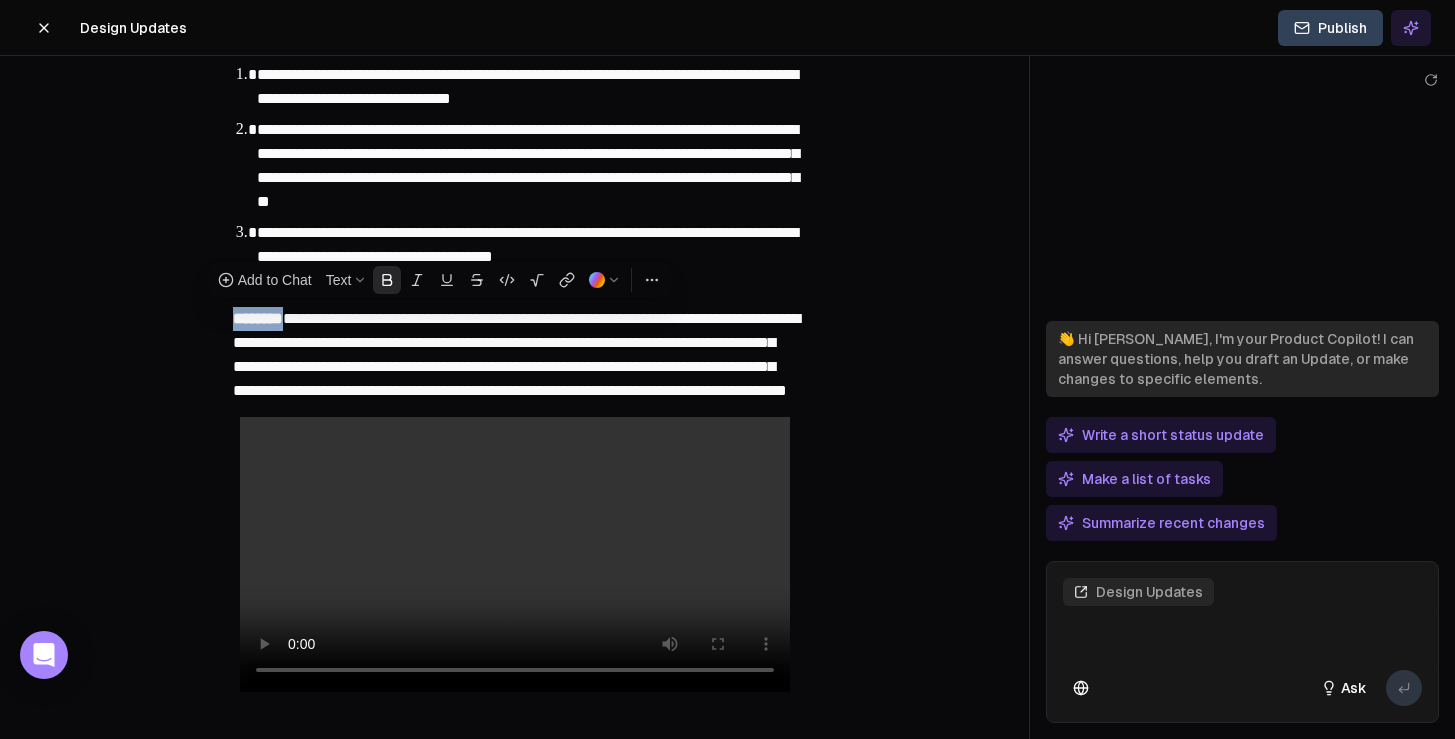 scroll, scrollTop: 263, scrollLeft: 0, axis: vertical 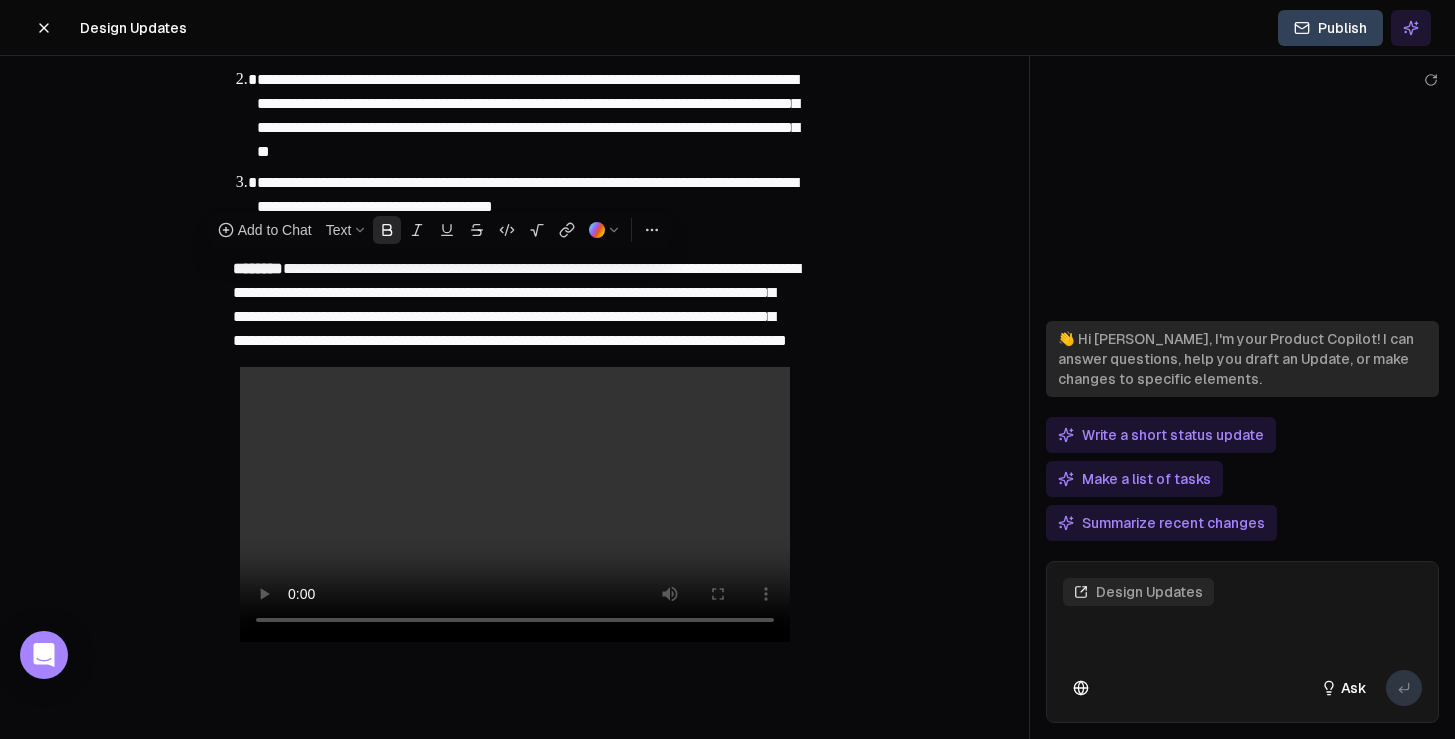 click on "**********" at bounding box center [516, 304] 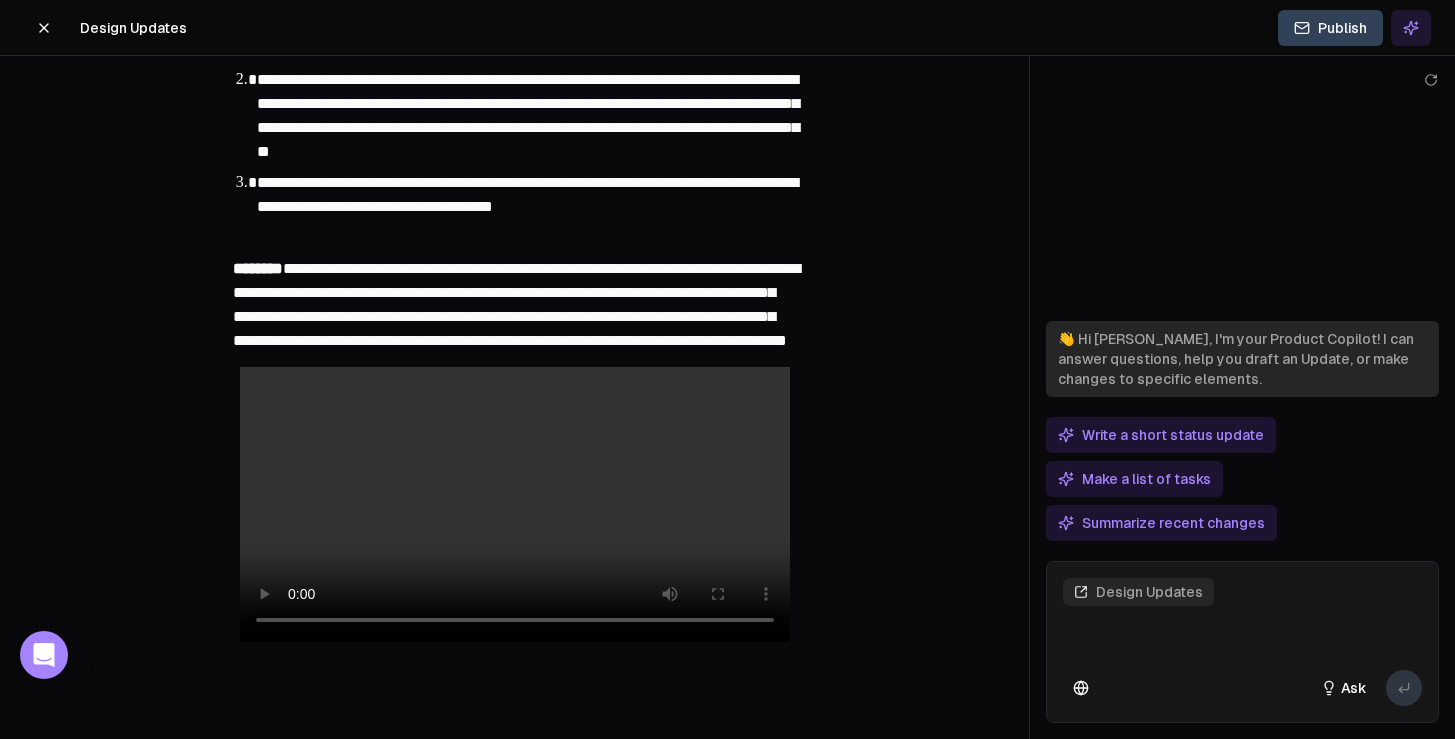 click on "**********" at bounding box center [516, 304] 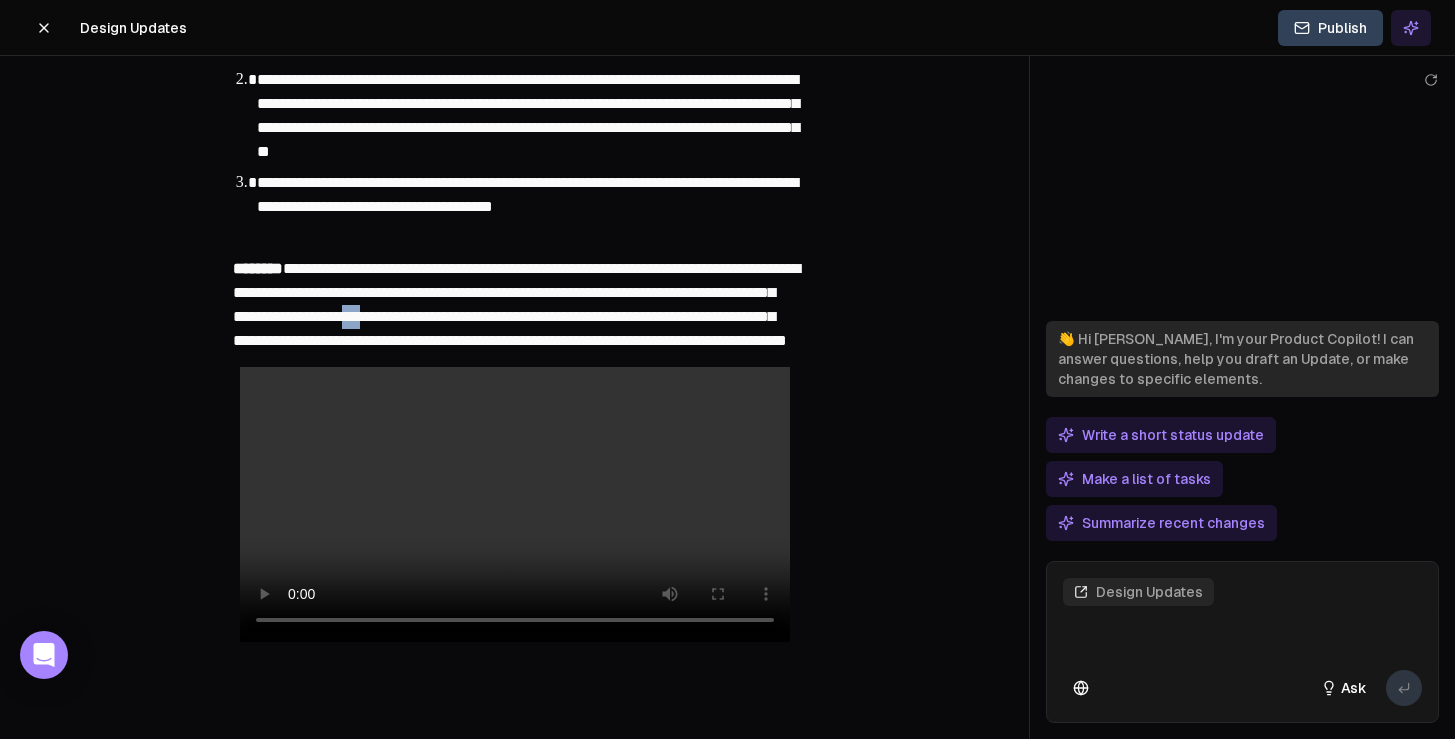 click on "**********" at bounding box center (516, 304) 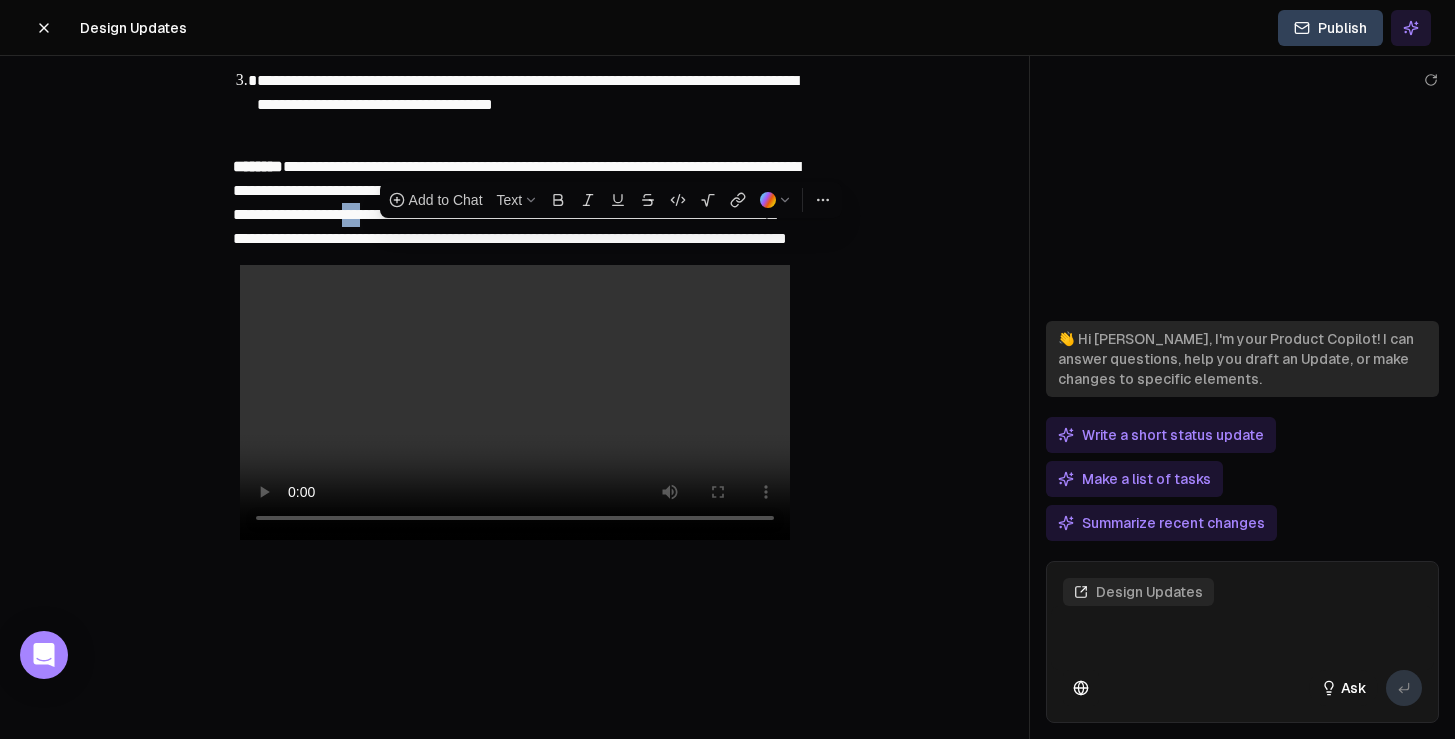scroll, scrollTop: 366, scrollLeft: 0, axis: vertical 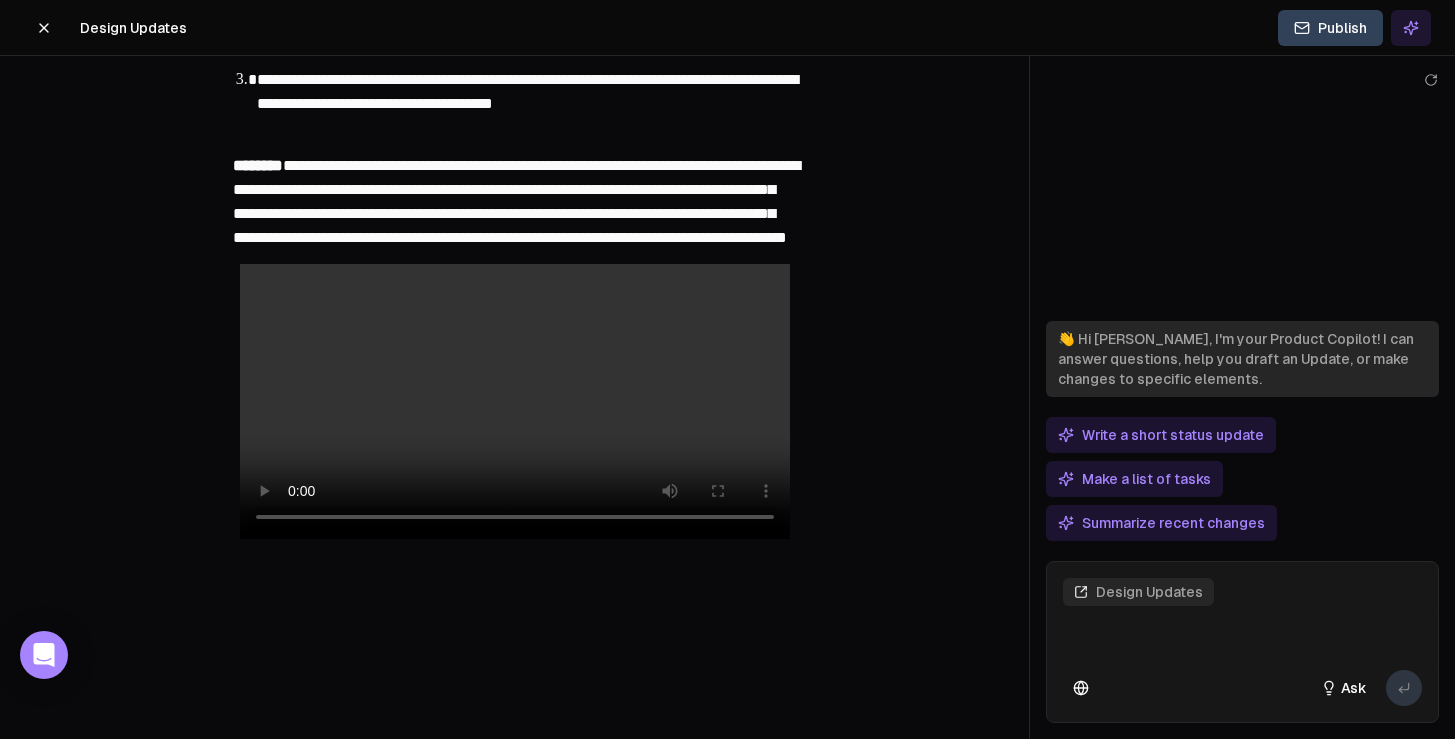click on "**********" at bounding box center (516, 201) 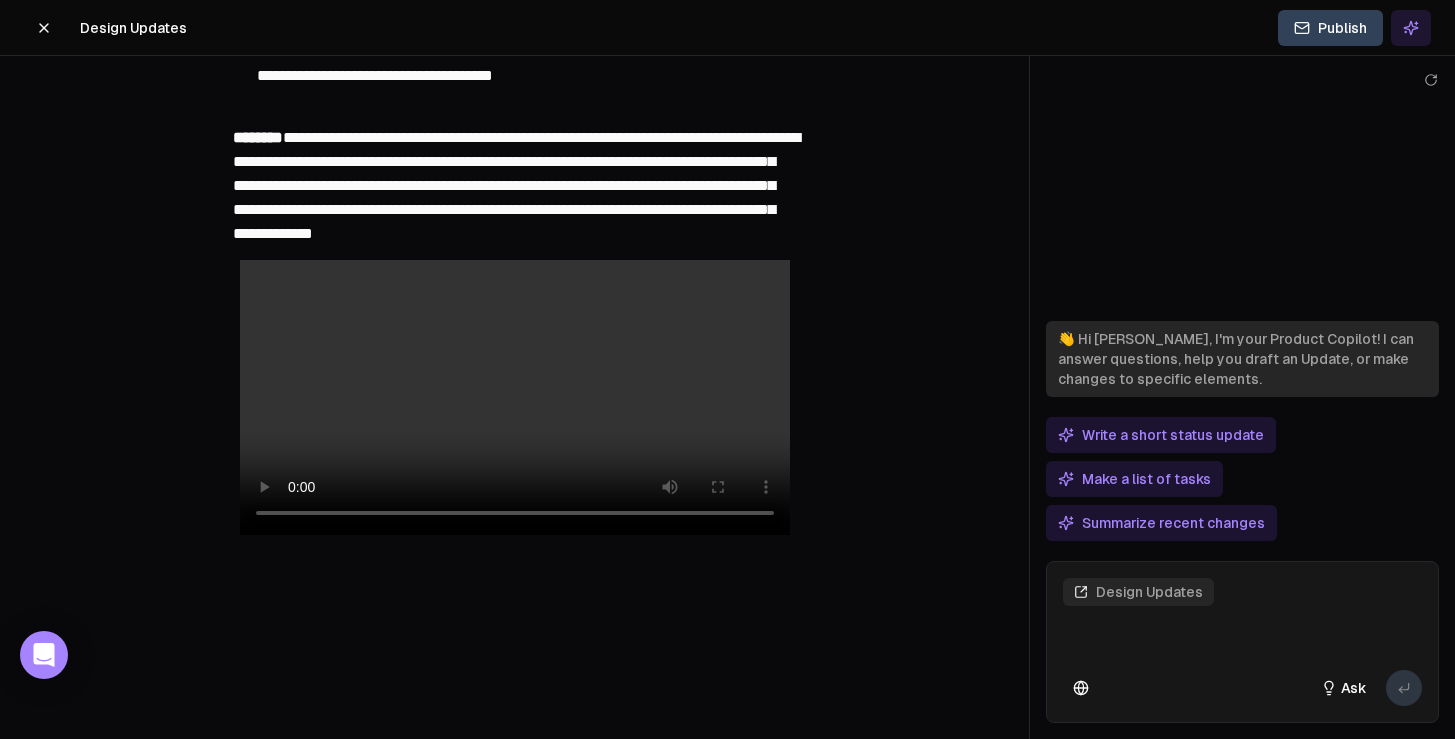 scroll, scrollTop: 396, scrollLeft: 0, axis: vertical 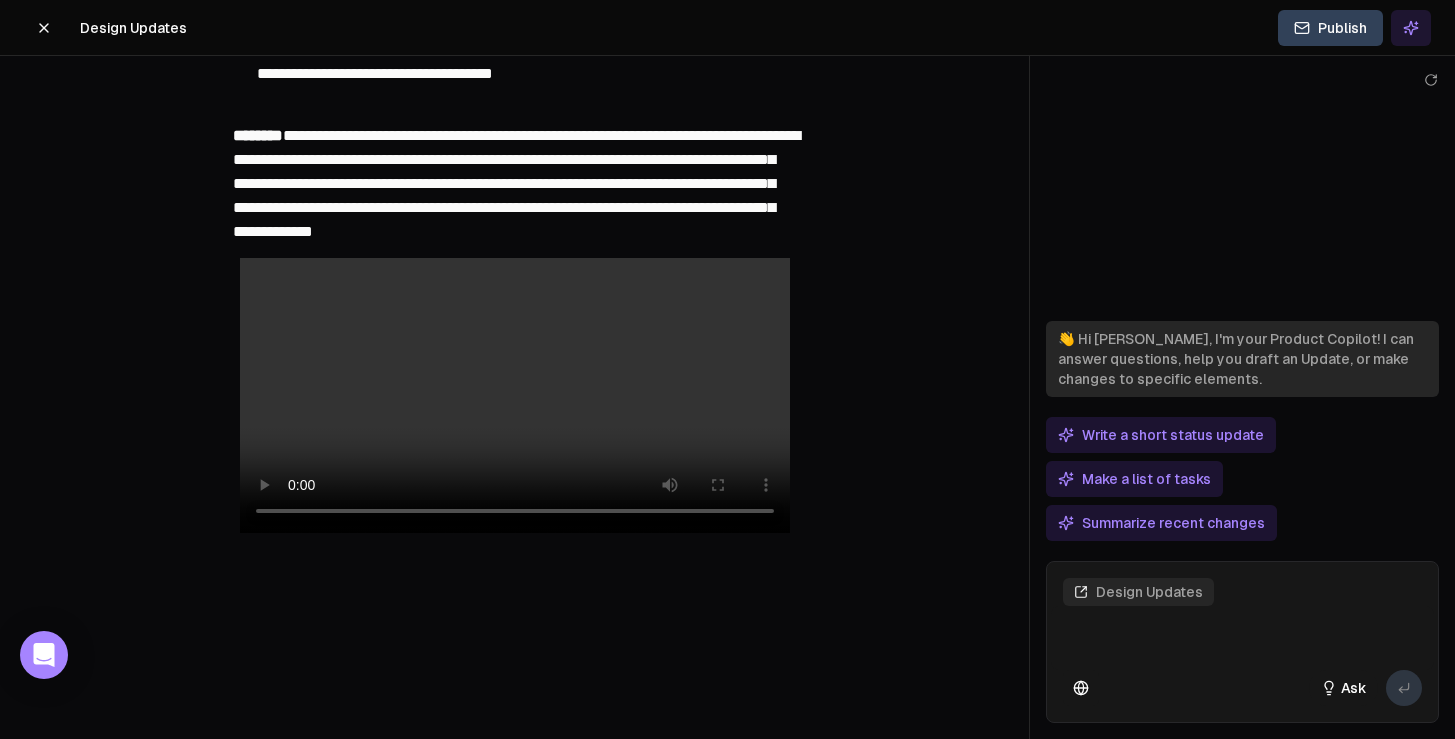 click on "**********" at bounding box center (515, 184) 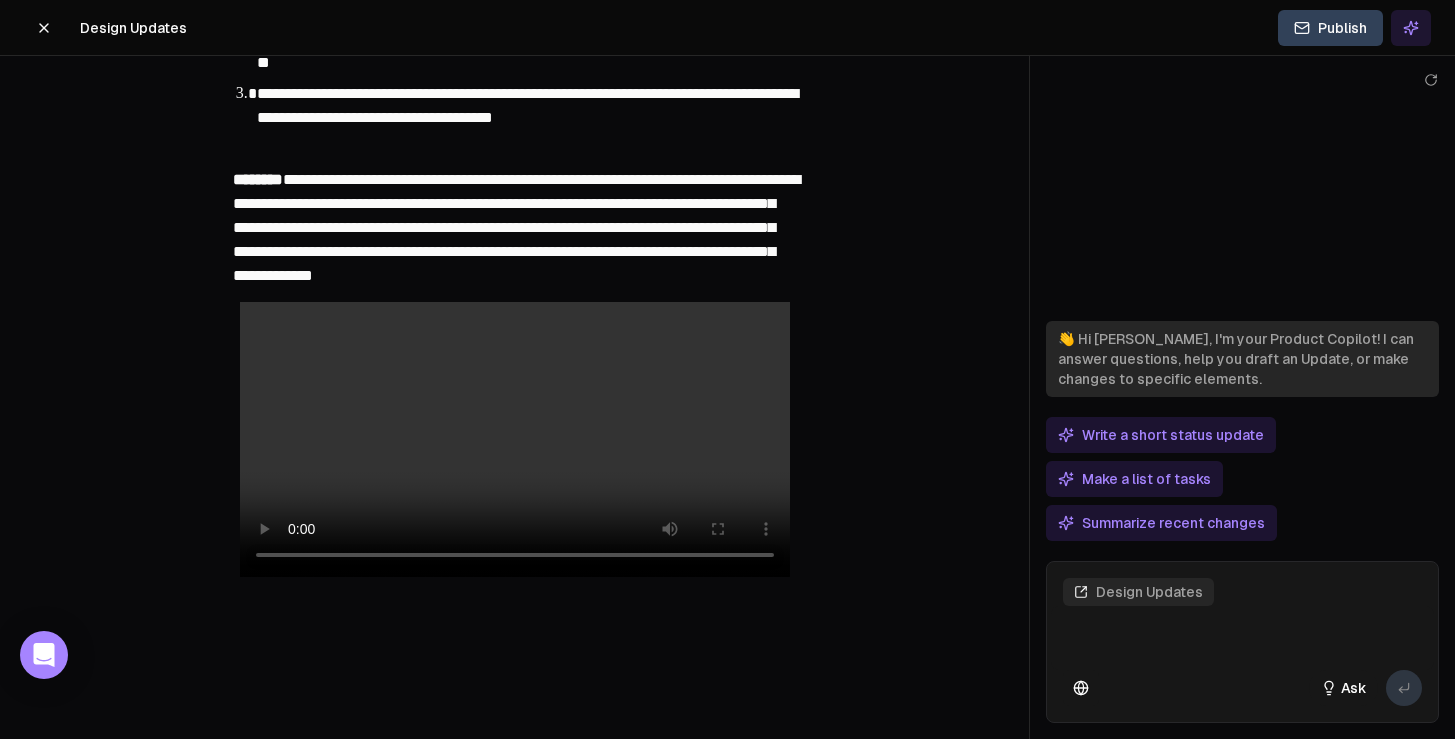 scroll, scrollTop: 349, scrollLeft: 0, axis: vertical 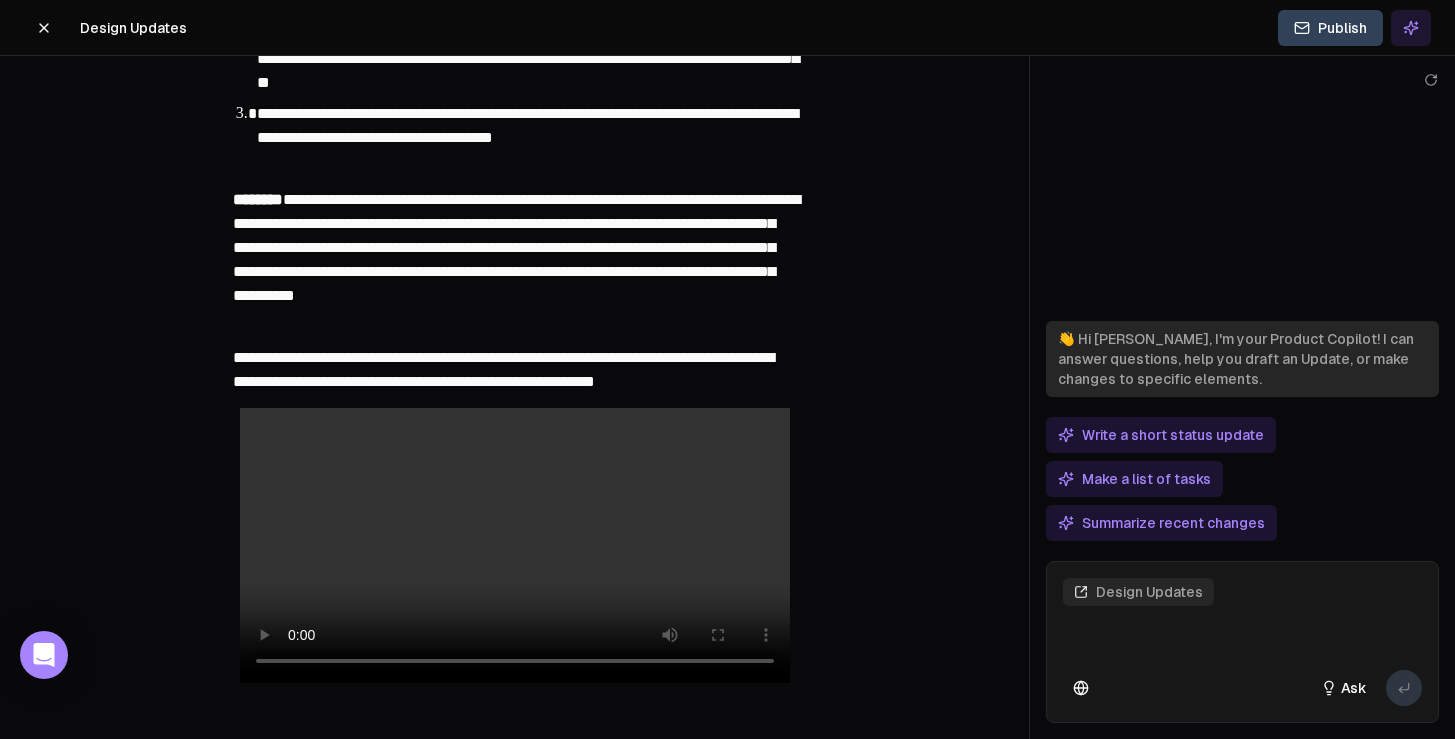 click on "**********" at bounding box center (503, 369) 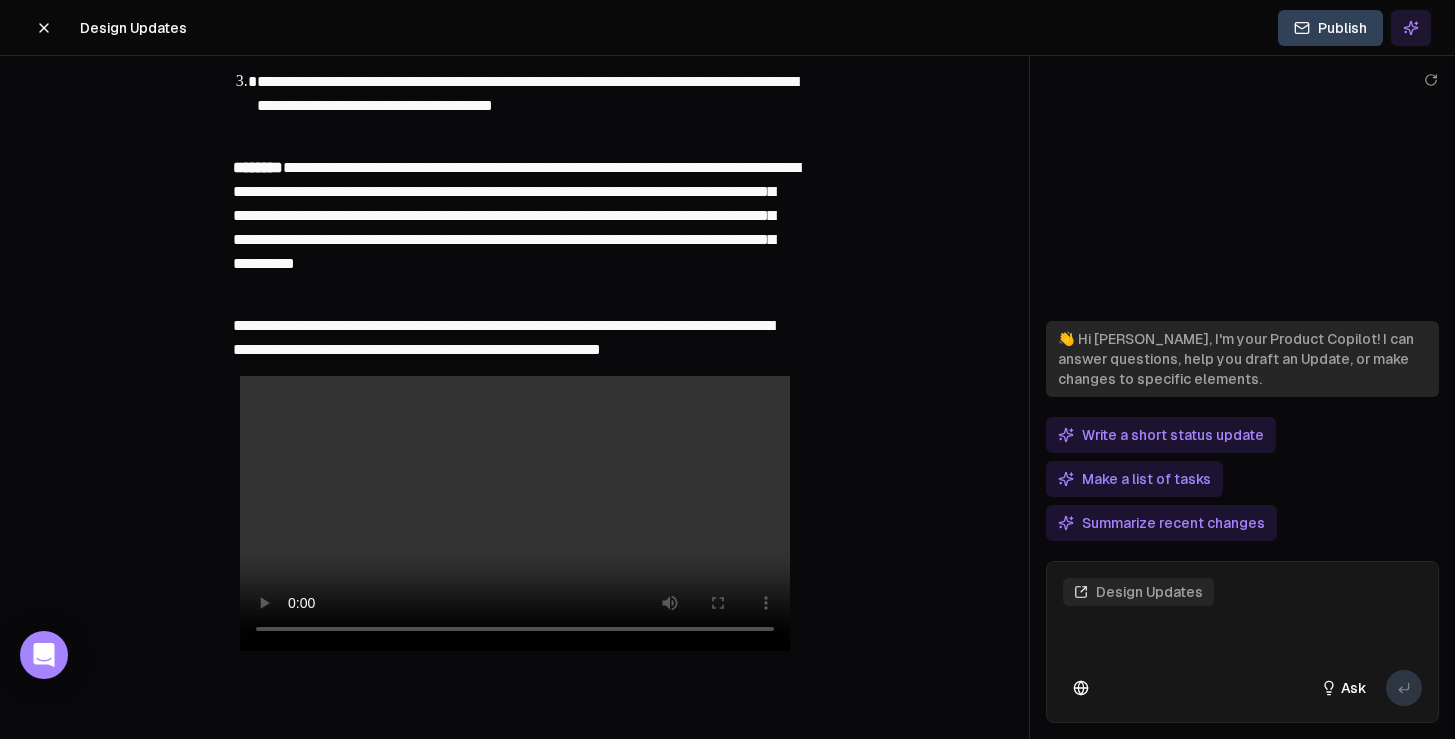 scroll, scrollTop: 363, scrollLeft: 0, axis: vertical 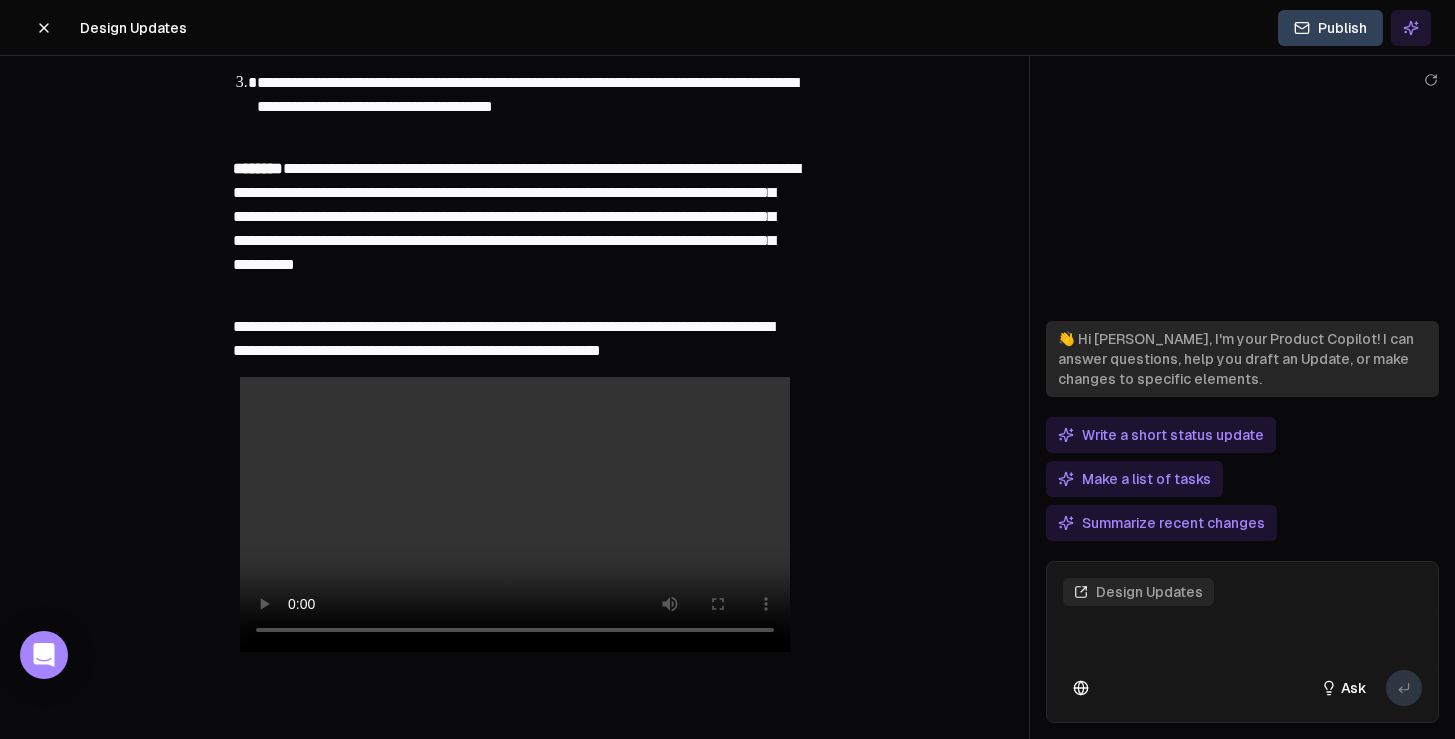 click on "**********" at bounding box center (503, 338) 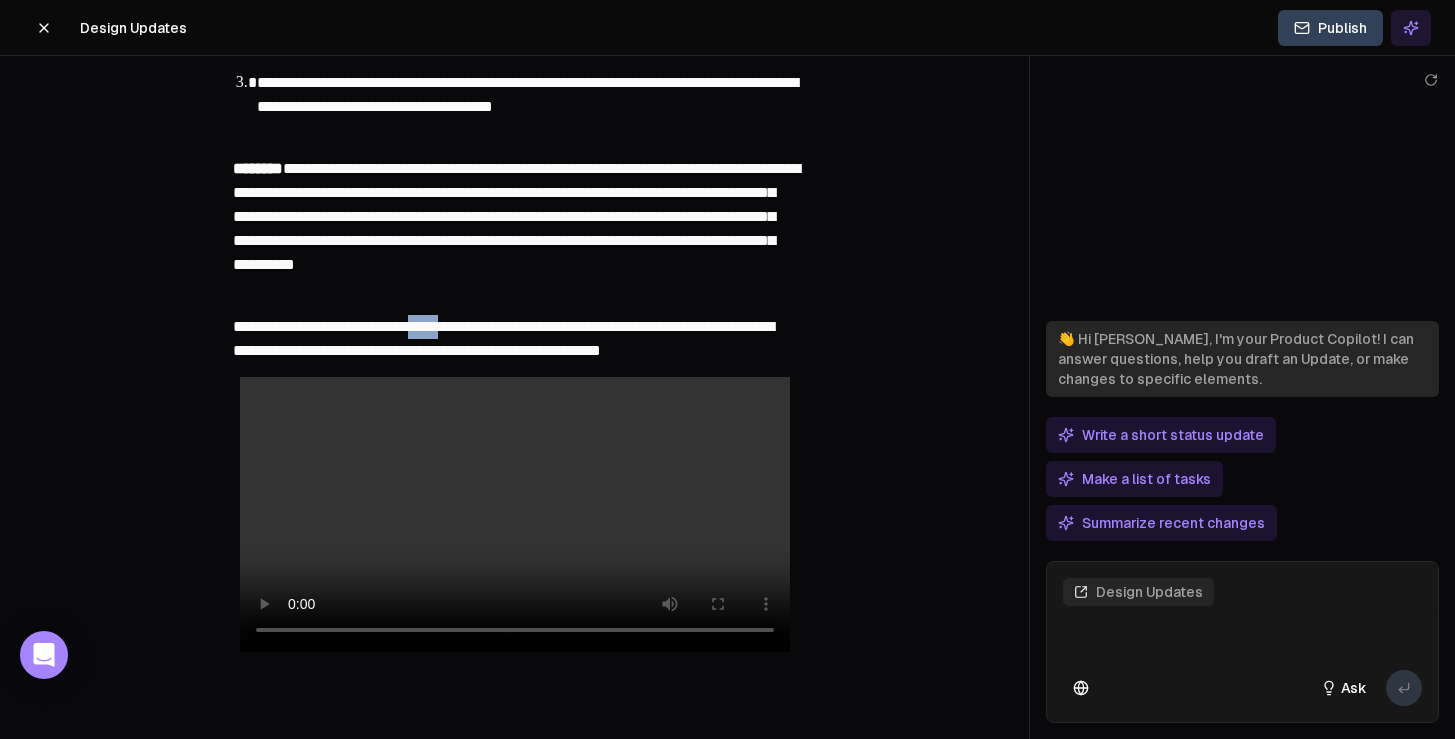 click on "**********" at bounding box center (503, 338) 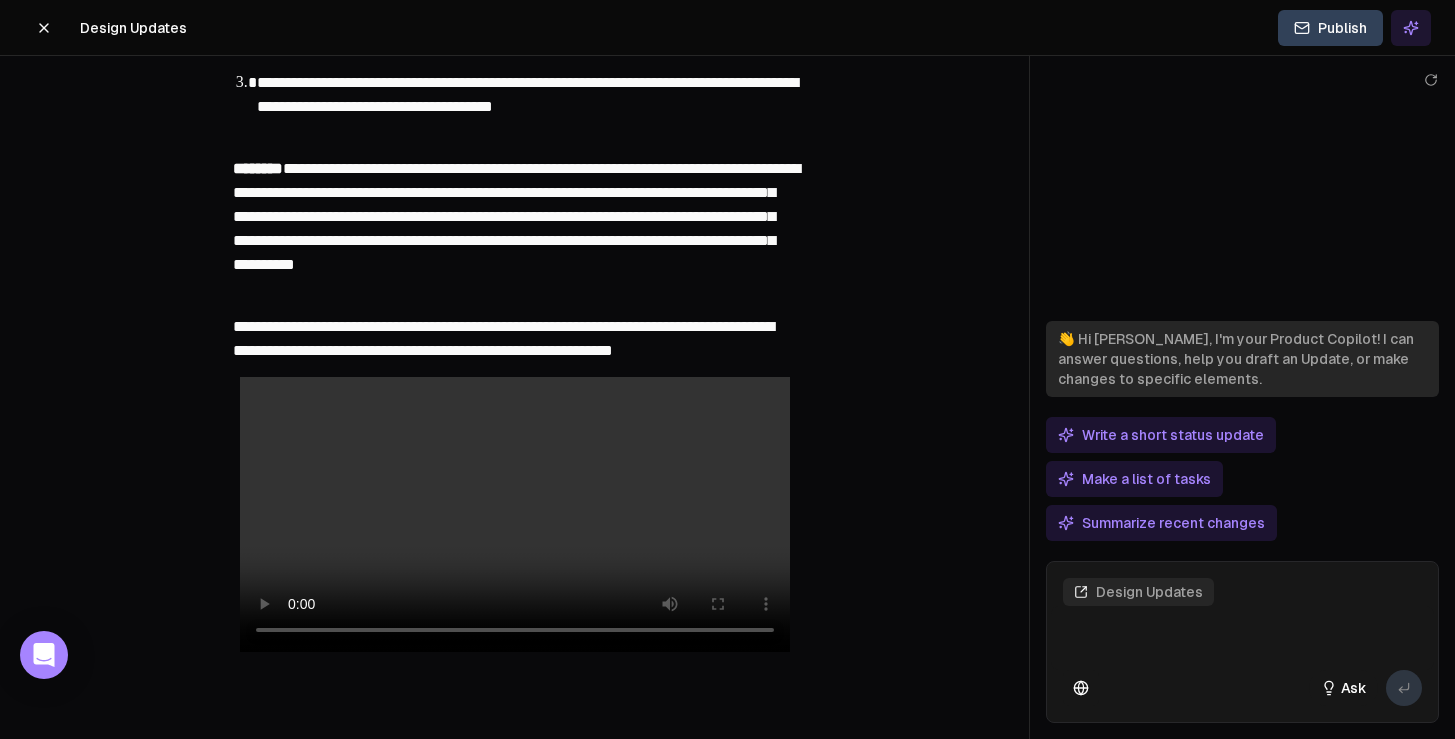 click on "**********" at bounding box center [503, 338] 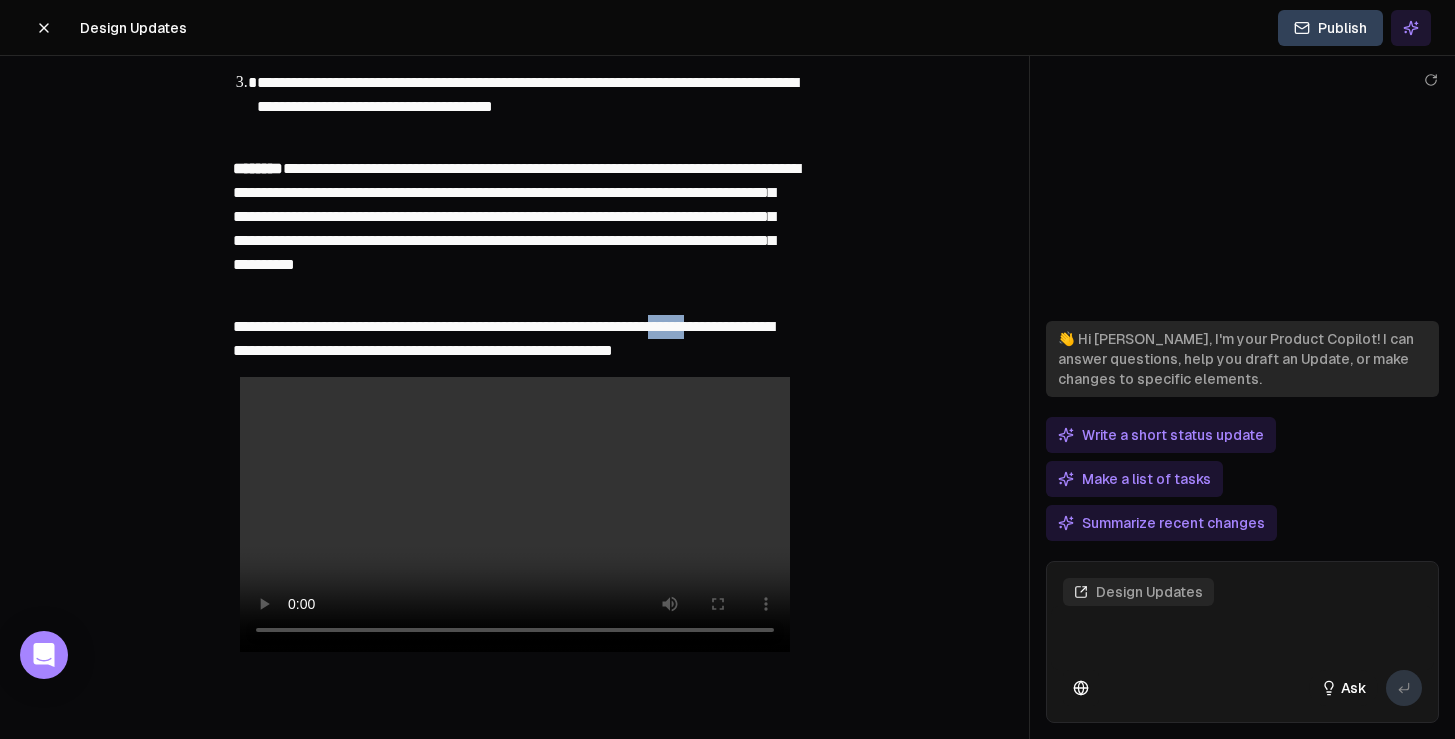 click on "**********" at bounding box center (503, 338) 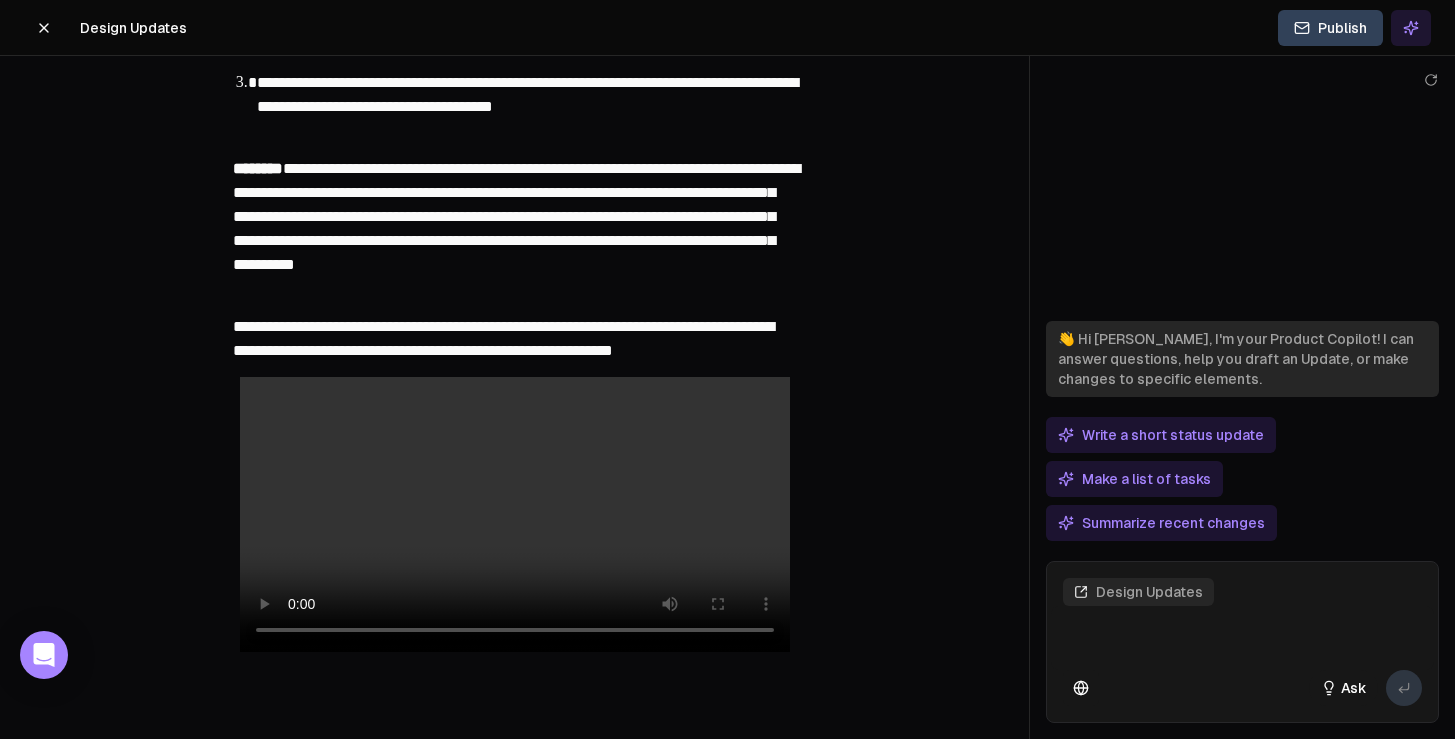 click on "**********" at bounding box center (503, 338) 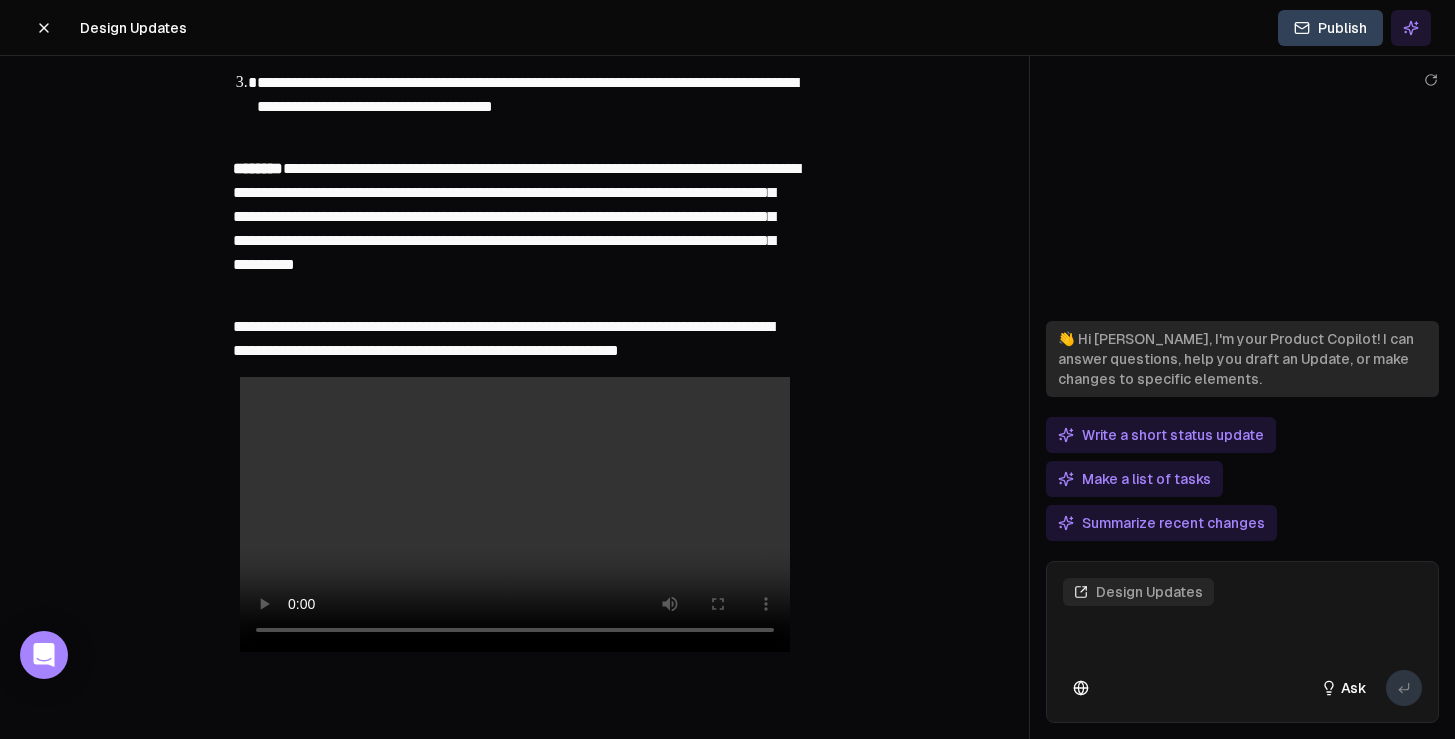 click on "**********" at bounding box center [503, 338] 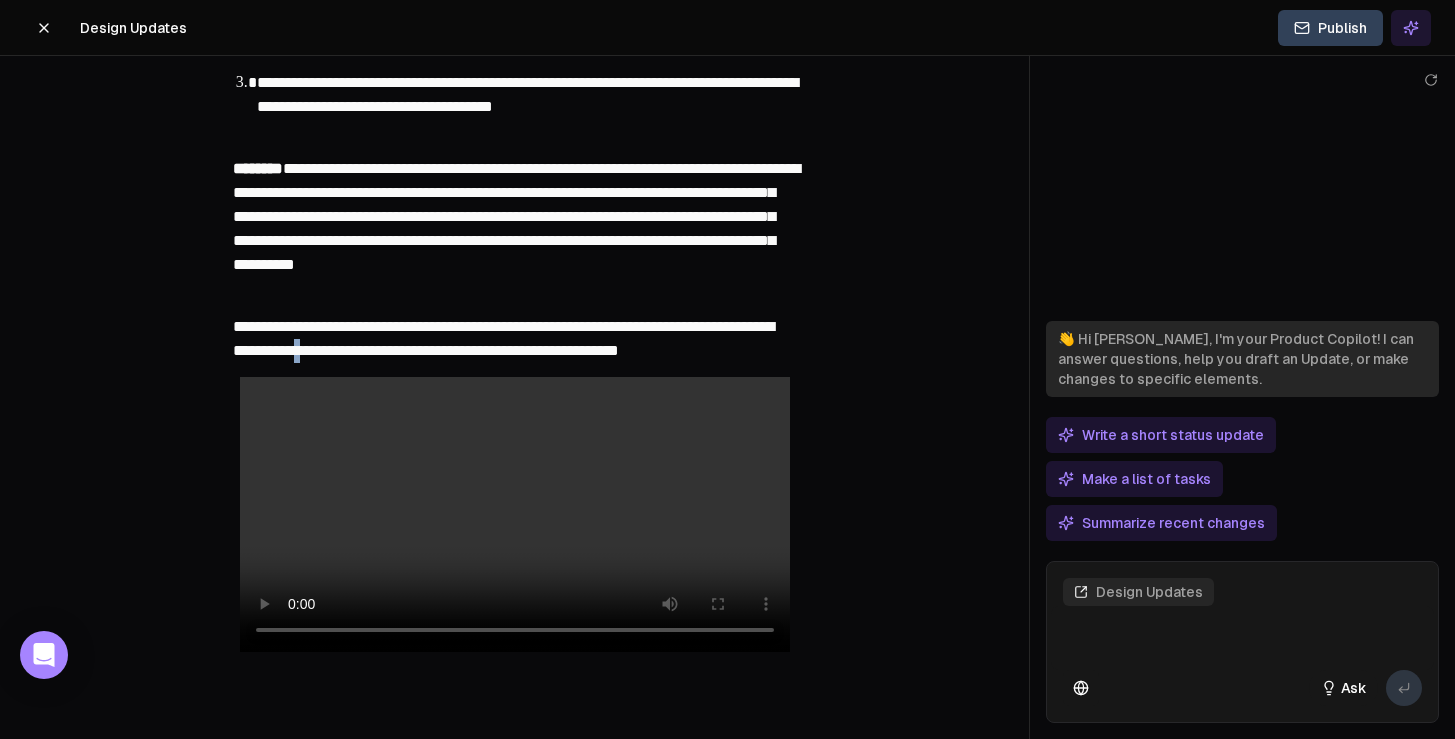 click on "**********" at bounding box center (503, 338) 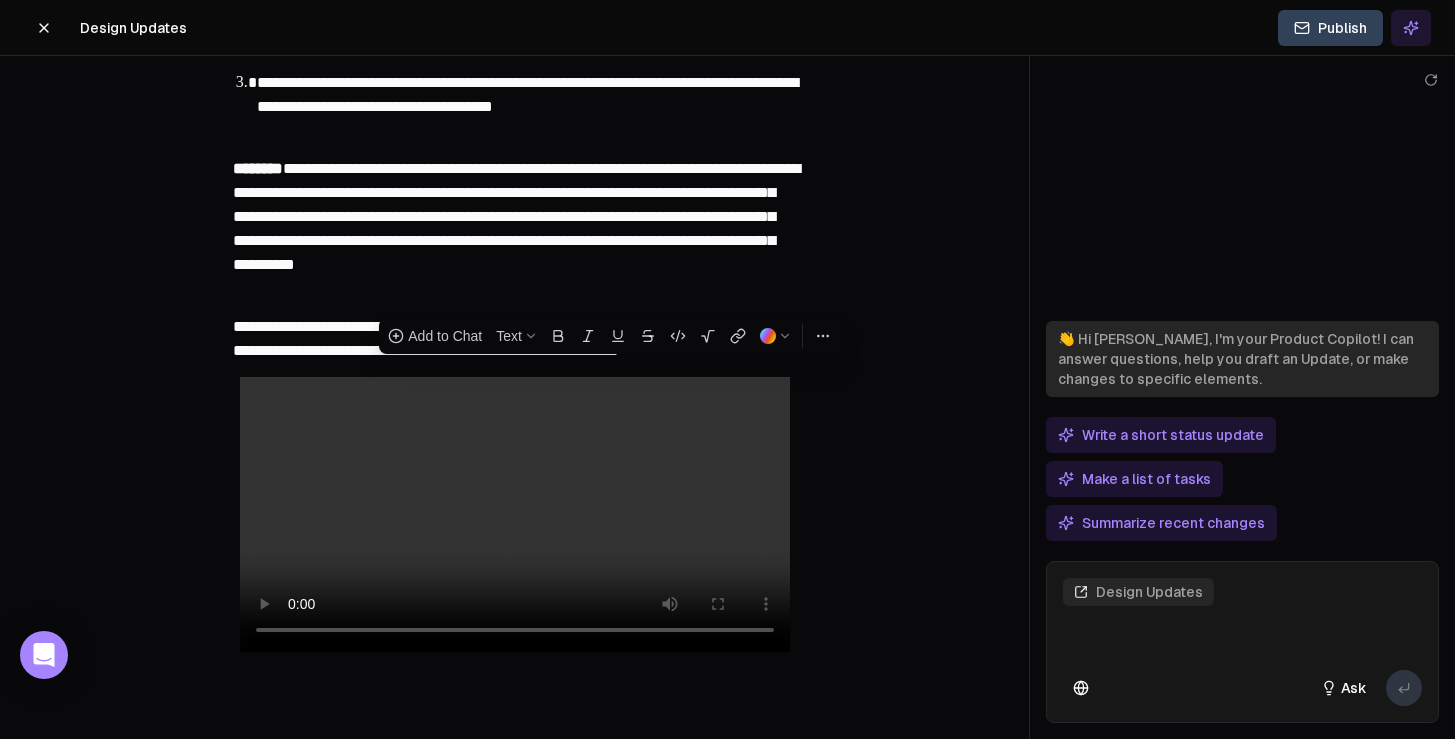 click on "**********" at bounding box center (503, 338) 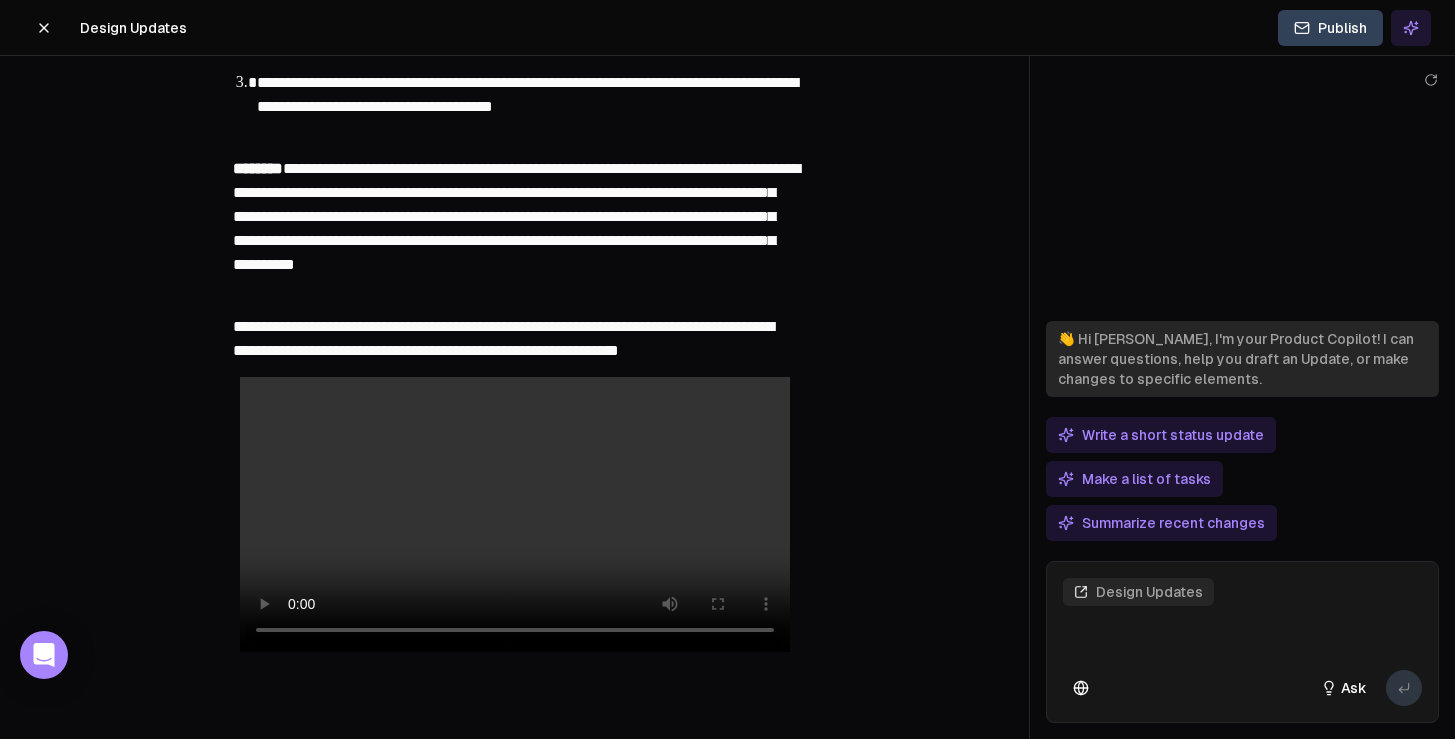 click on "**********" at bounding box center [503, 338] 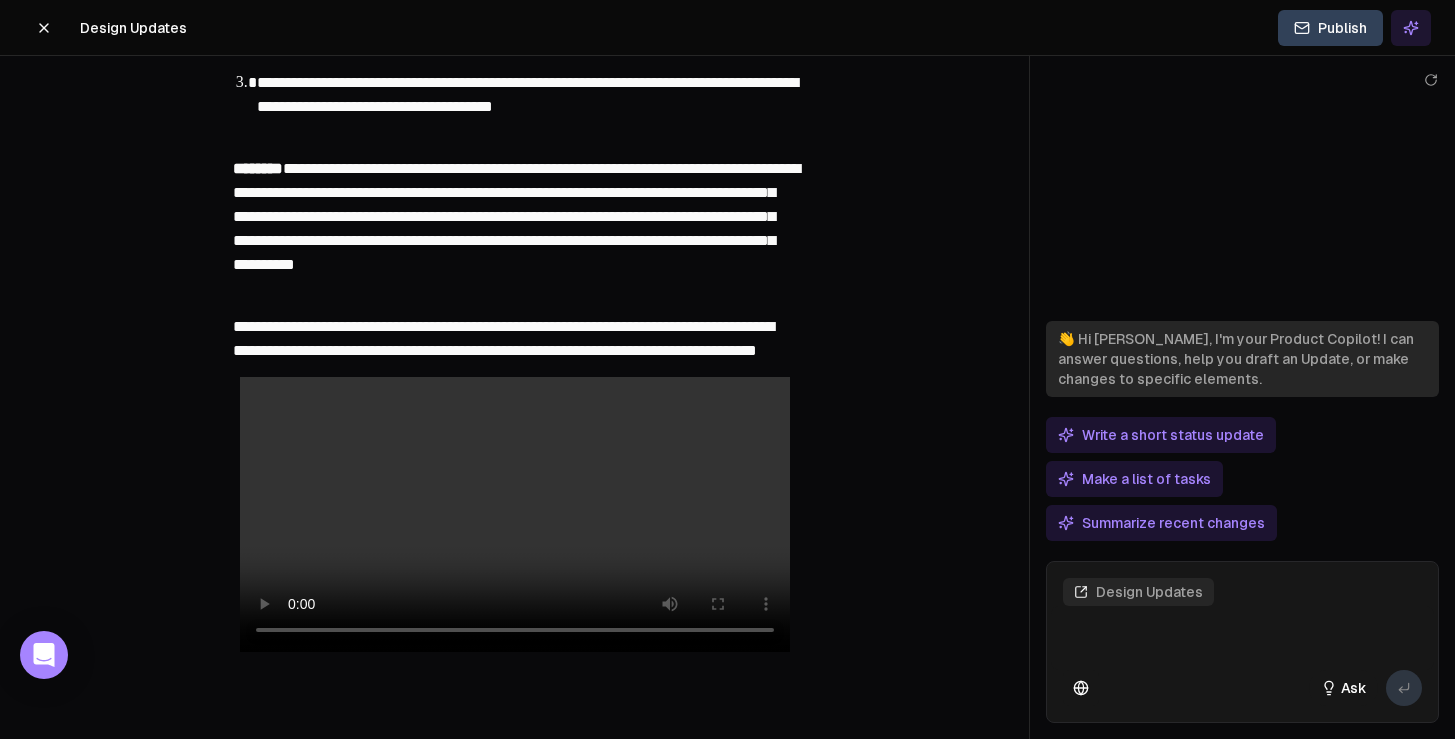 click on "**********" at bounding box center [503, 338] 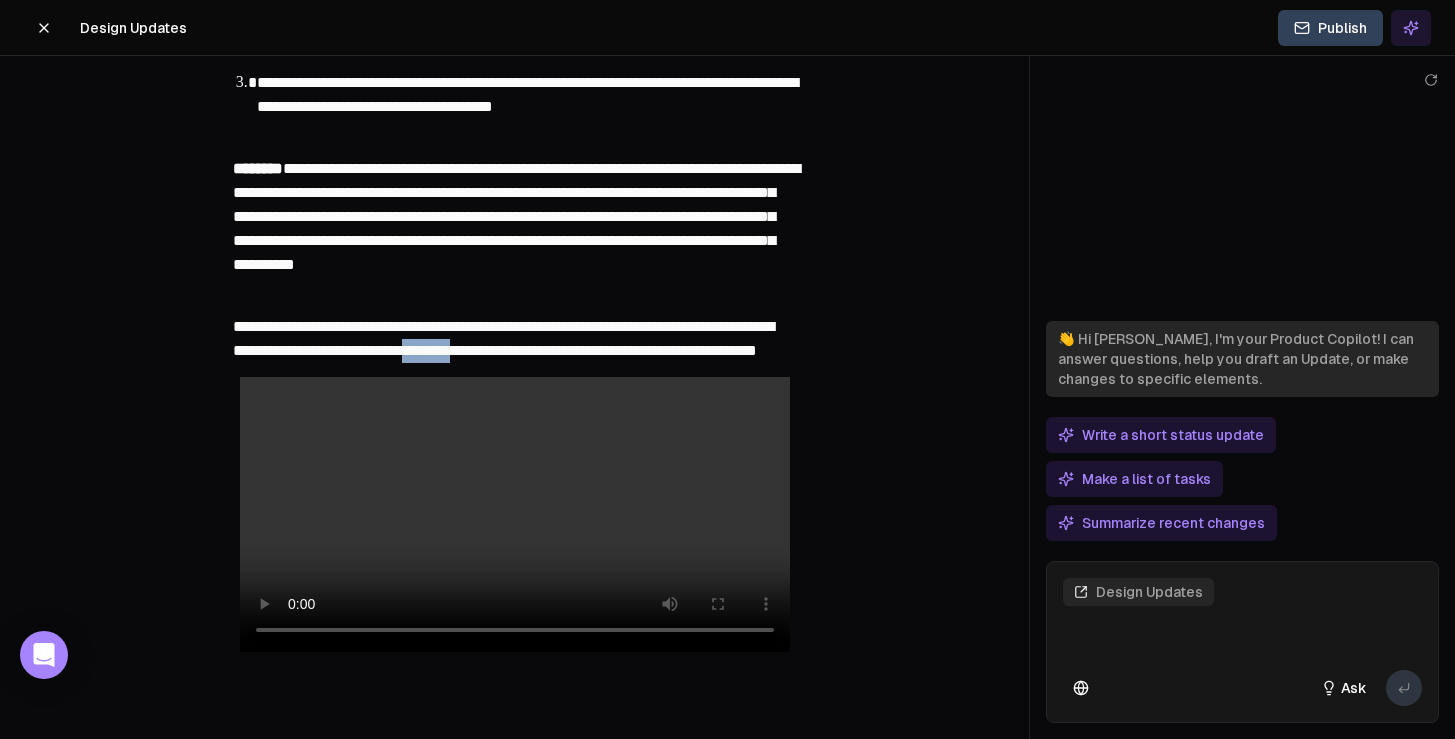 click on "**********" at bounding box center [503, 338] 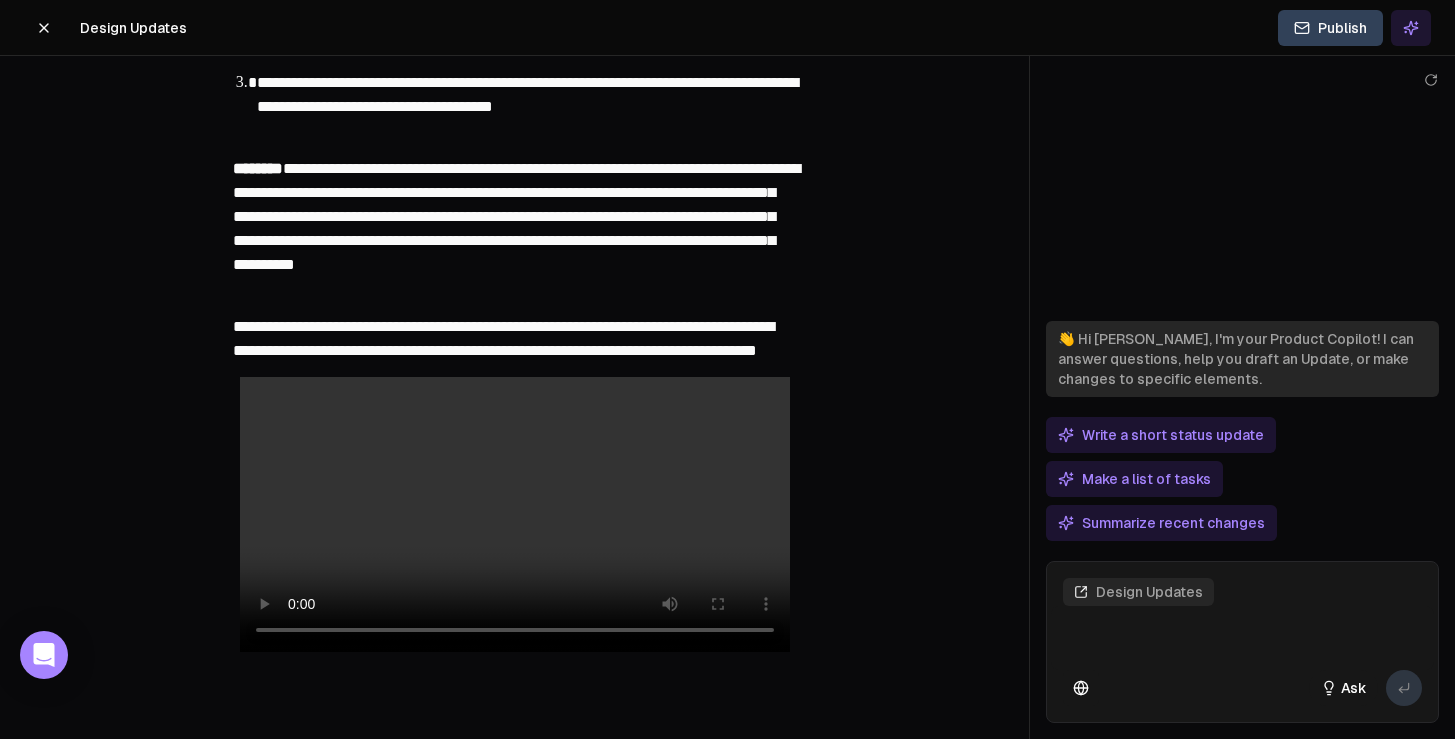 click on "**********" at bounding box center (503, 338) 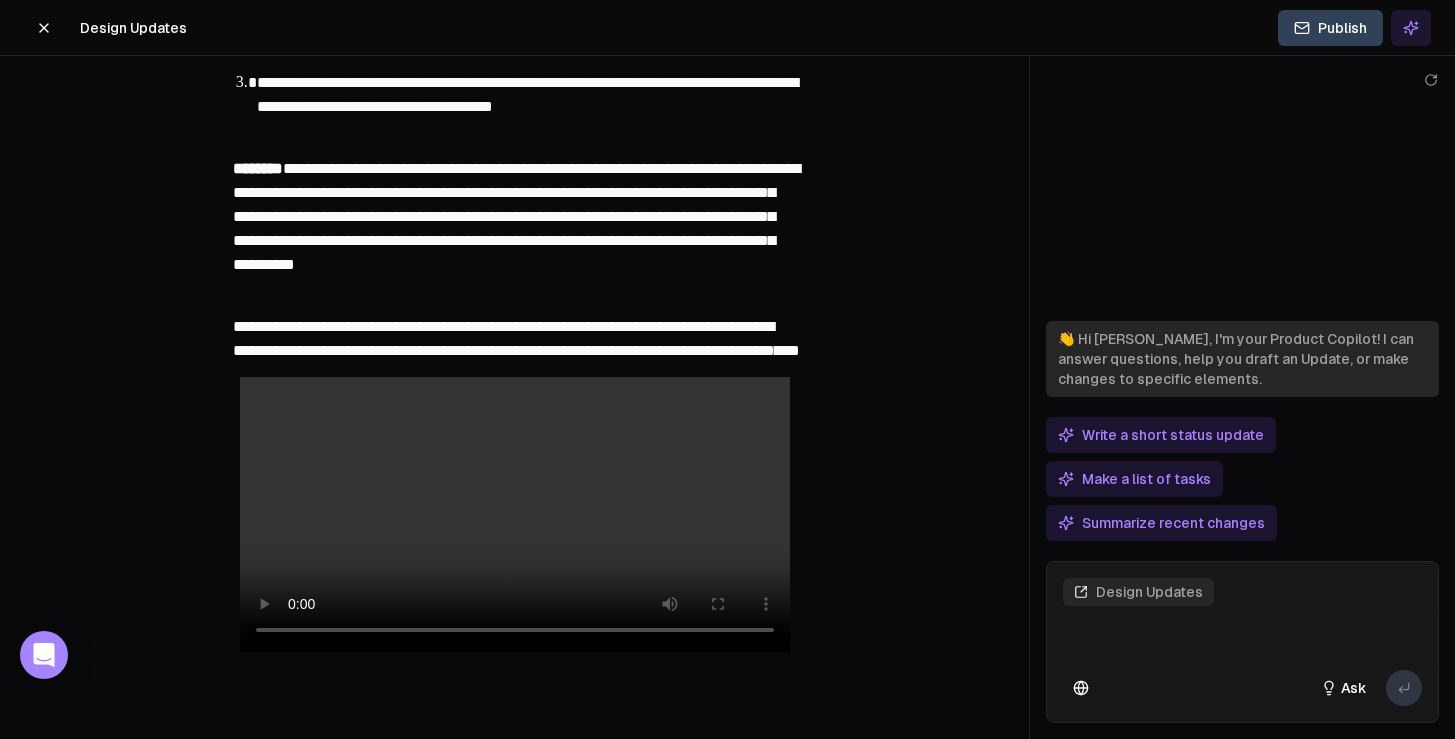click on "**********" at bounding box center [516, 338] 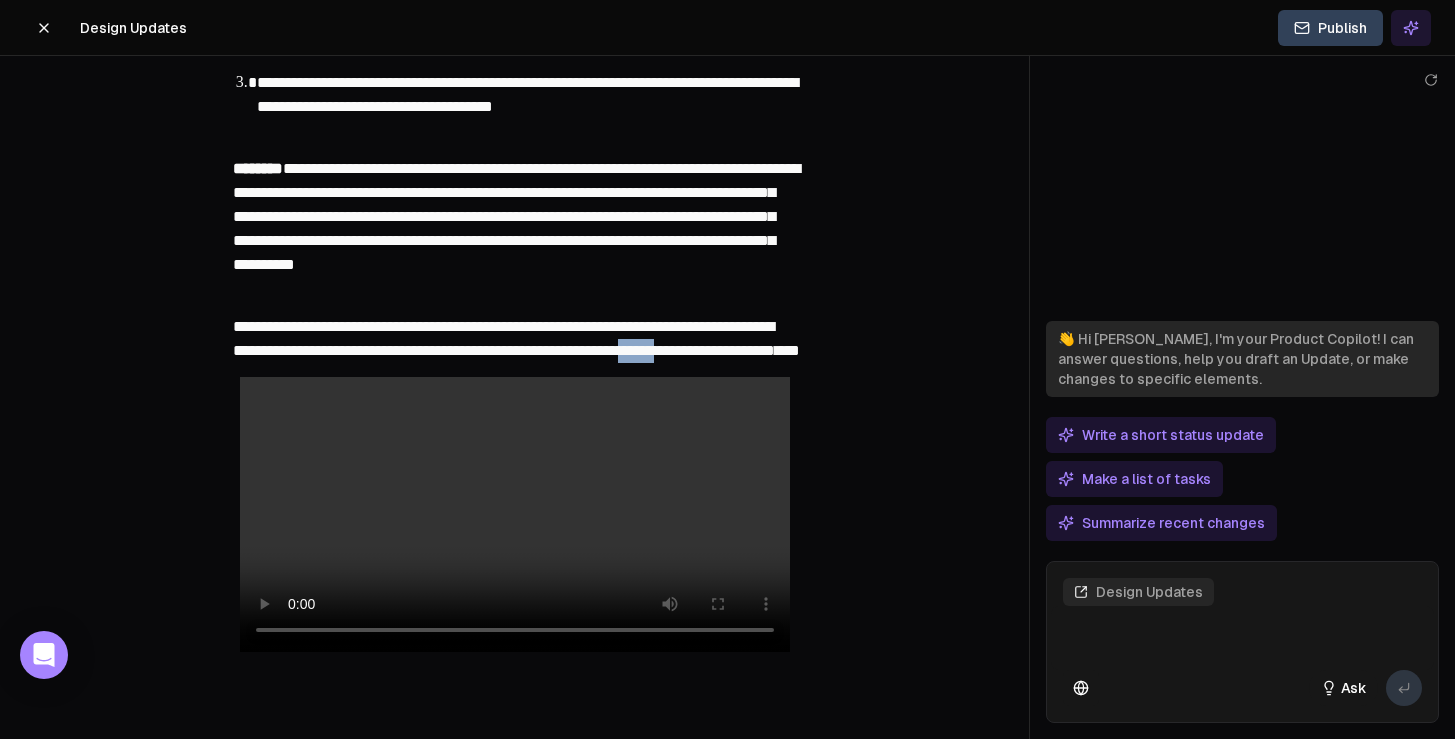 click on "**********" at bounding box center (516, 338) 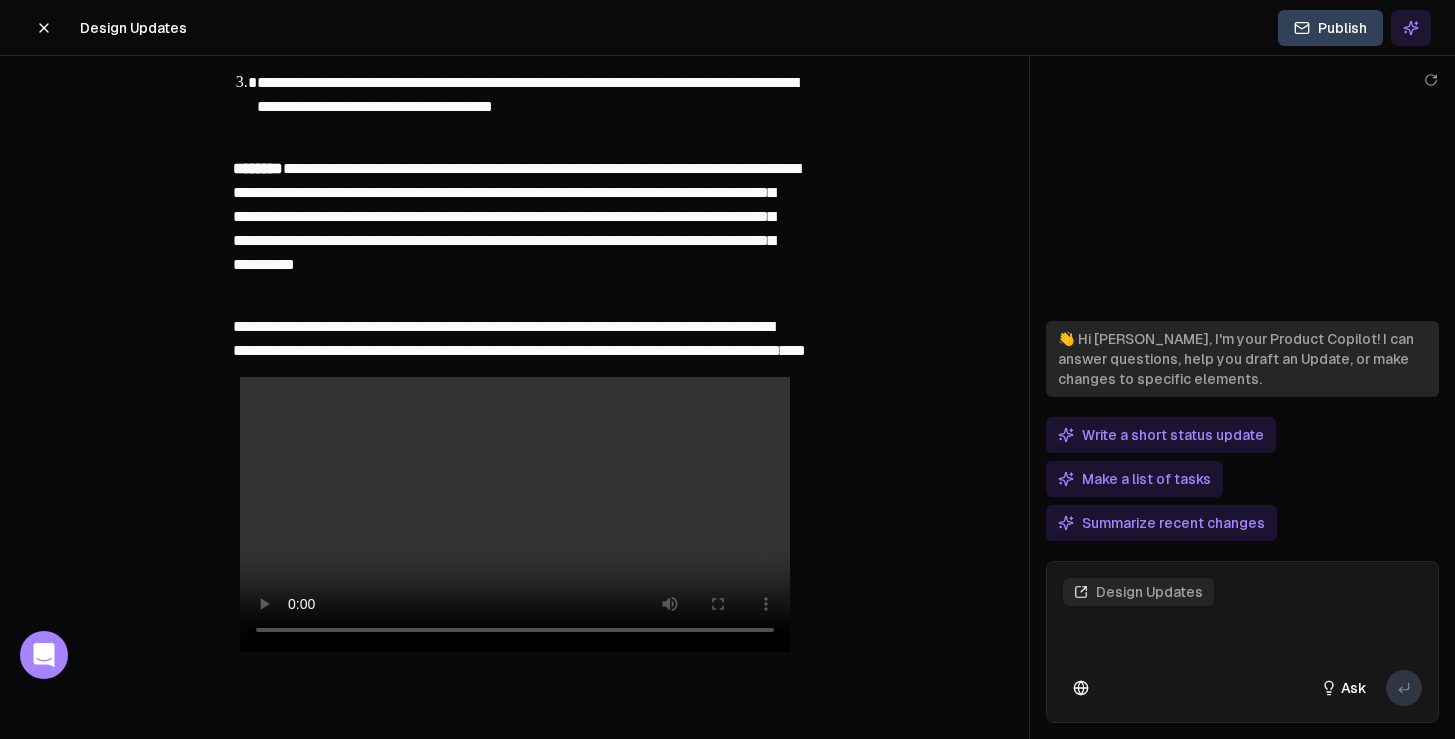 click on "**********" at bounding box center [515, 339] 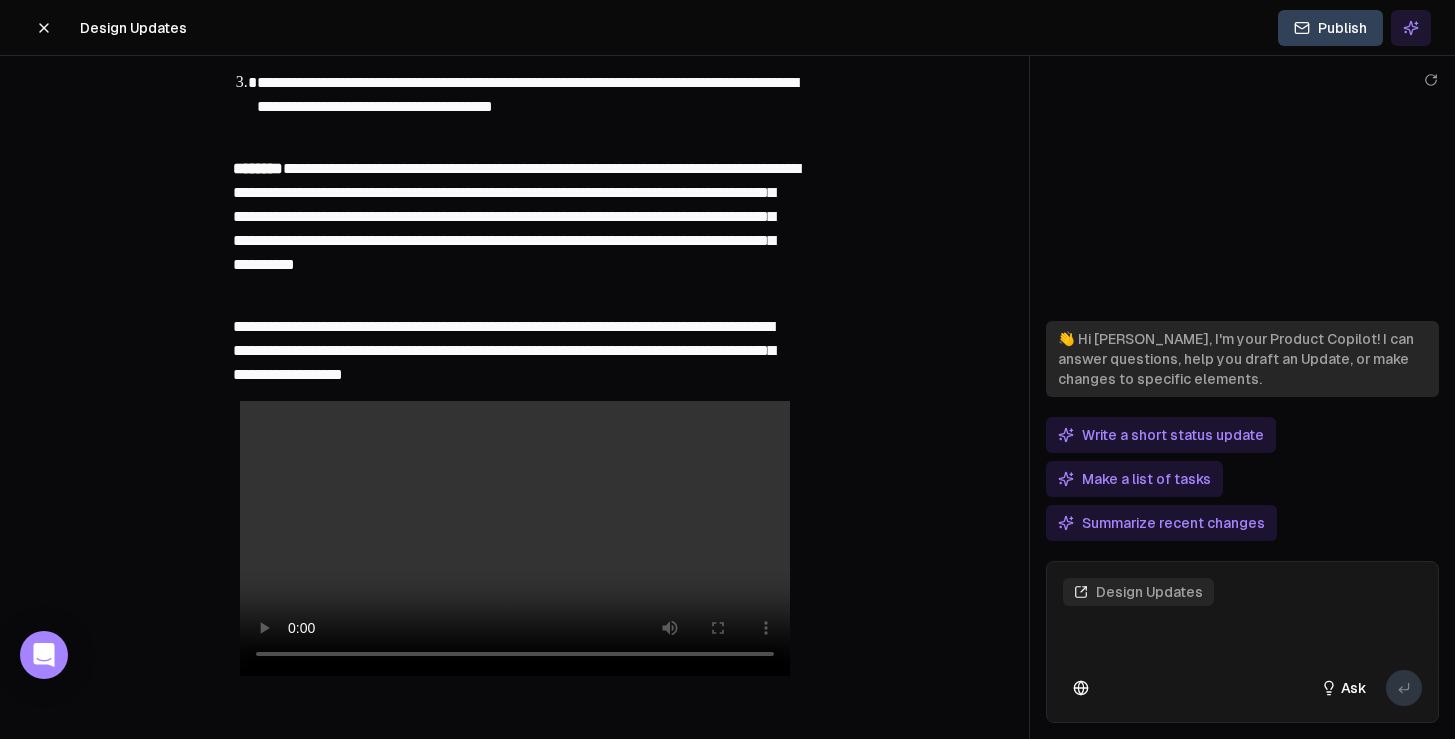 click on "**********" at bounding box center (504, 350) 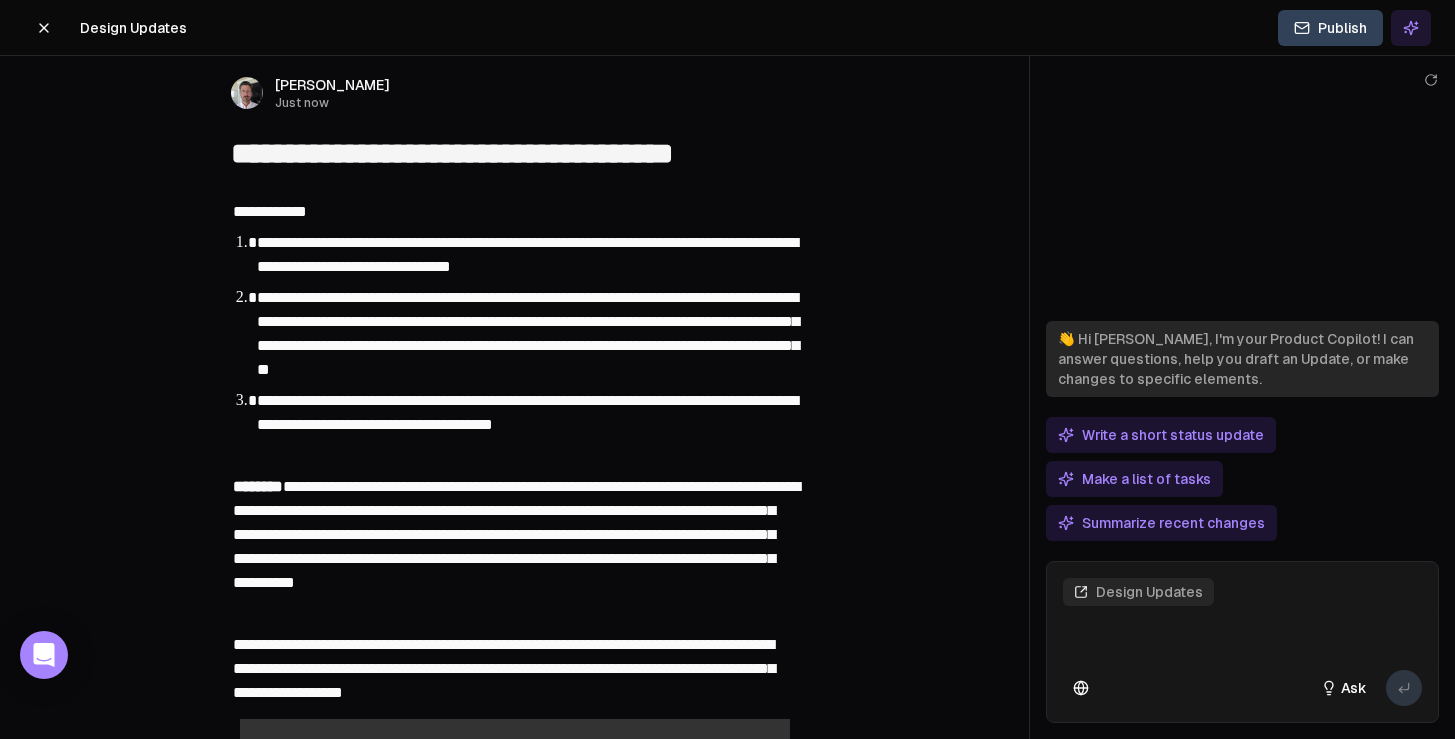 scroll, scrollTop: 163, scrollLeft: 0, axis: vertical 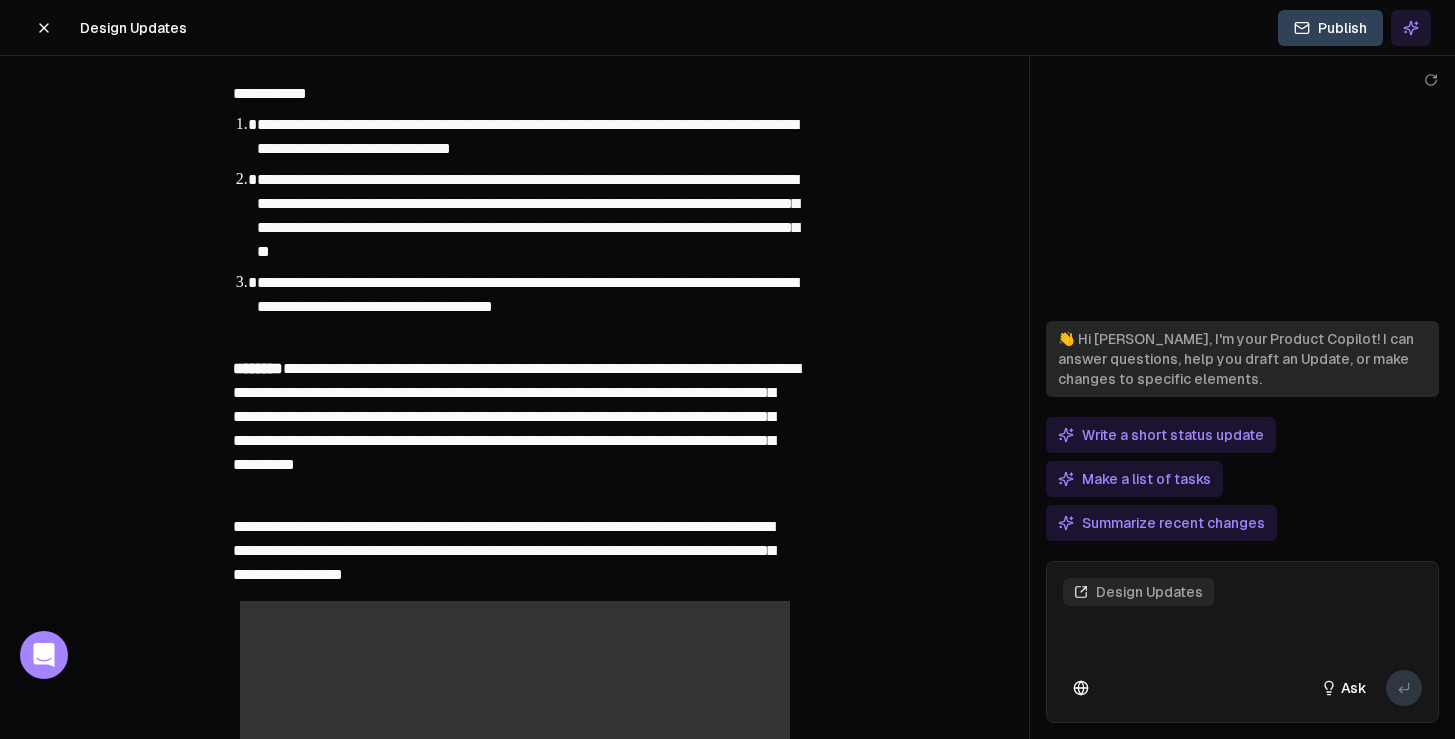 click on "﻿" at bounding box center [515, 496] 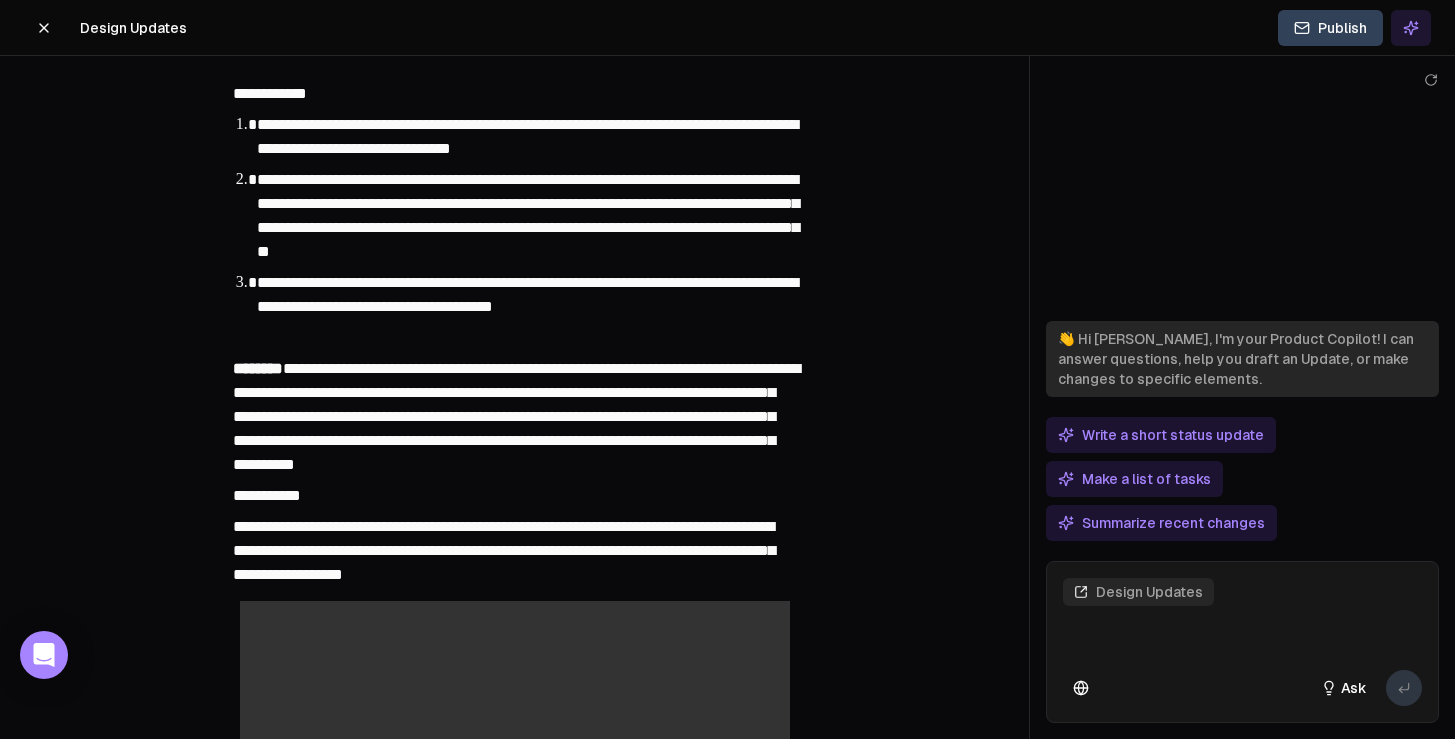 click on "**********" at bounding box center (267, 495) 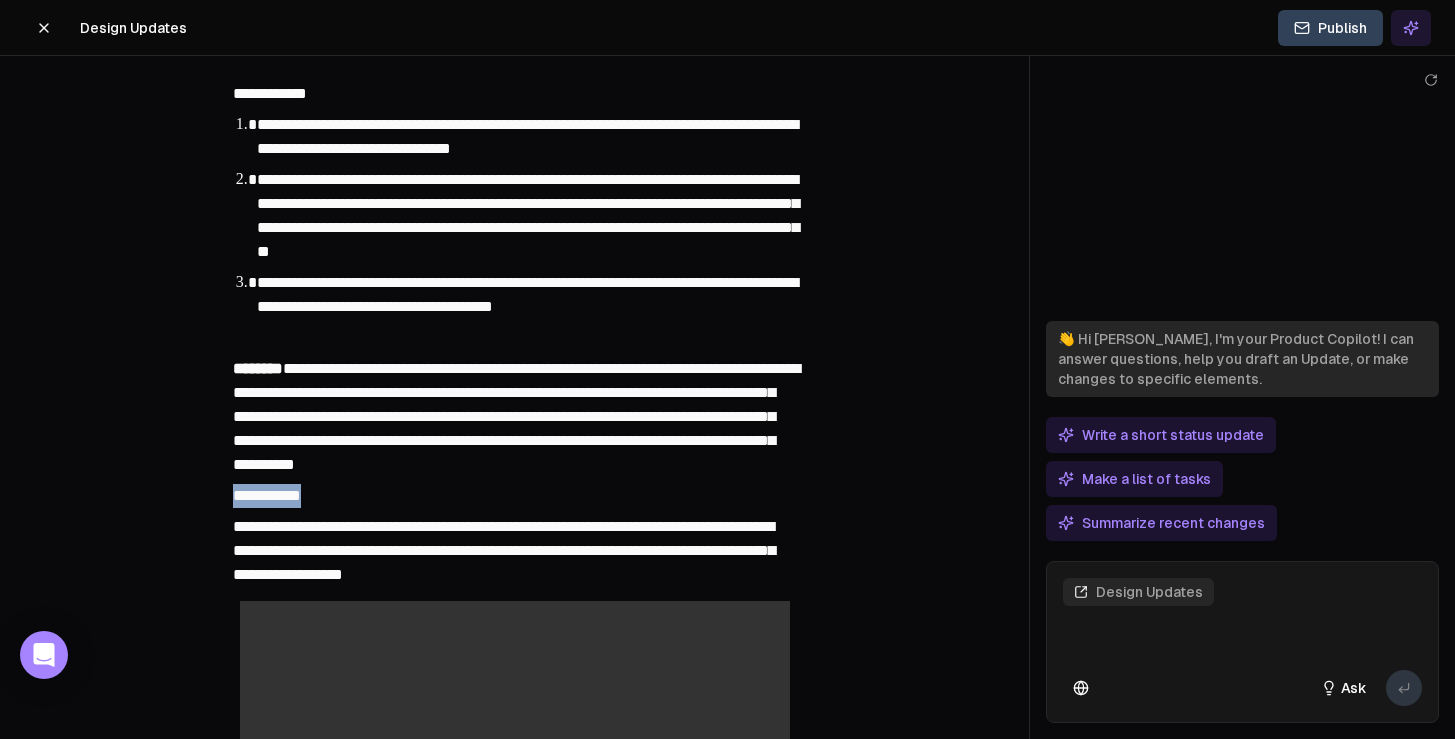 click on "**********" at bounding box center [267, 495] 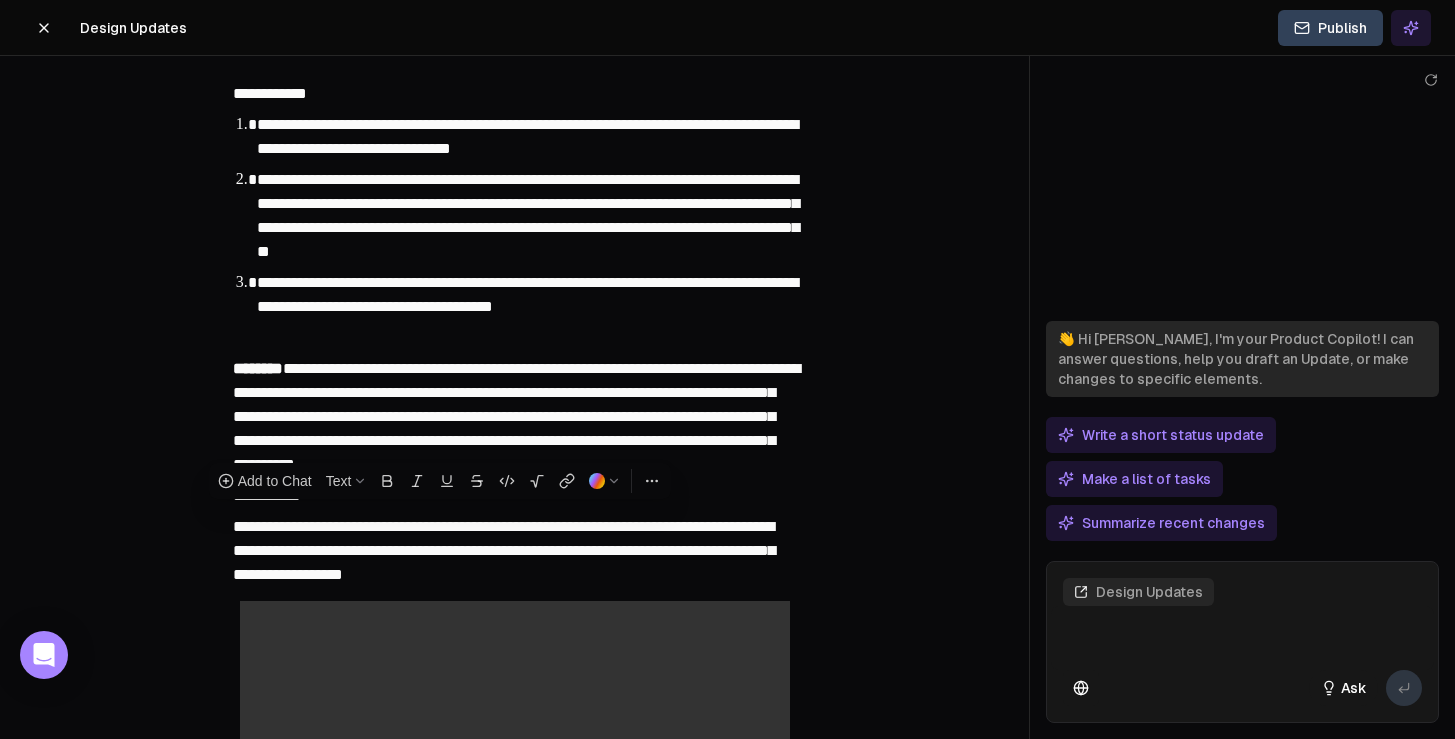 click on "**********" at bounding box center (267, 495) 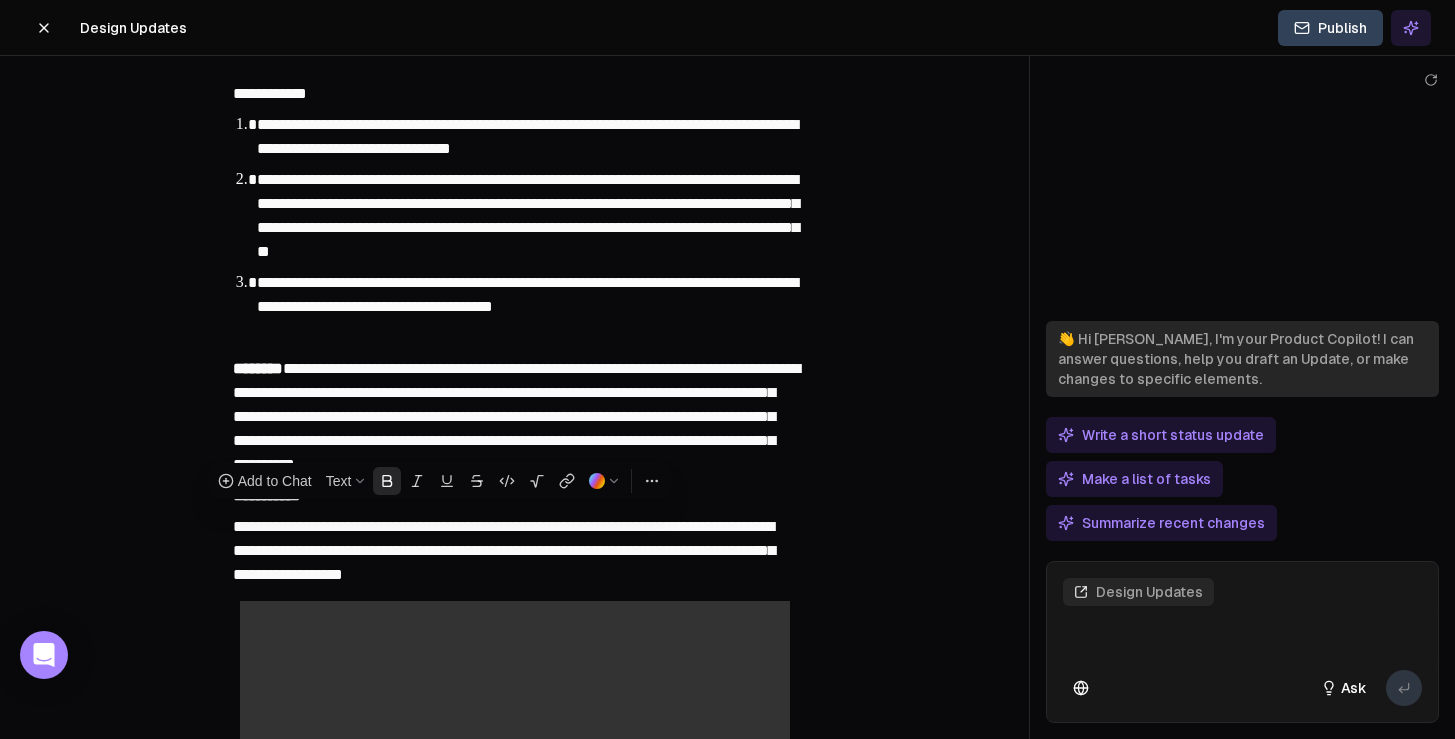 click on "**********" at bounding box center [515, 551] 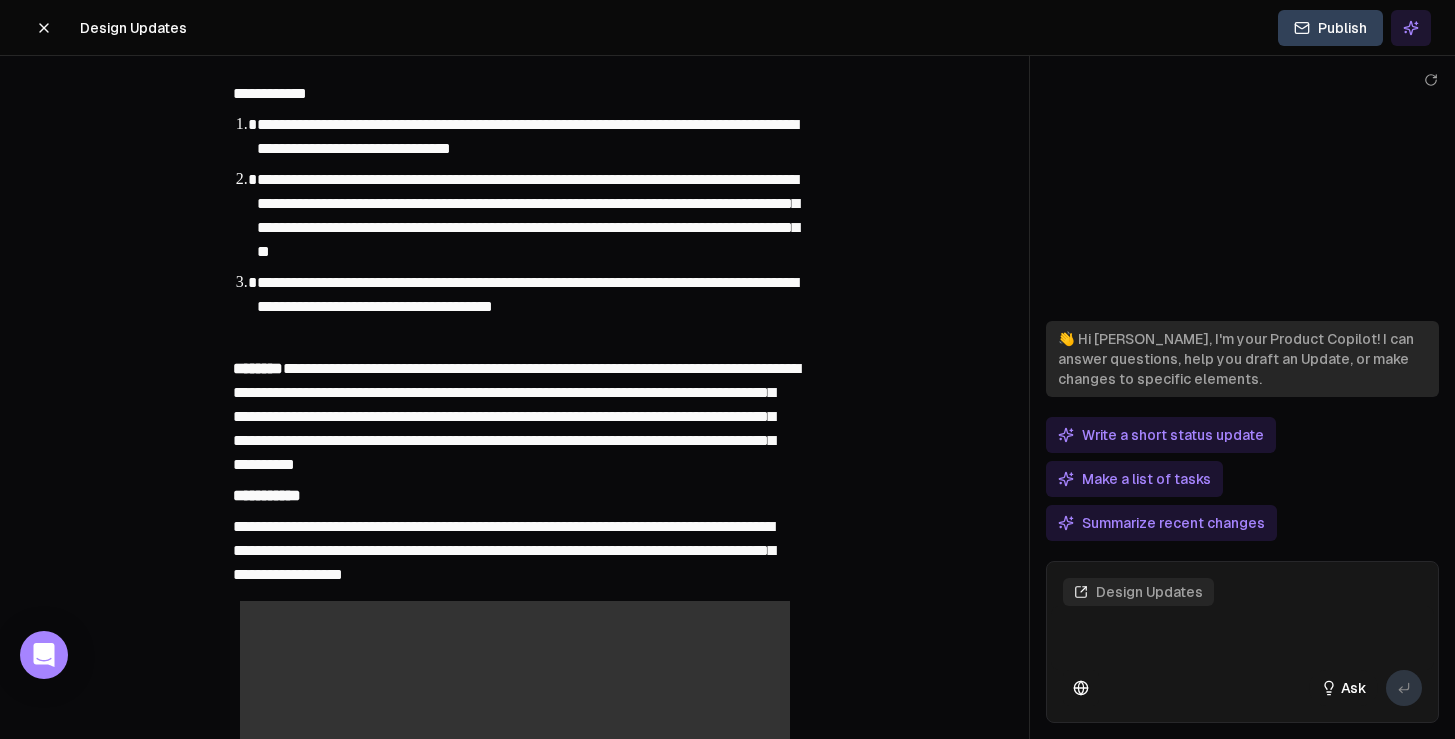 click on "**********" at bounding box center (267, 495) 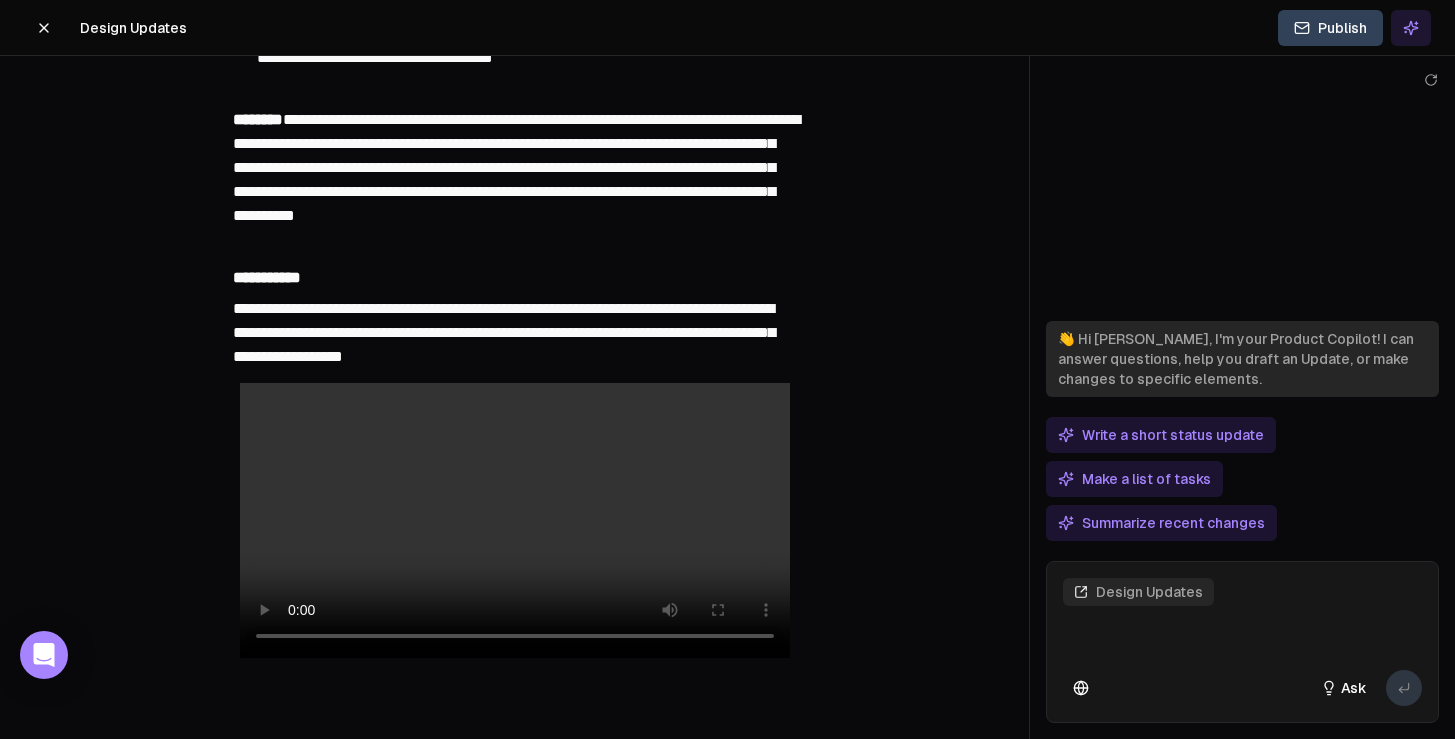 scroll, scrollTop: 395, scrollLeft: 0, axis: vertical 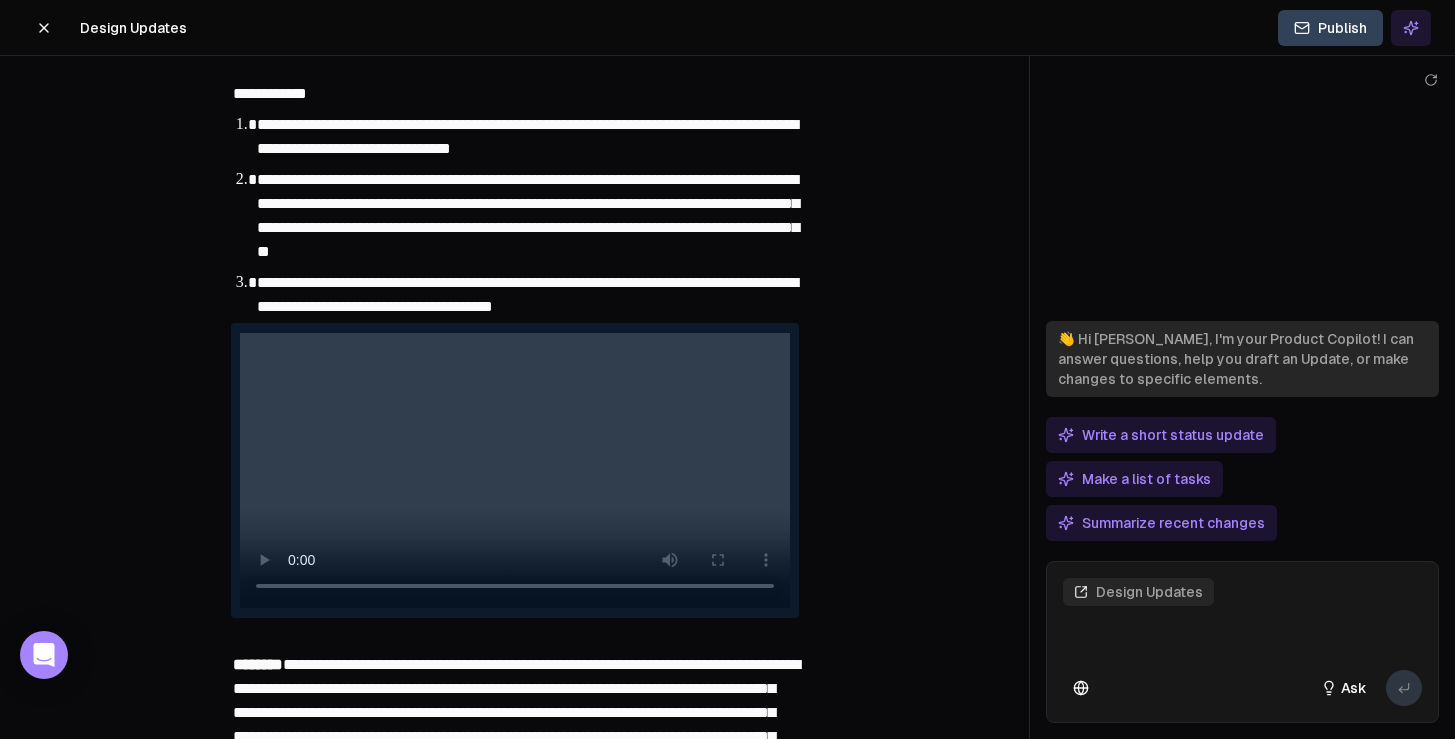 click on "**********" at bounding box center [528, 215] 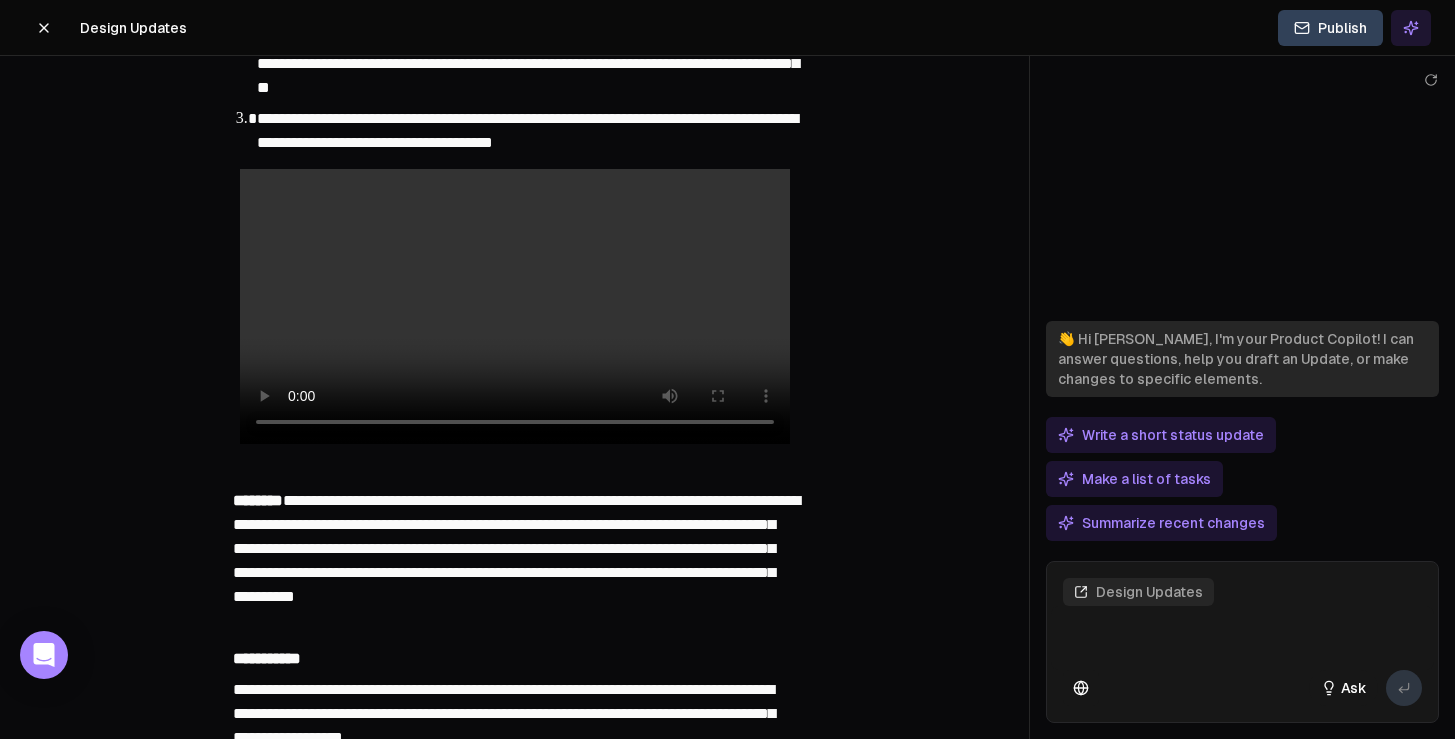 scroll, scrollTop: 362, scrollLeft: 0, axis: vertical 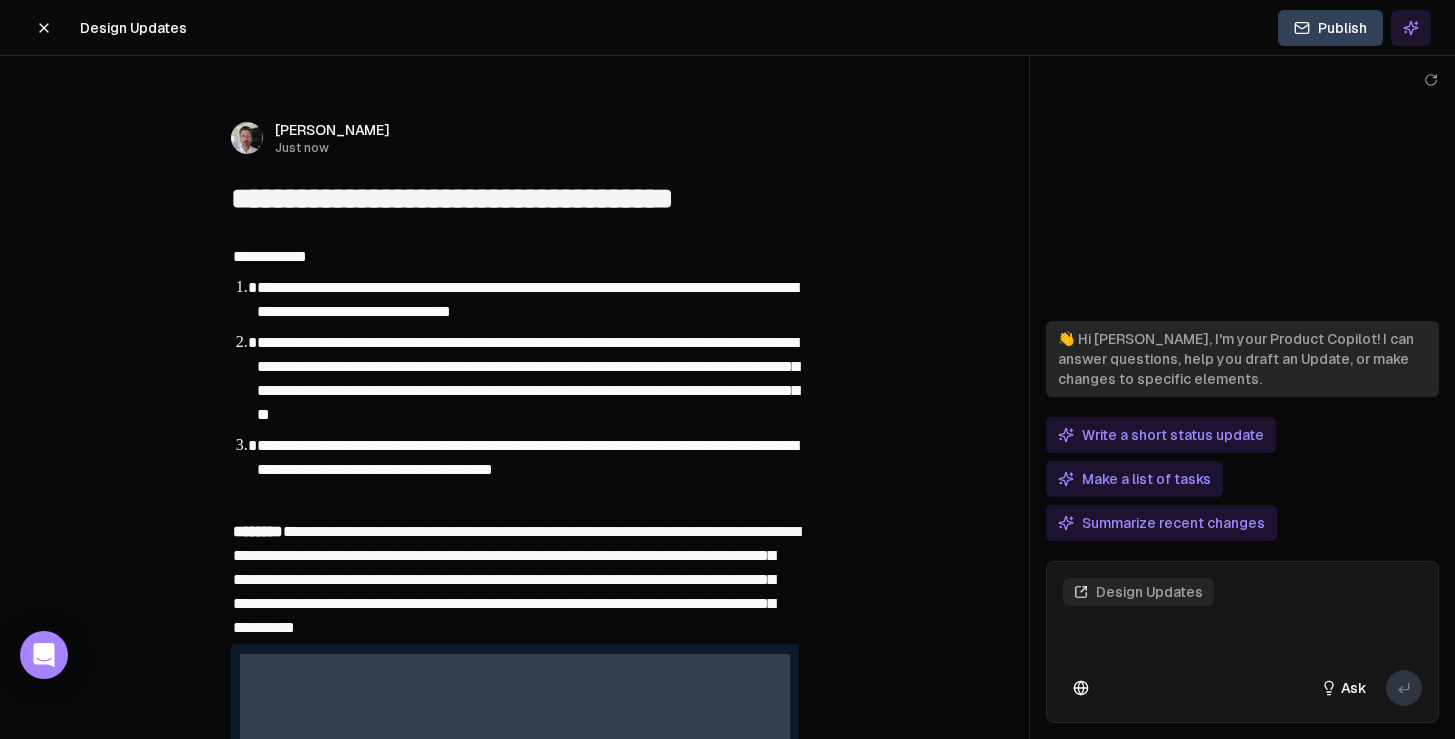 click on "Publish" at bounding box center (1330, 28) 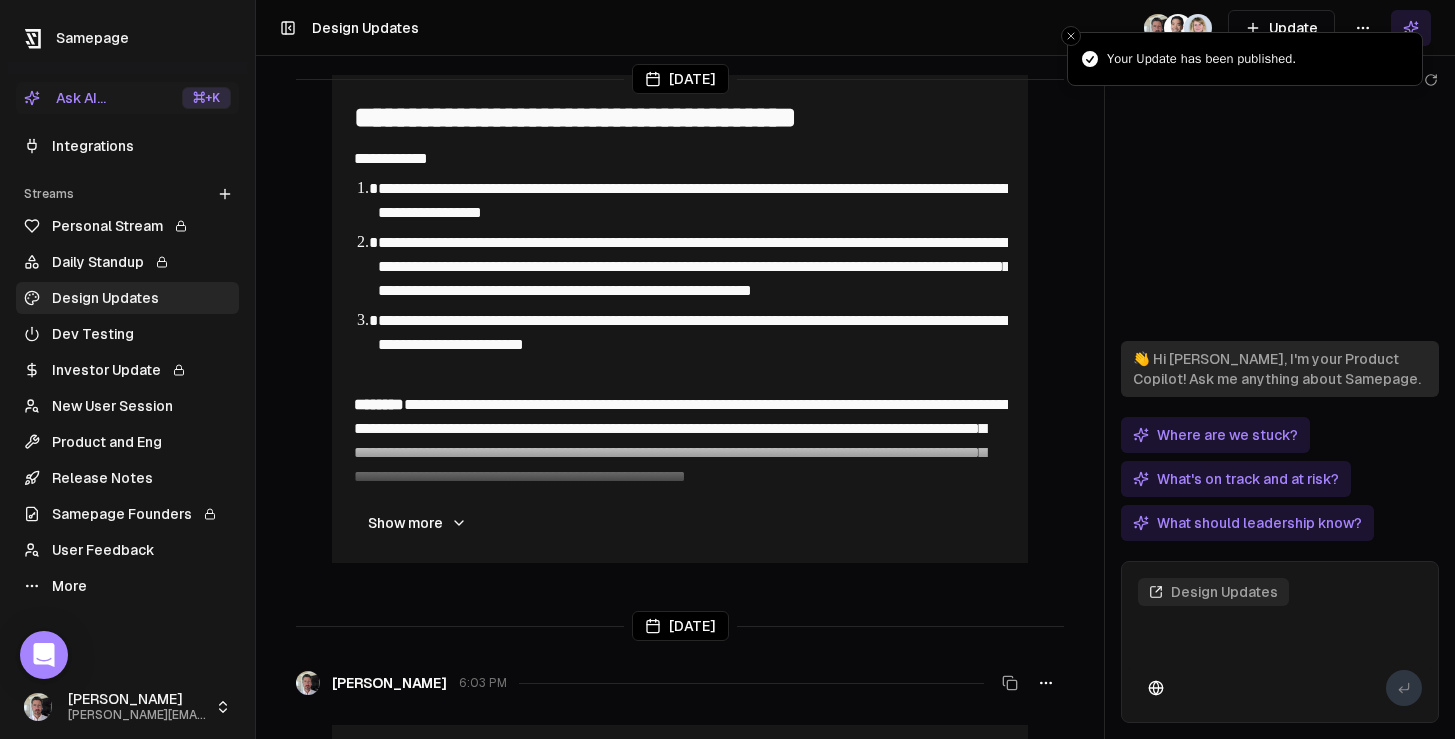 scroll, scrollTop: 154, scrollLeft: 0, axis: vertical 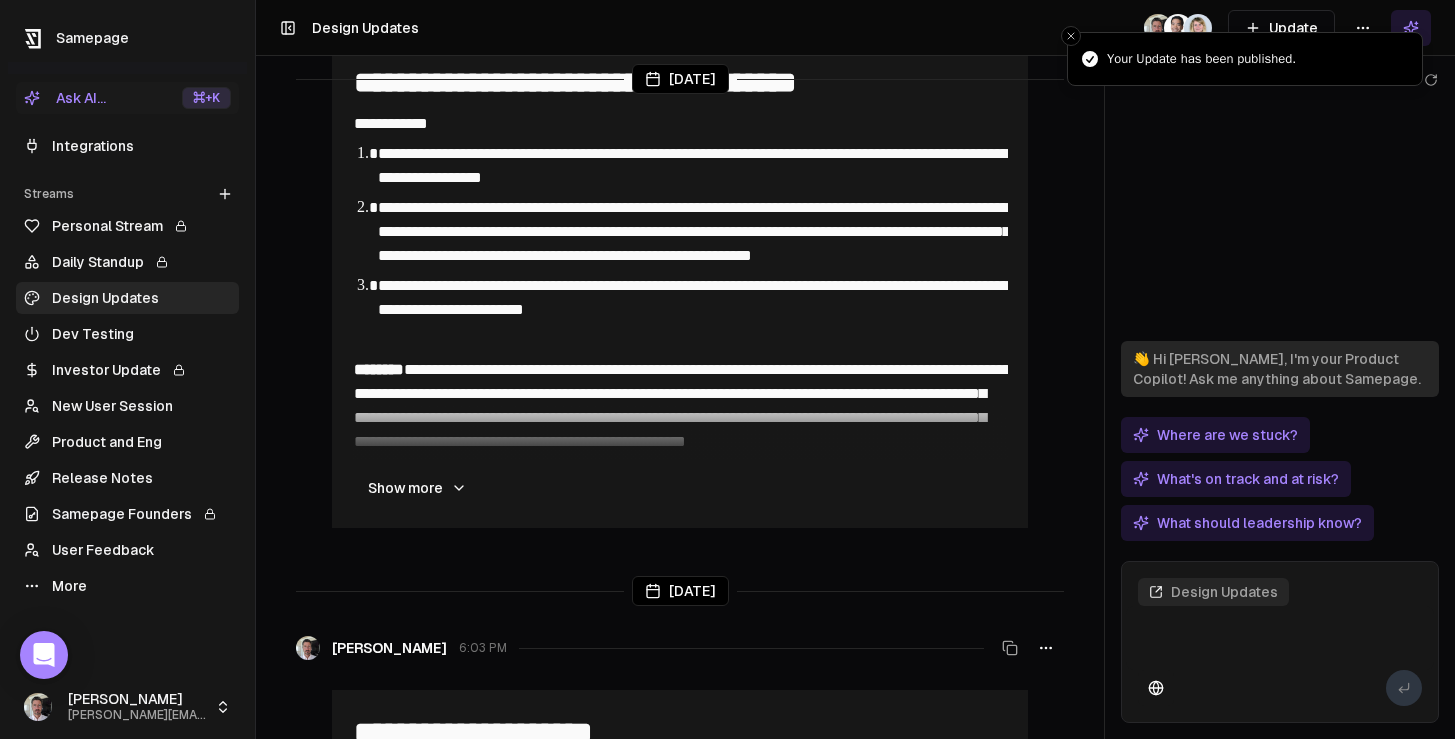 click on "Show more" at bounding box center (417, 488) 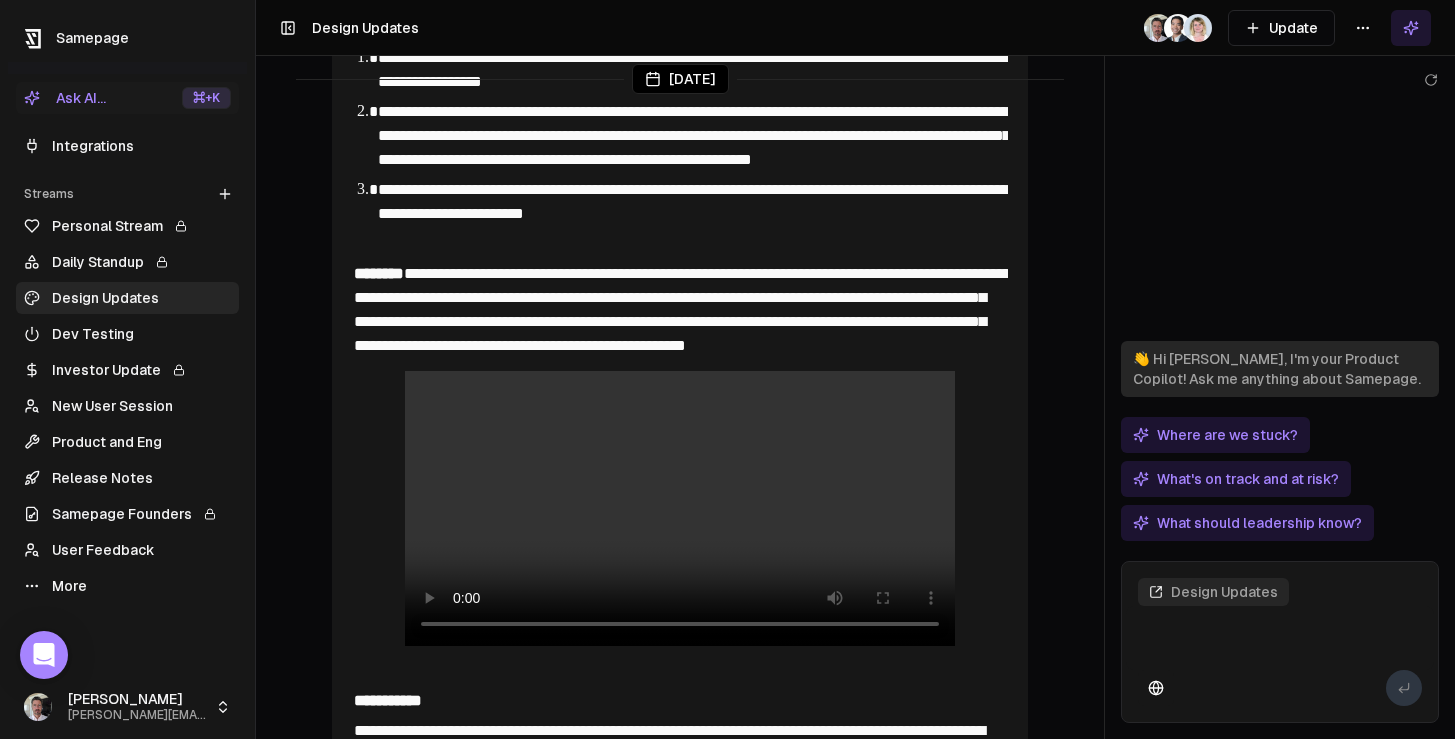scroll, scrollTop: 302, scrollLeft: 0, axis: vertical 